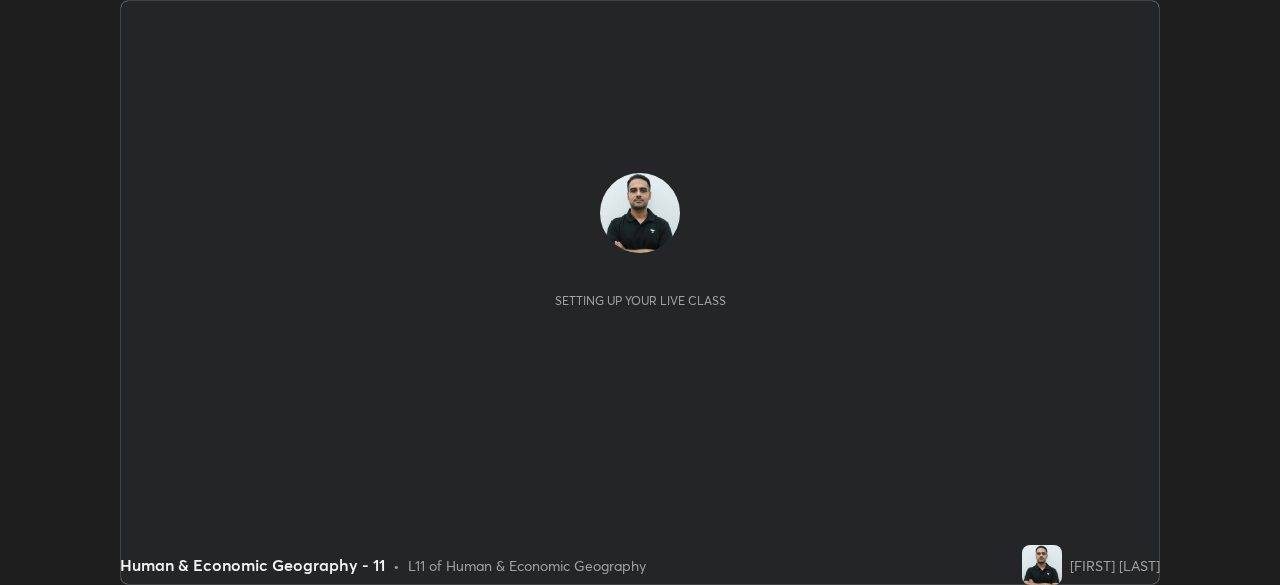 scroll, scrollTop: 0, scrollLeft: 0, axis: both 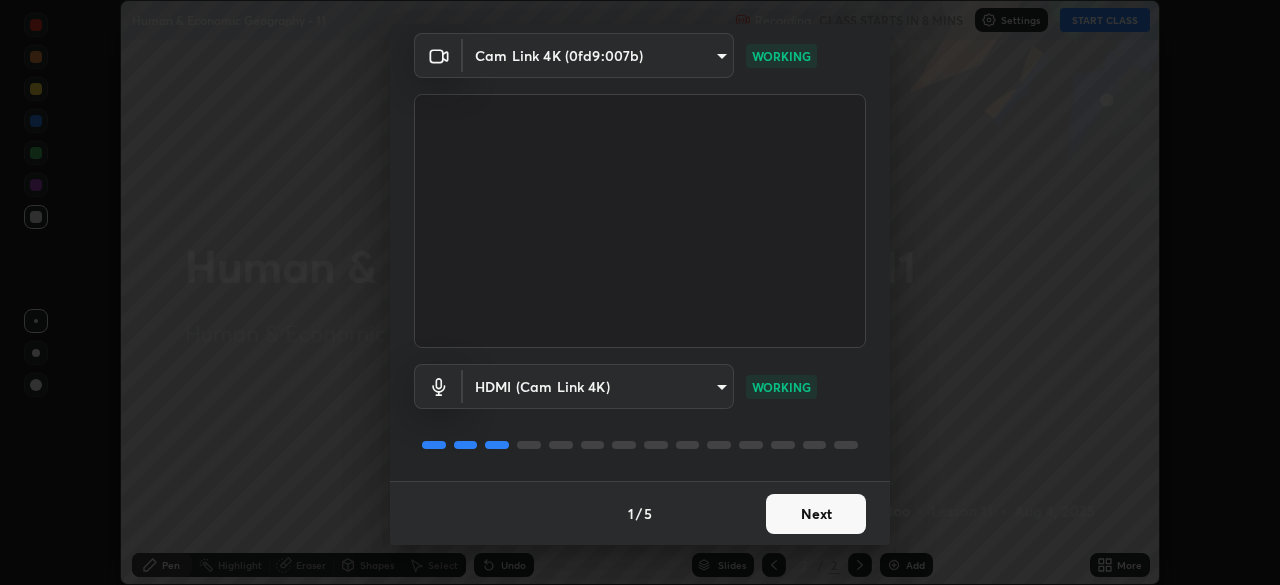 click on "Next" at bounding box center [816, 514] 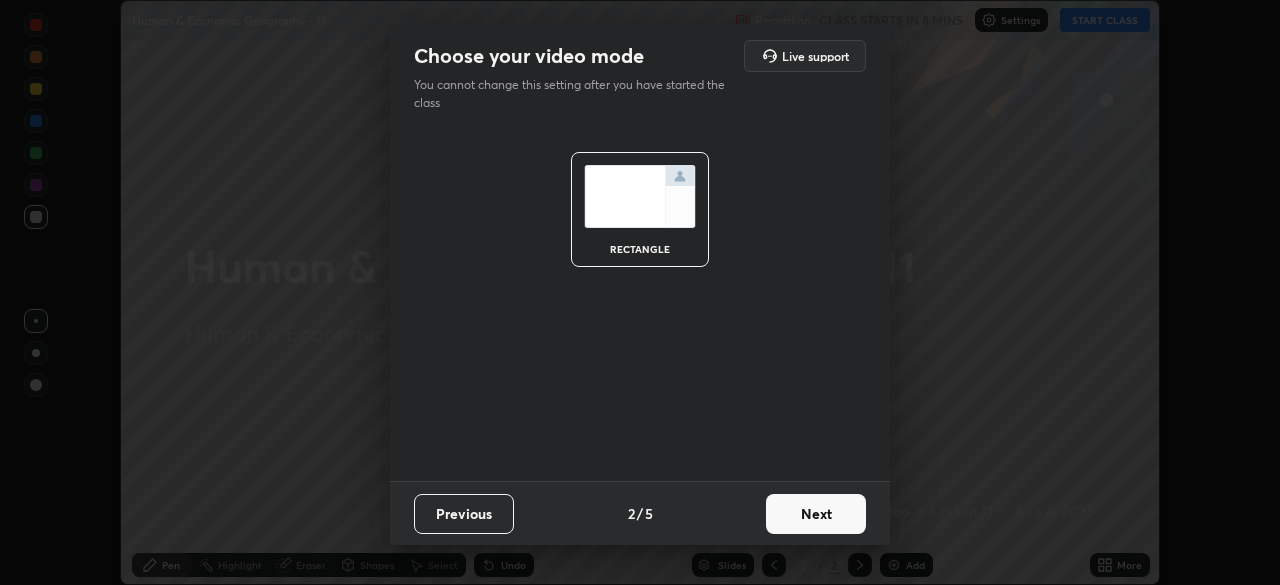 click on "Next" at bounding box center (816, 514) 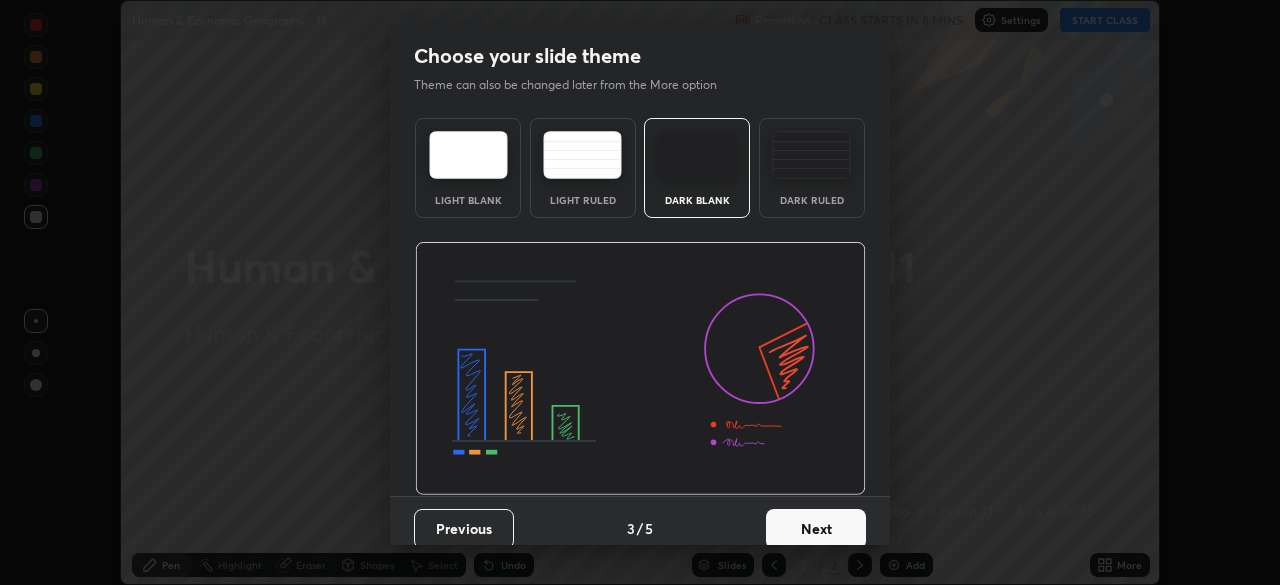 click on "Next" at bounding box center [816, 529] 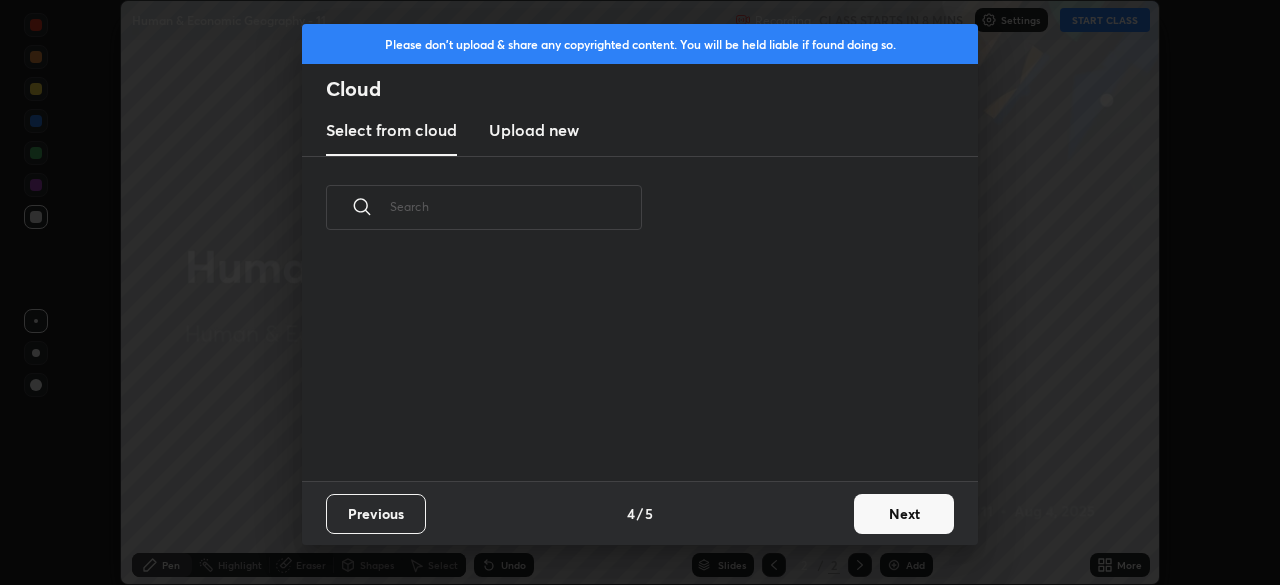 scroll, scrollTop: 7, scrollLeft: 11, axis: both 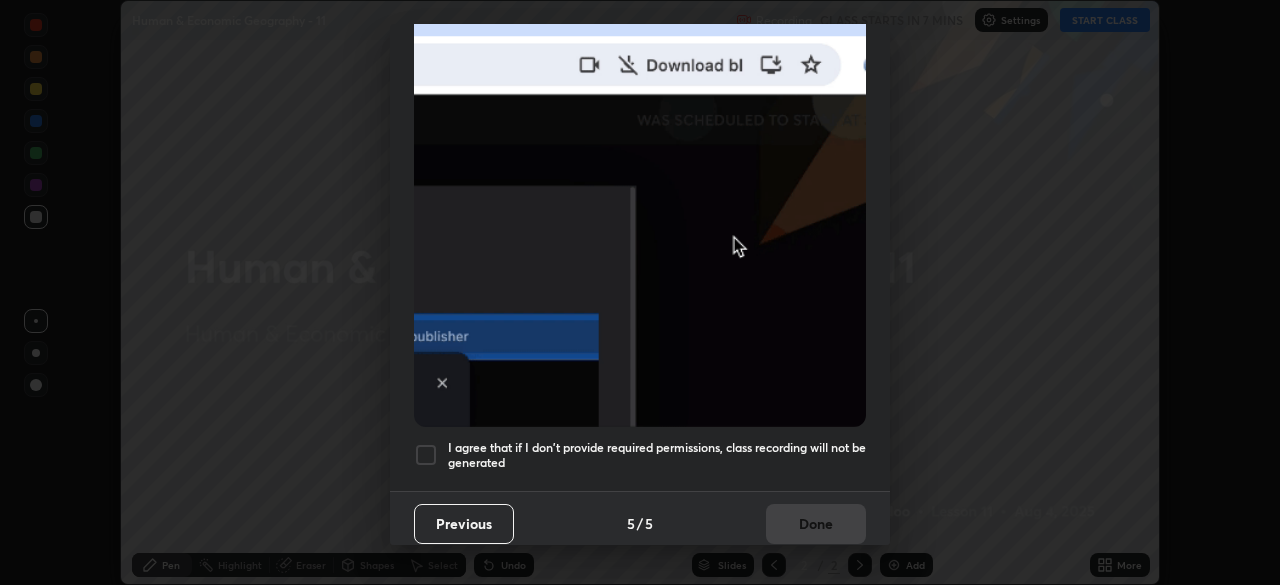 click on "I agree that if I don't provide required permissions, class recording will not be generated" at bounding box center (657, 455) 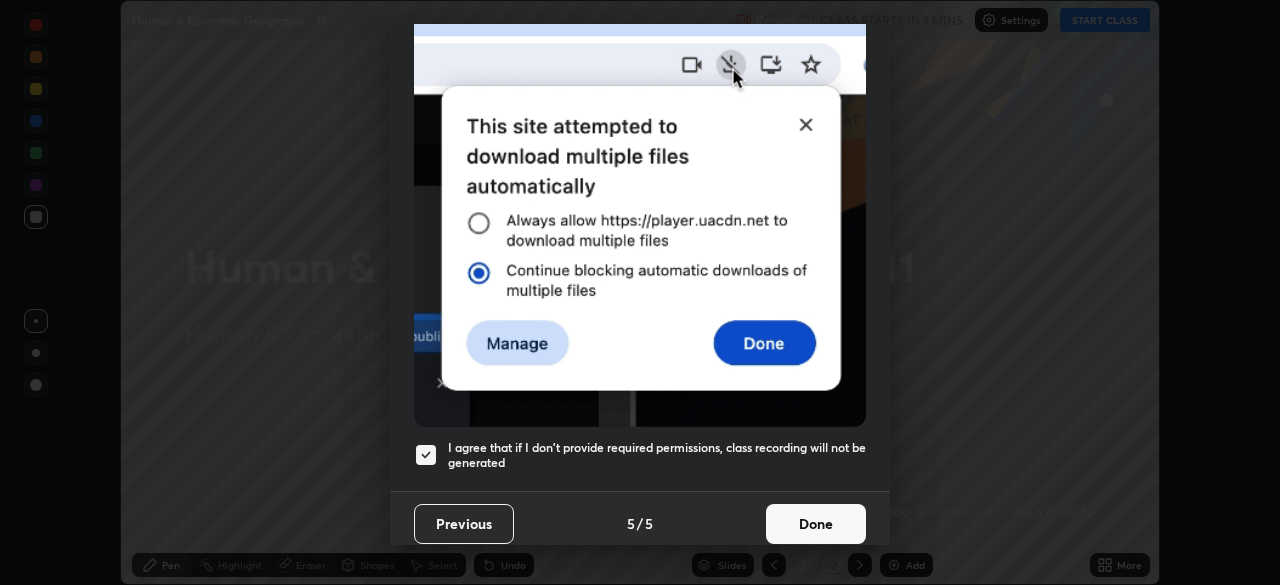 click on "Done" at bounding box center (816, 524) 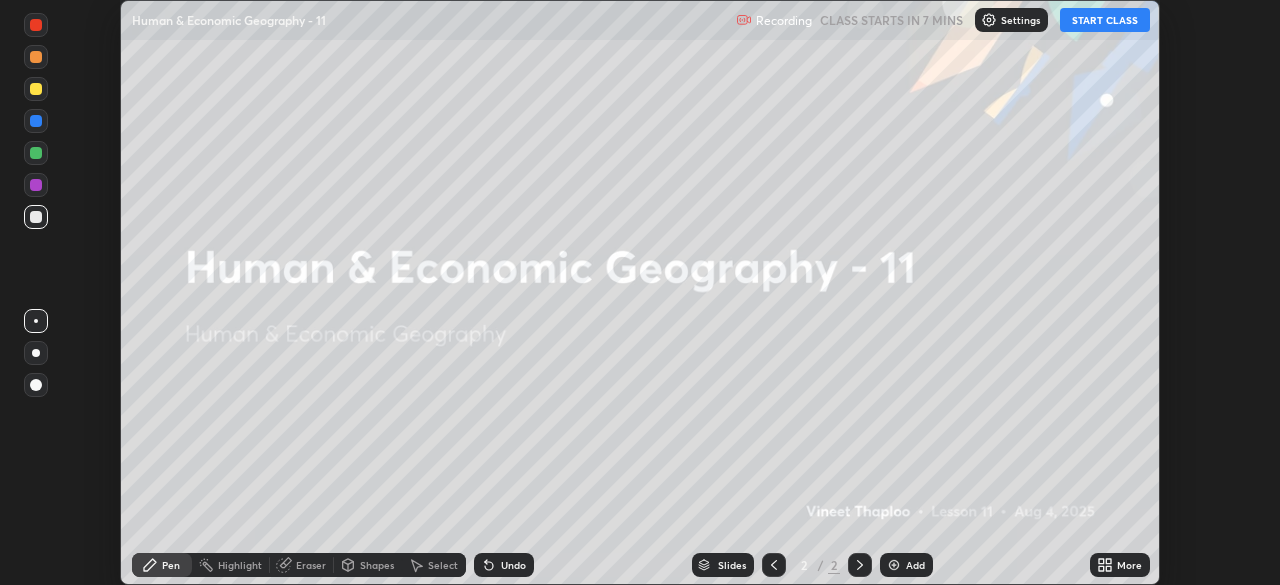 click 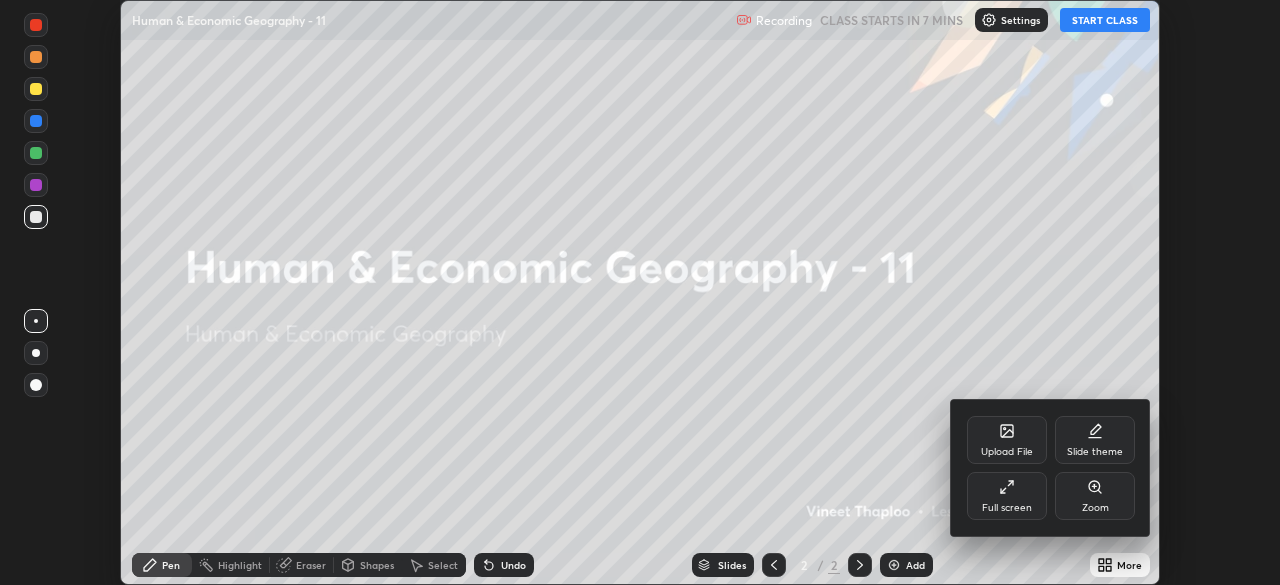 click on "Full screen" at bounding box center (1007, 496) 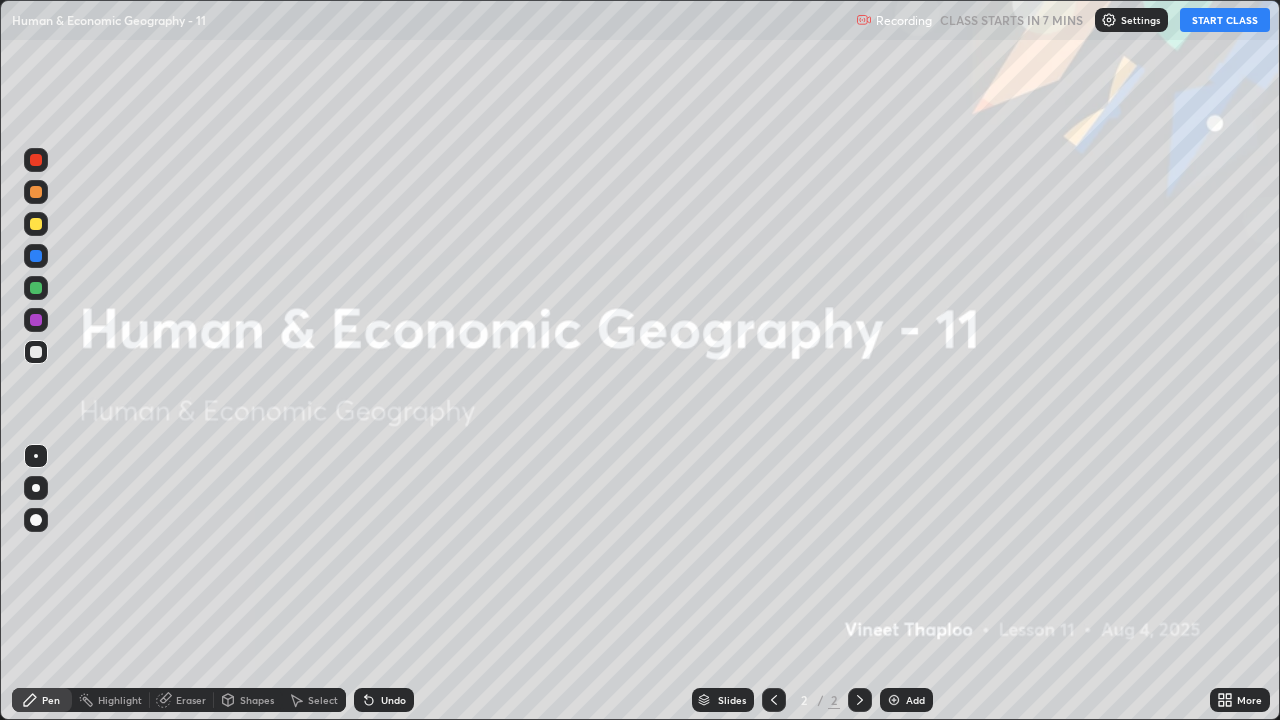 scroll, scrollTop: 99280, scrollLeft: 98720, axis: both 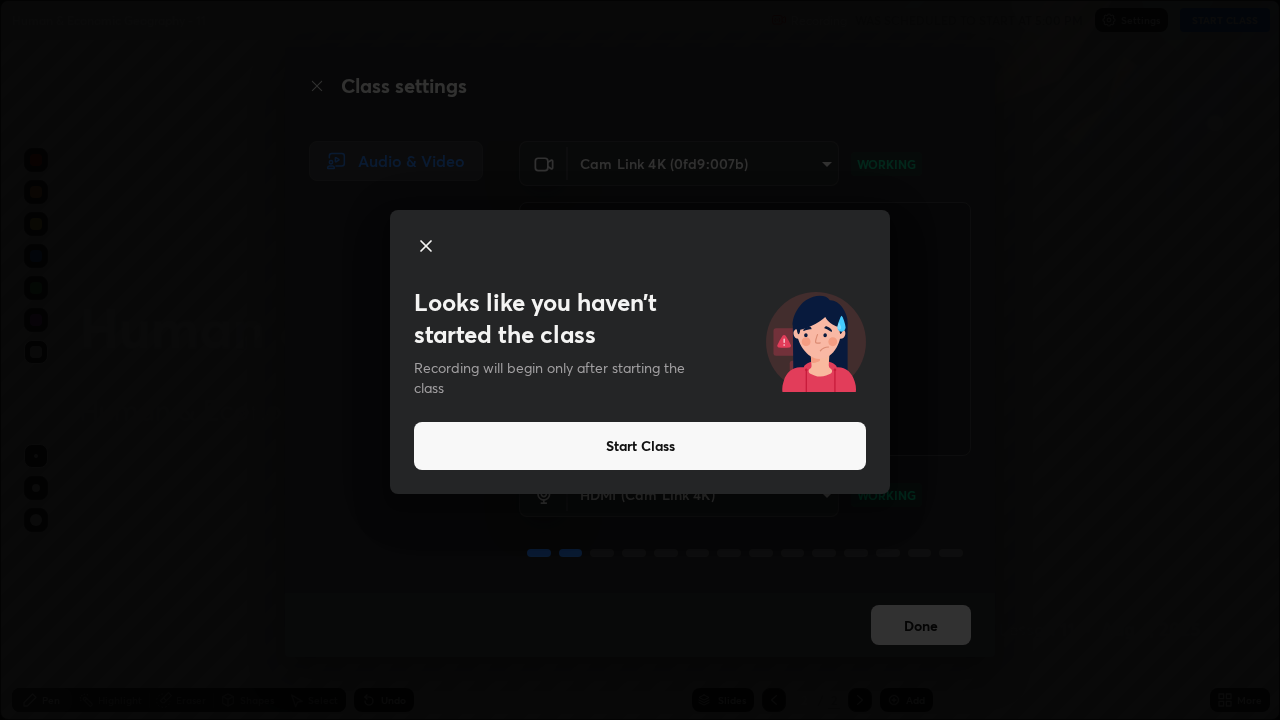 click on "Start Class" at bounding box center [640, 446] 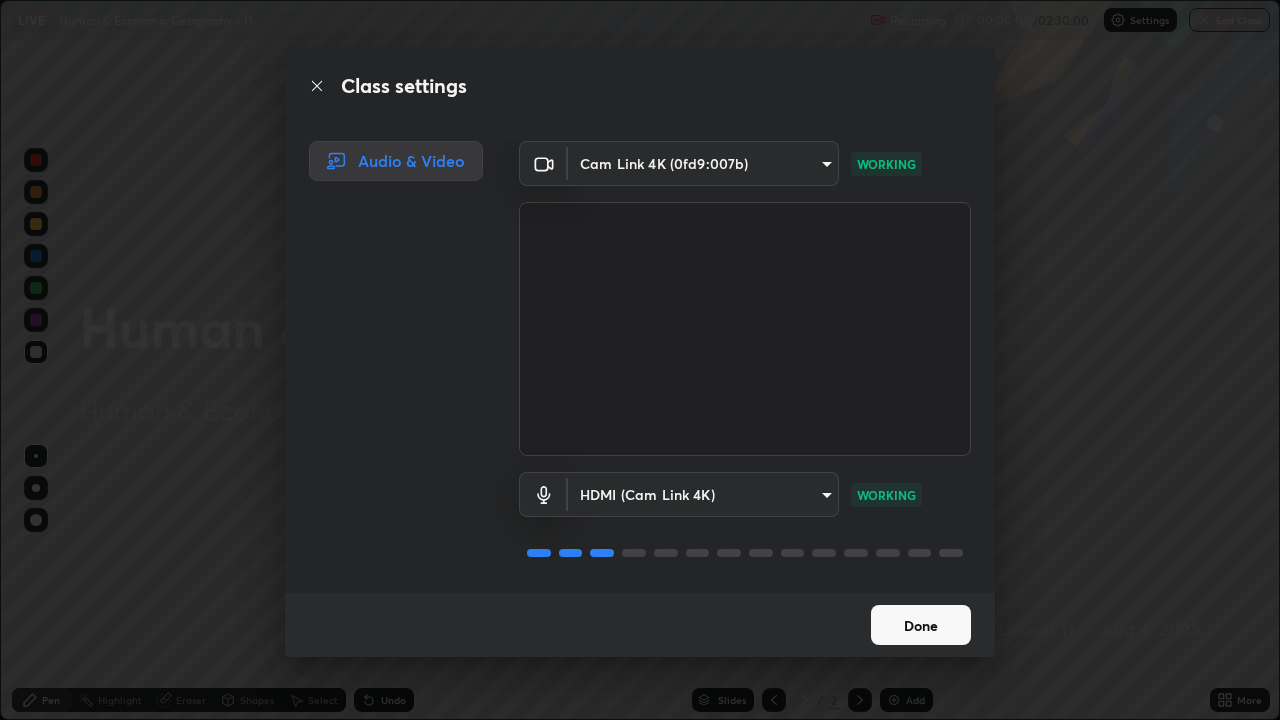 click on "Done" at bounding box center [921, 625] 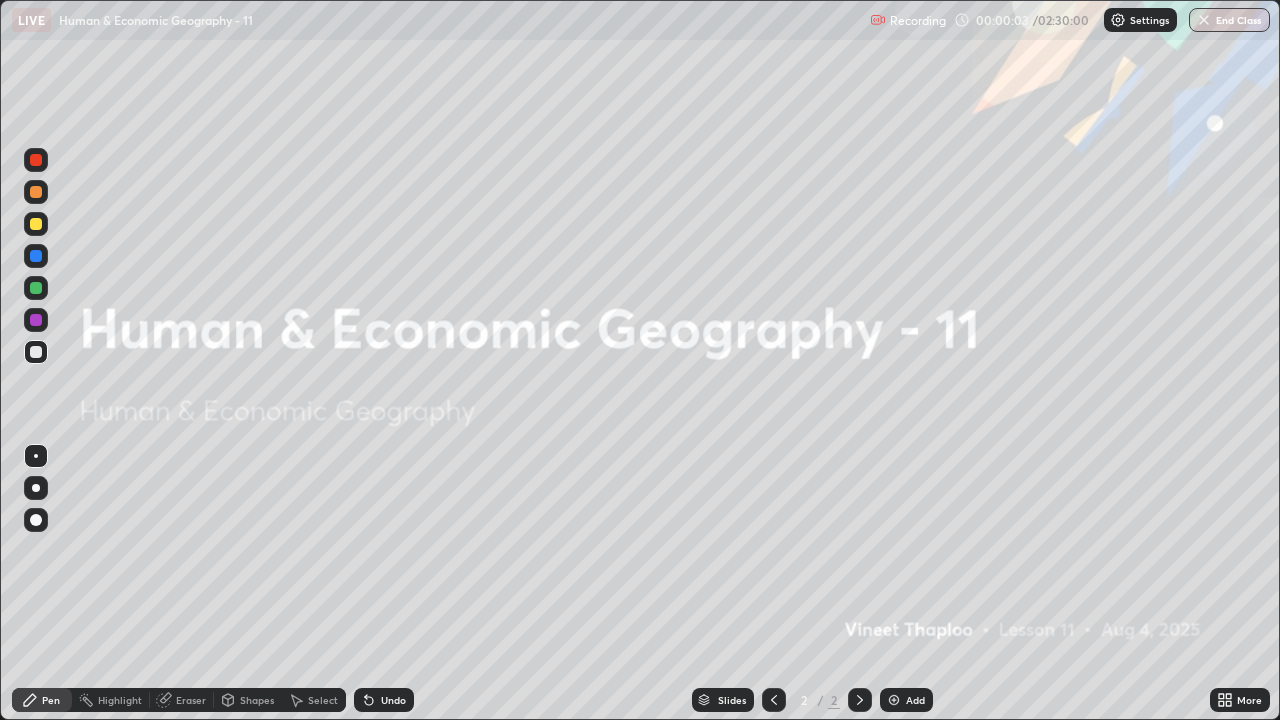 click on "Undo" at bounding box center [393, 700] 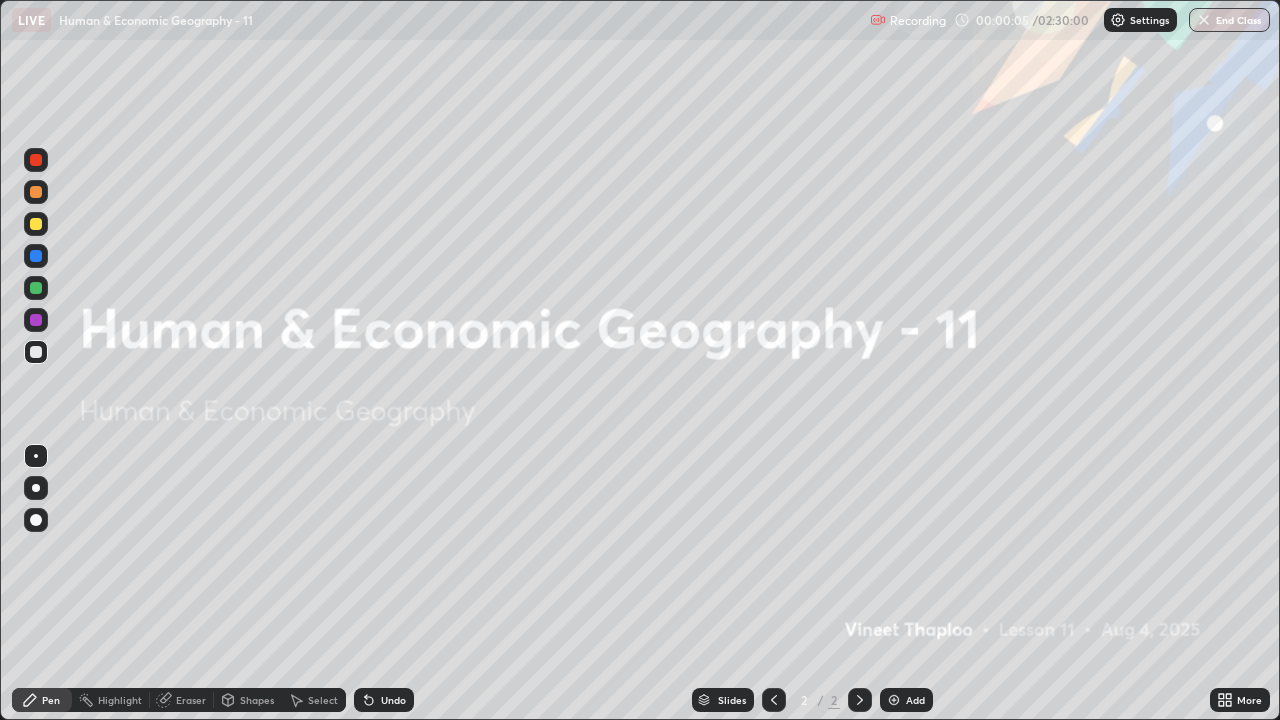 click 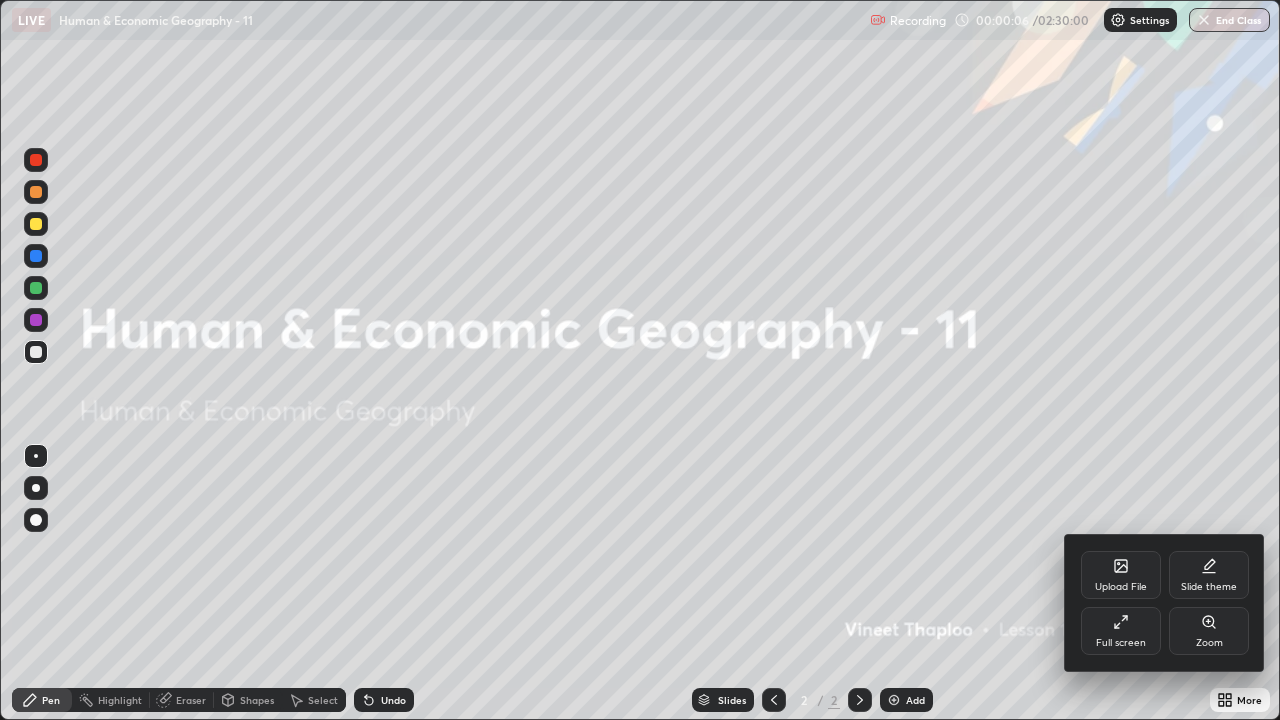 click on "Upload File" at bounding box center [1121, 587] 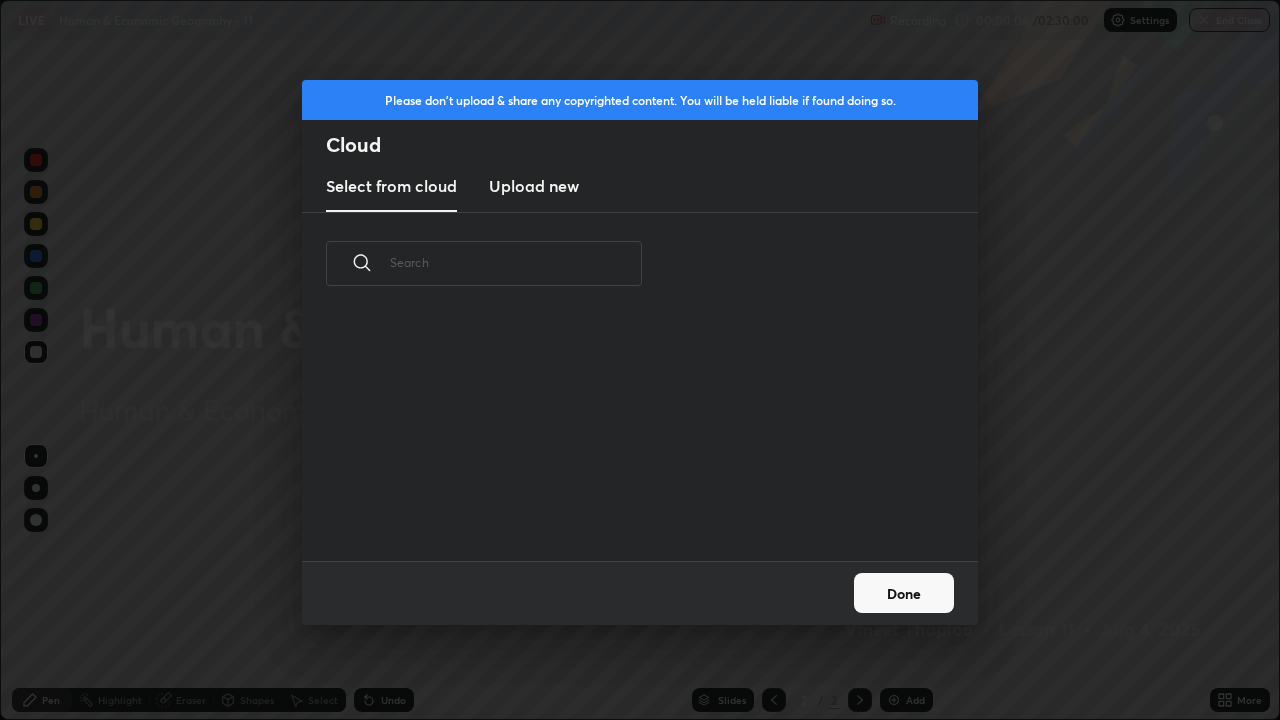 scroll, scrollTop: 7, scrollLeft: 11, axis: both 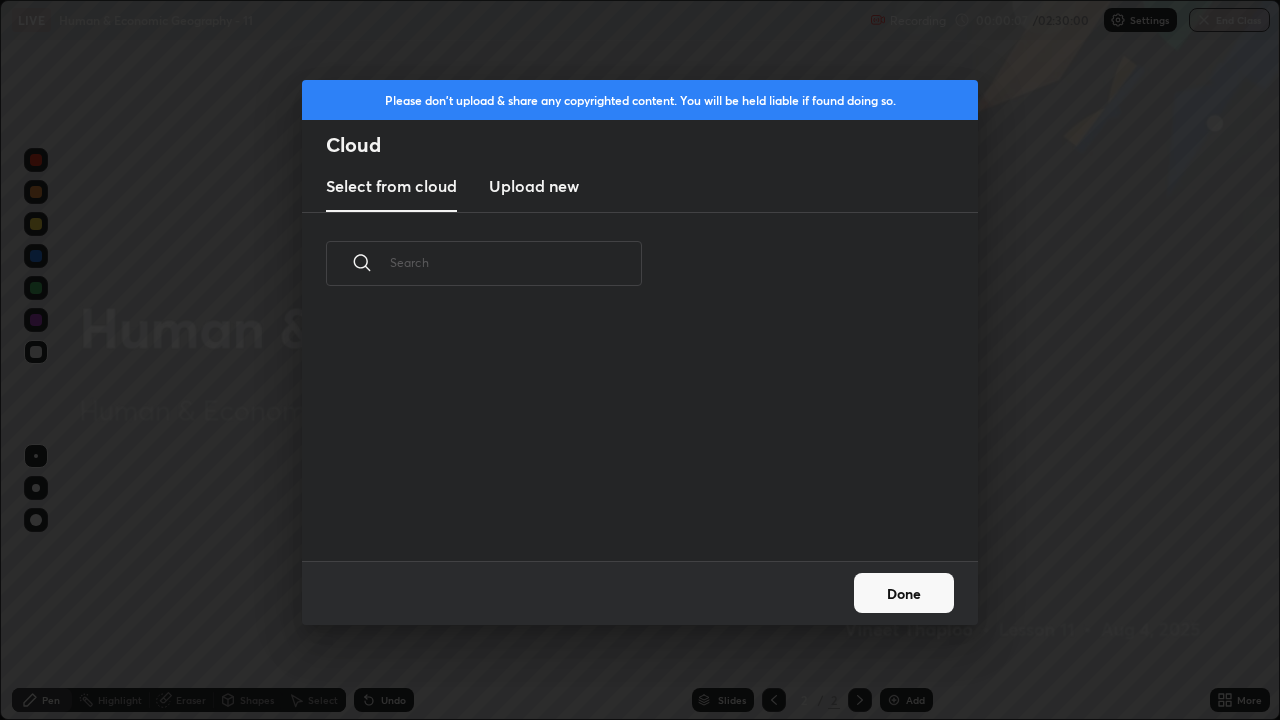 click on "Upload new" at bounding box center [534, 186] 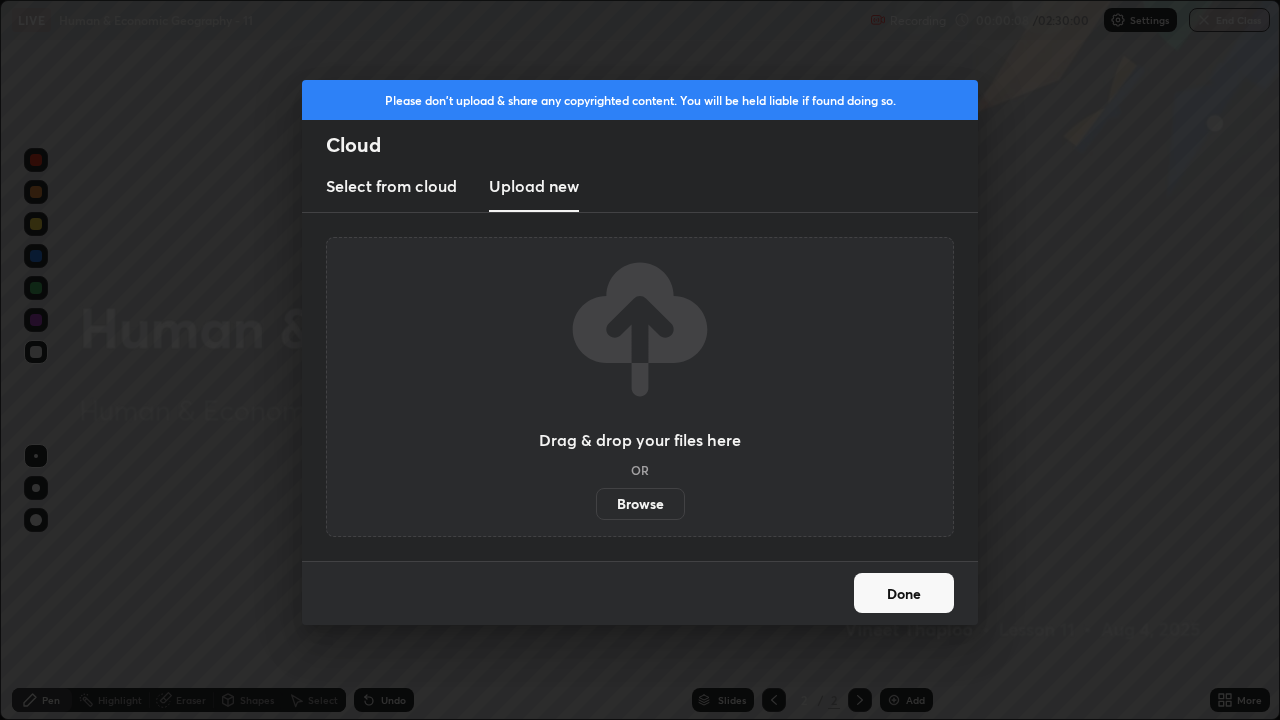 click on "Browse" at bounding box center [640, 504] 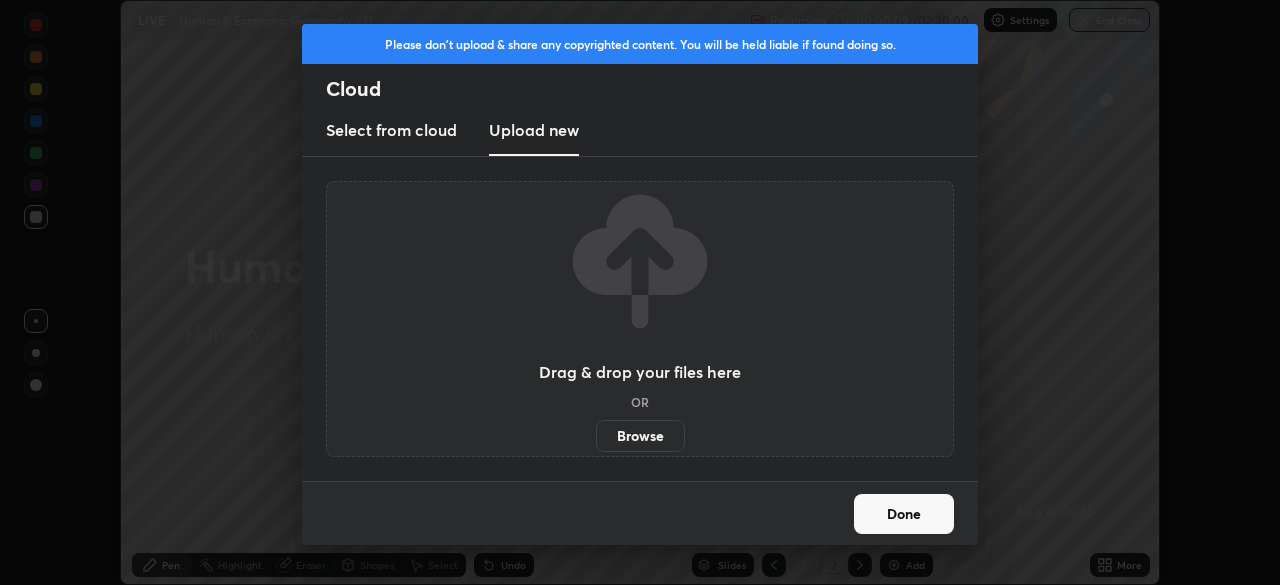scroll, scrollTop: 585, scrollLeft: 1280, axis: both 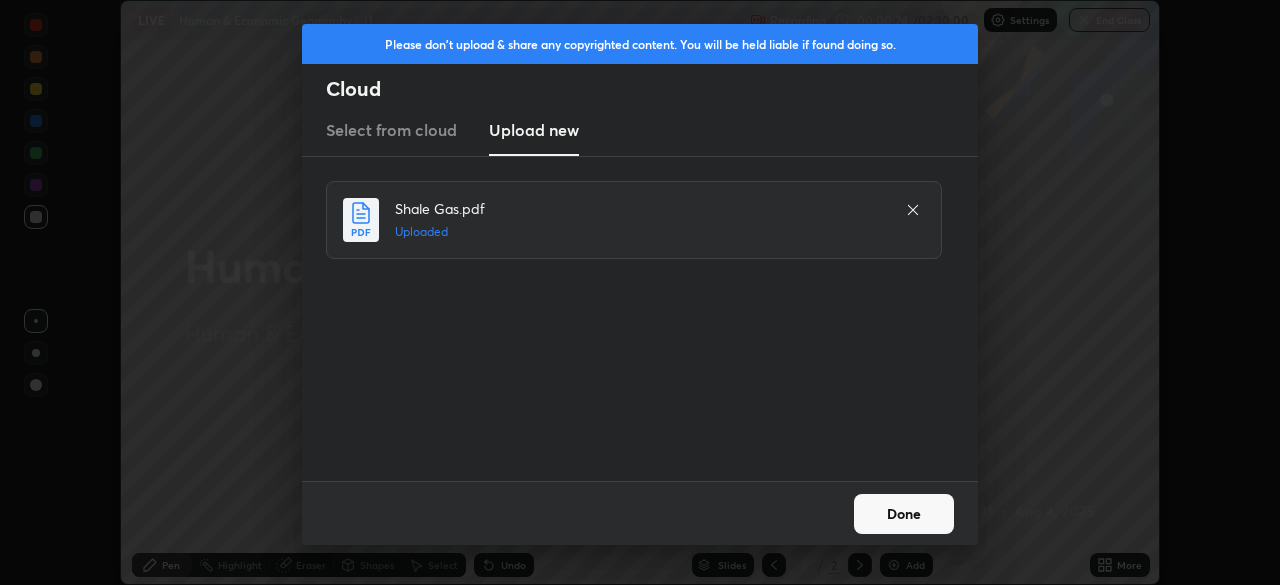click on "Done" at bounding box center [904, 514] 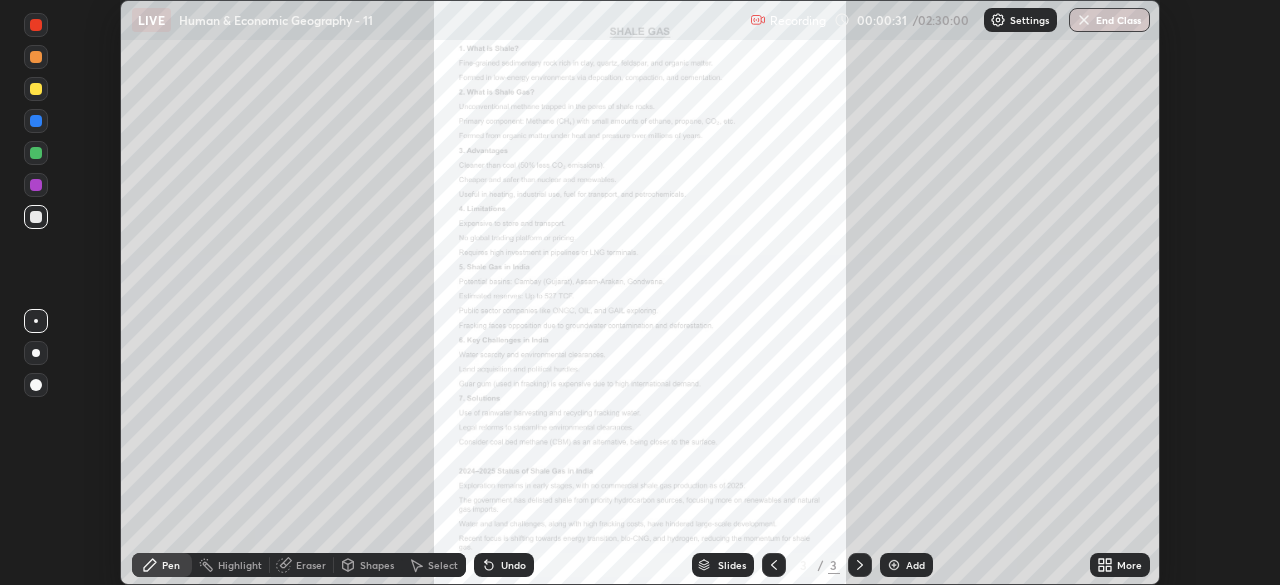click on "Add" at bounding box center (915, 565) 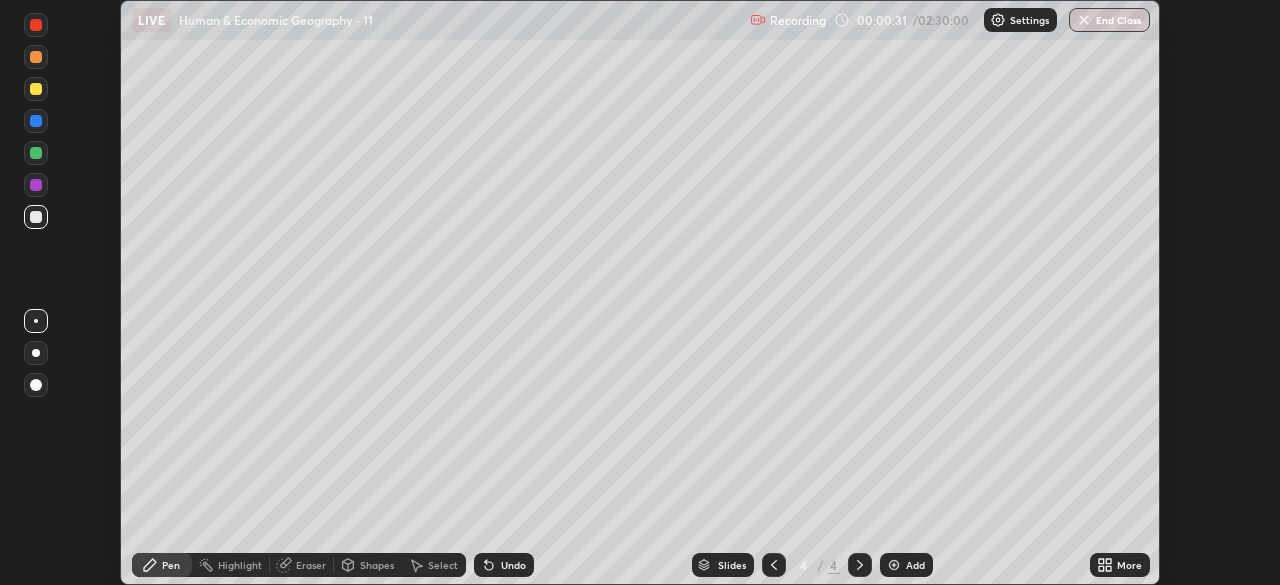 click on "More" at bounding box center [1129, 565] 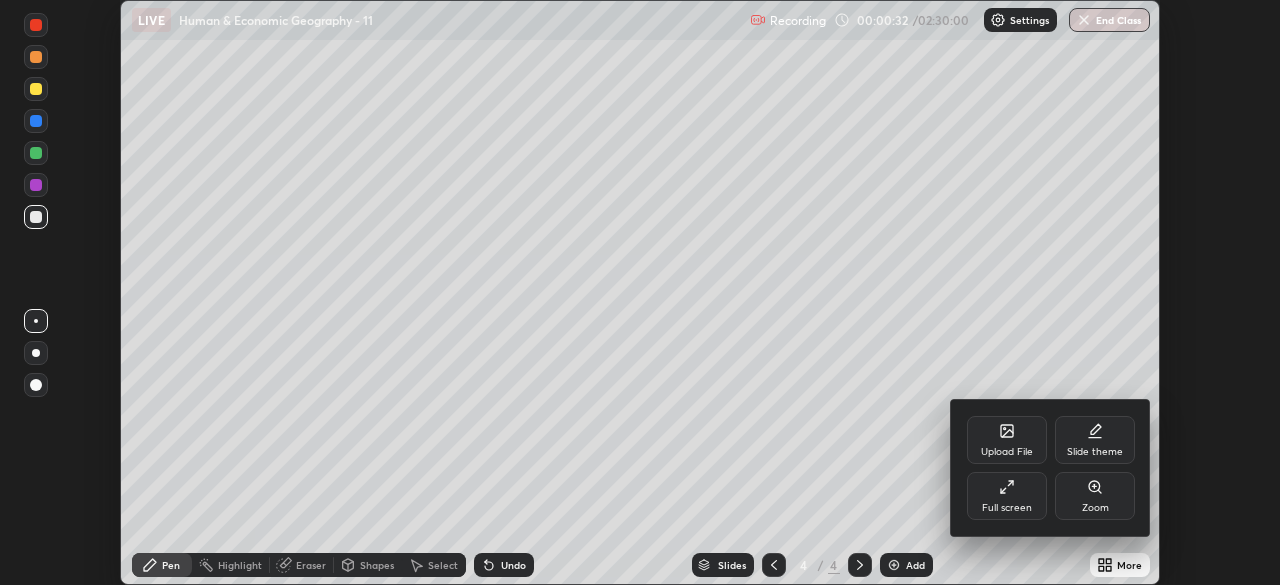 click on "Upload File" at bounding box center (1007, 440) 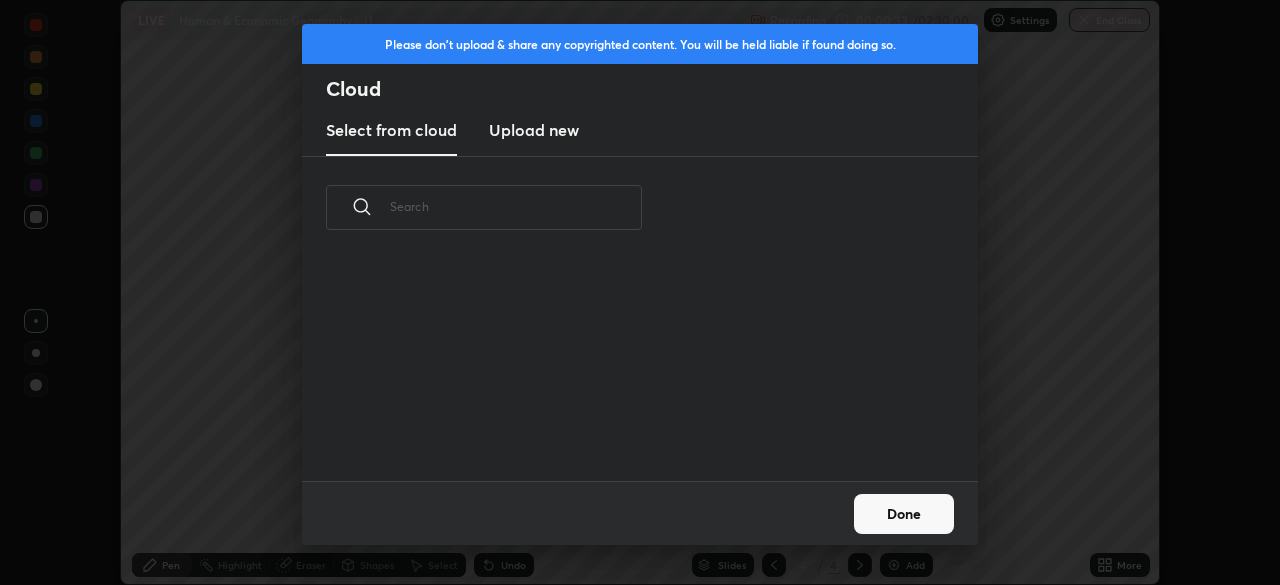 scroll, scrollTop: 7, scrollLeft: 11, axis: both 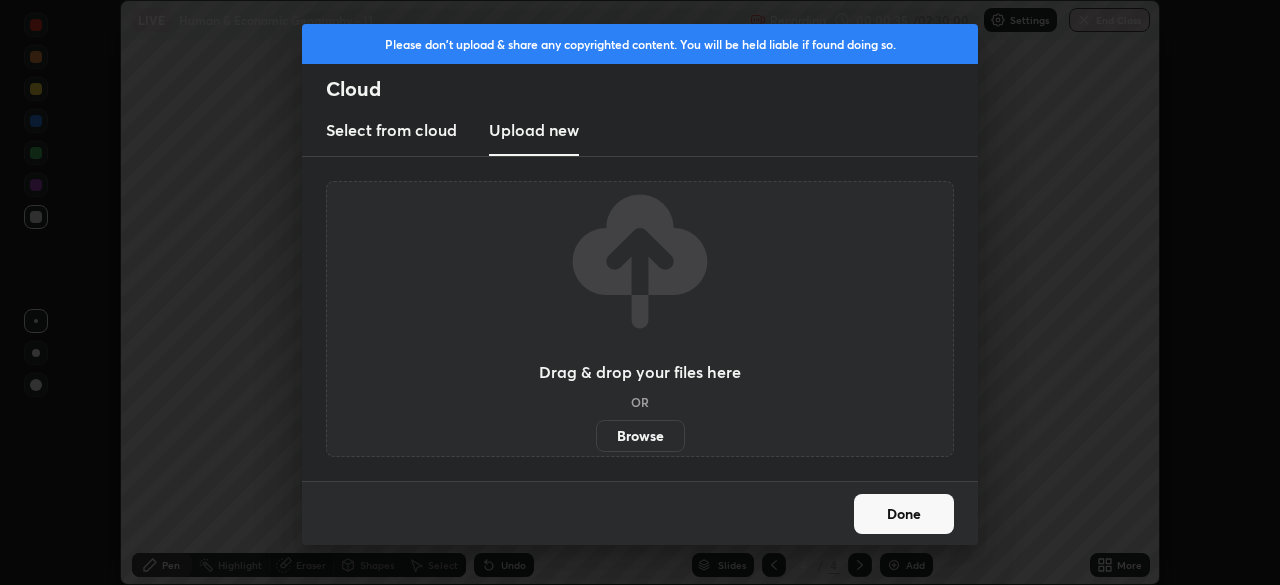 click on "Browse" at bounding box center [640, 436] 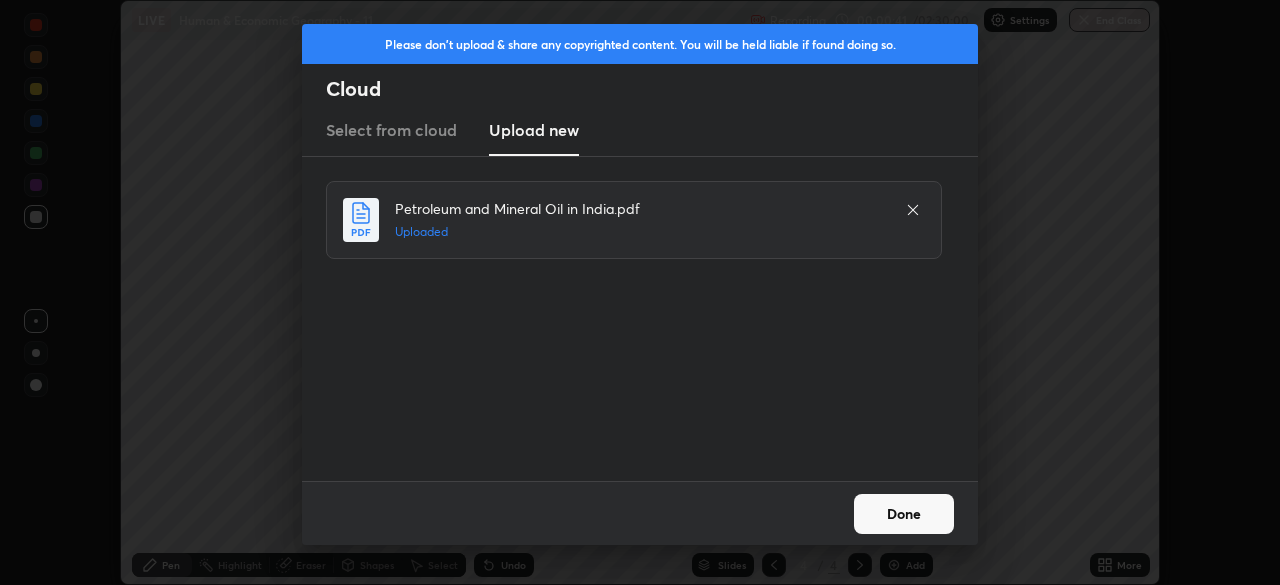 click on "Done" at bounding box center [904, 514] 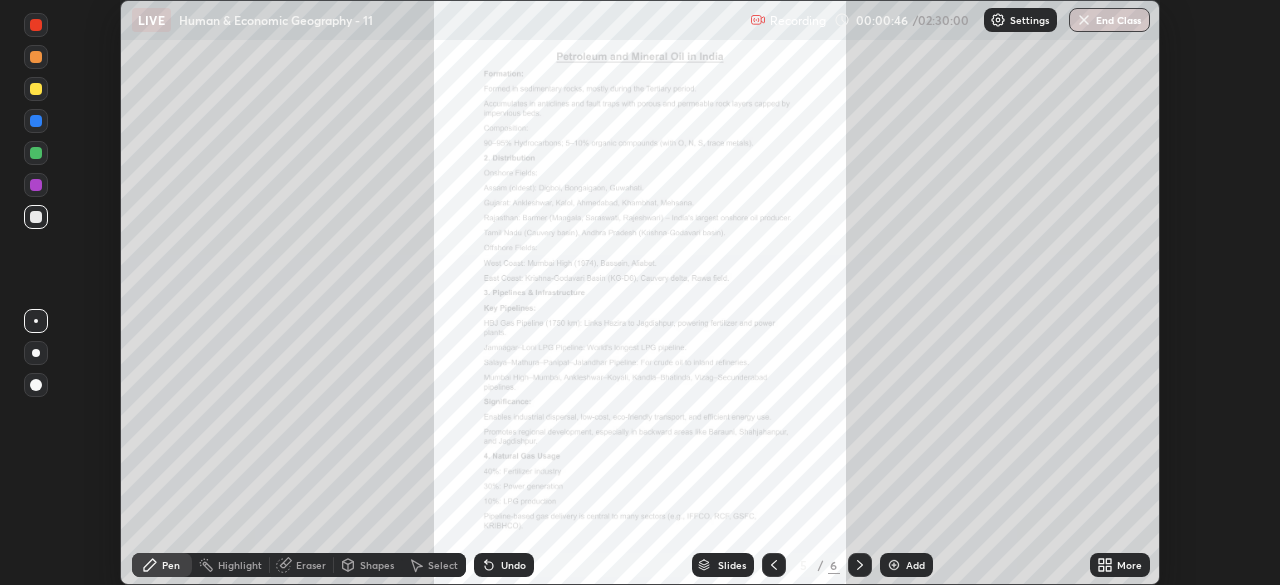 click 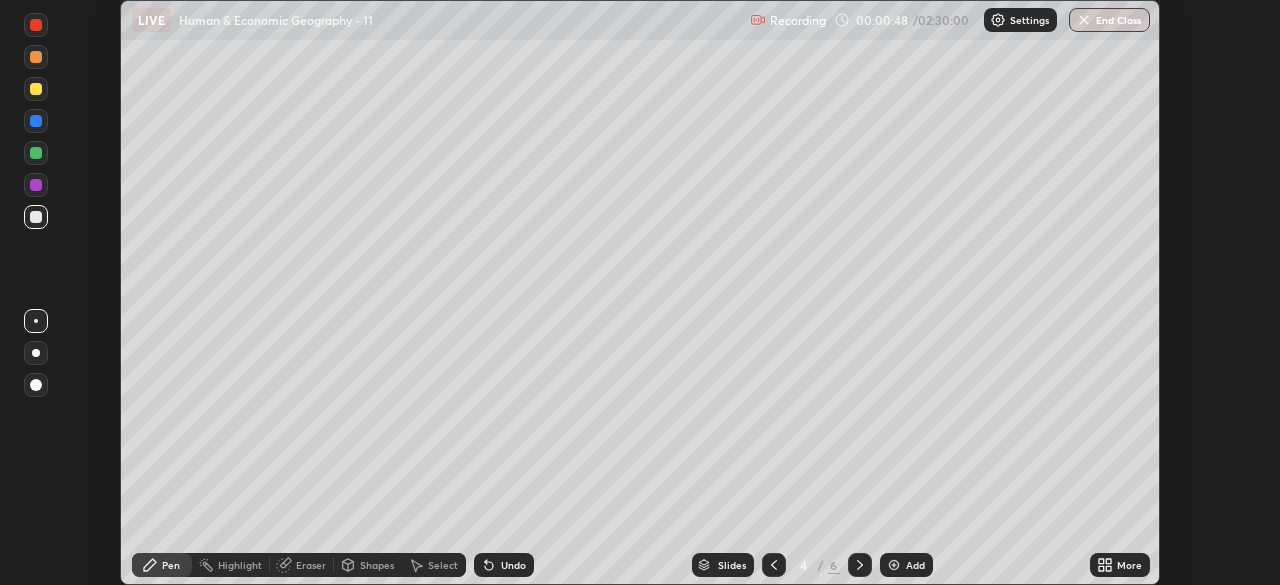 click 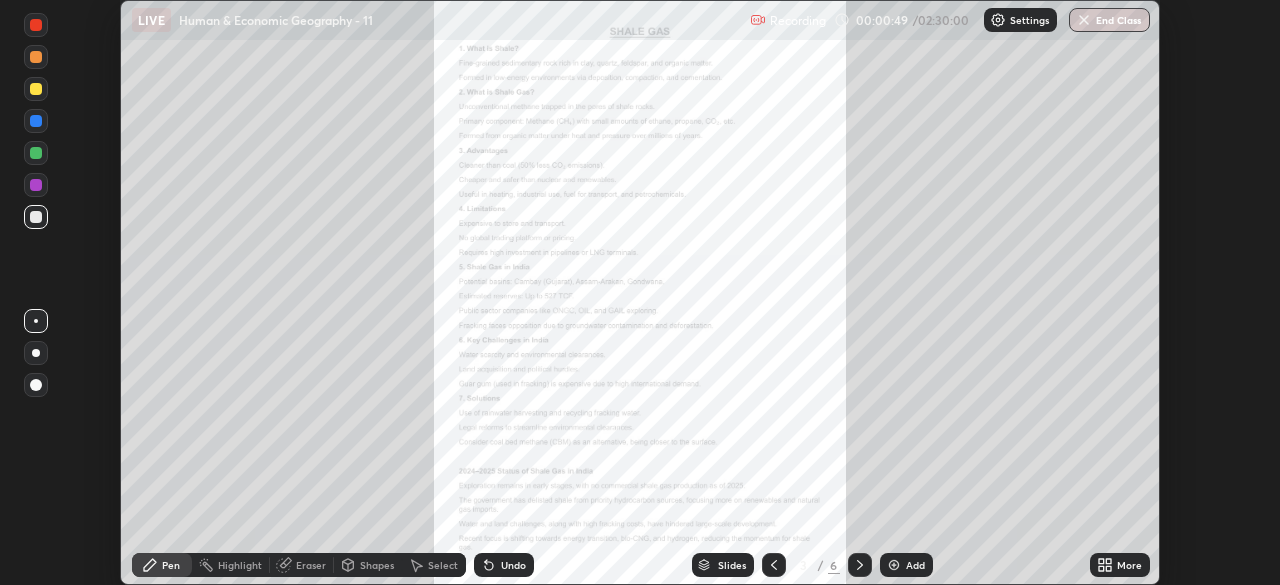 click 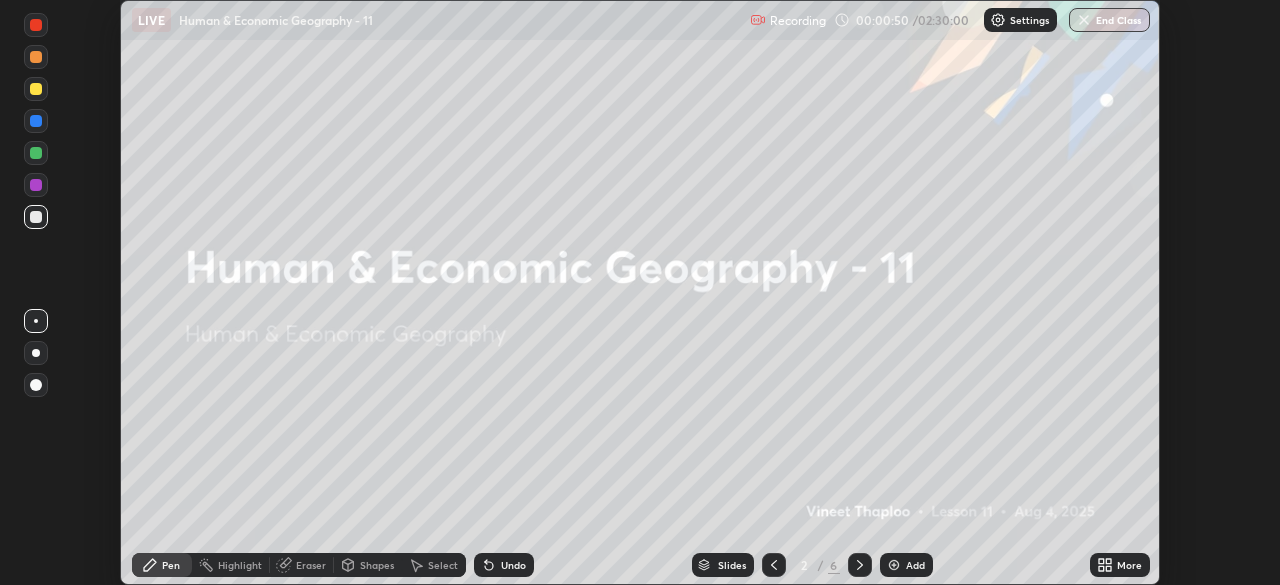 click on "More" at bounding box center [1129, 565] 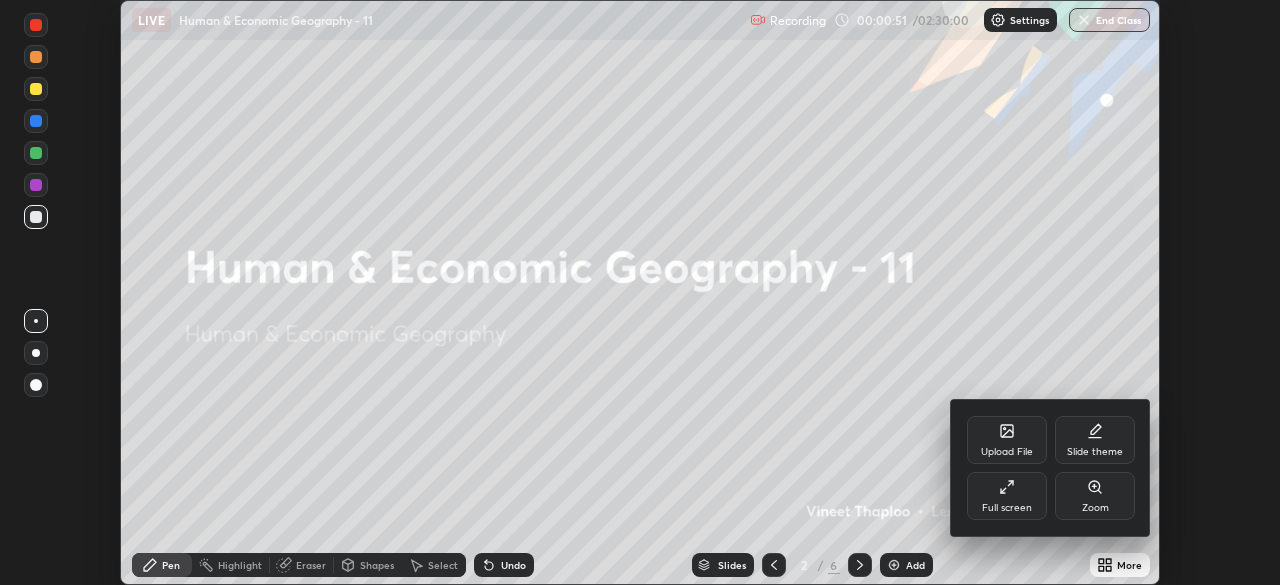 click on "Full screen" at bounding box center [1007, 496] 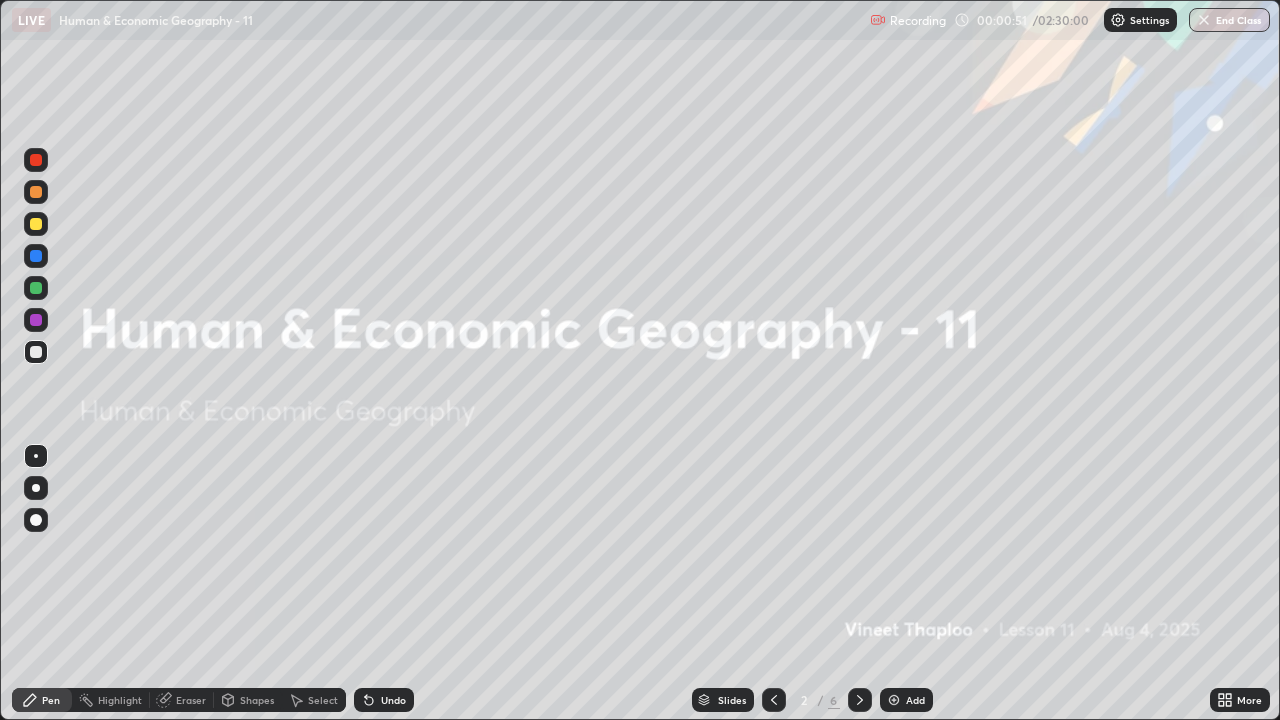 scroll, scrollTop: 99280, scrollLeft: 98720, axis: both 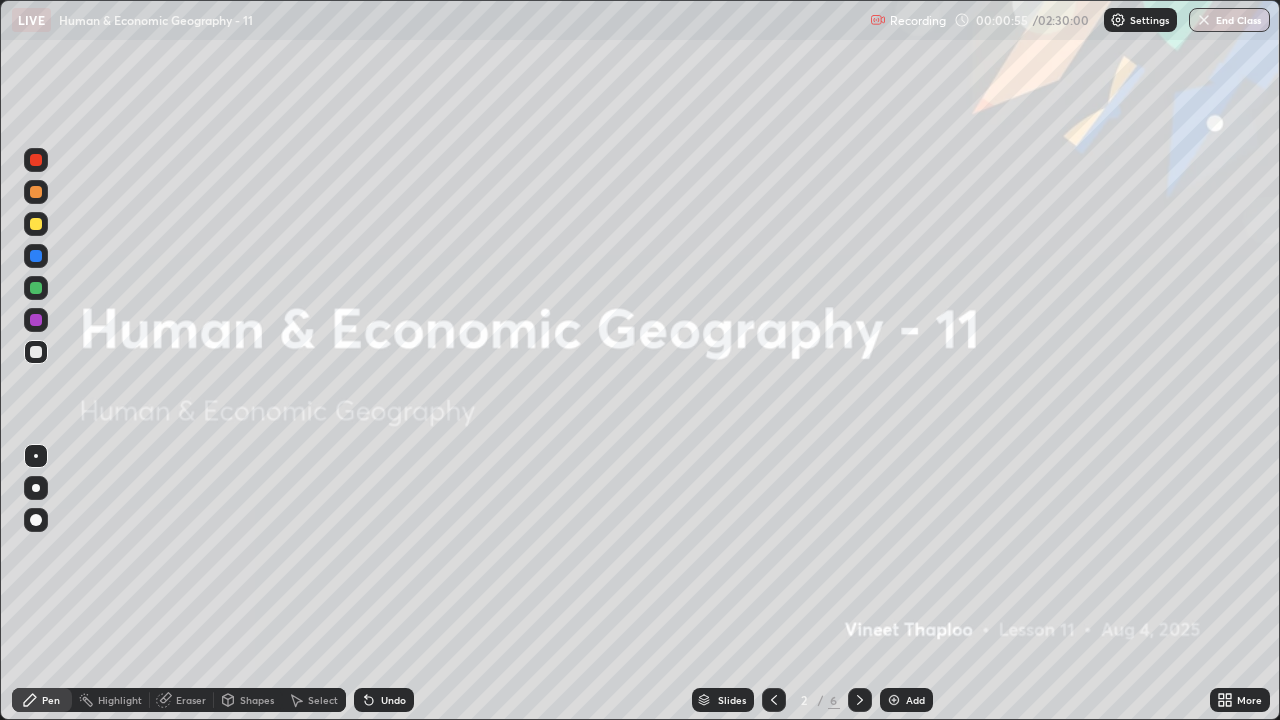 click on "Add" at bounding box center [906, 700] 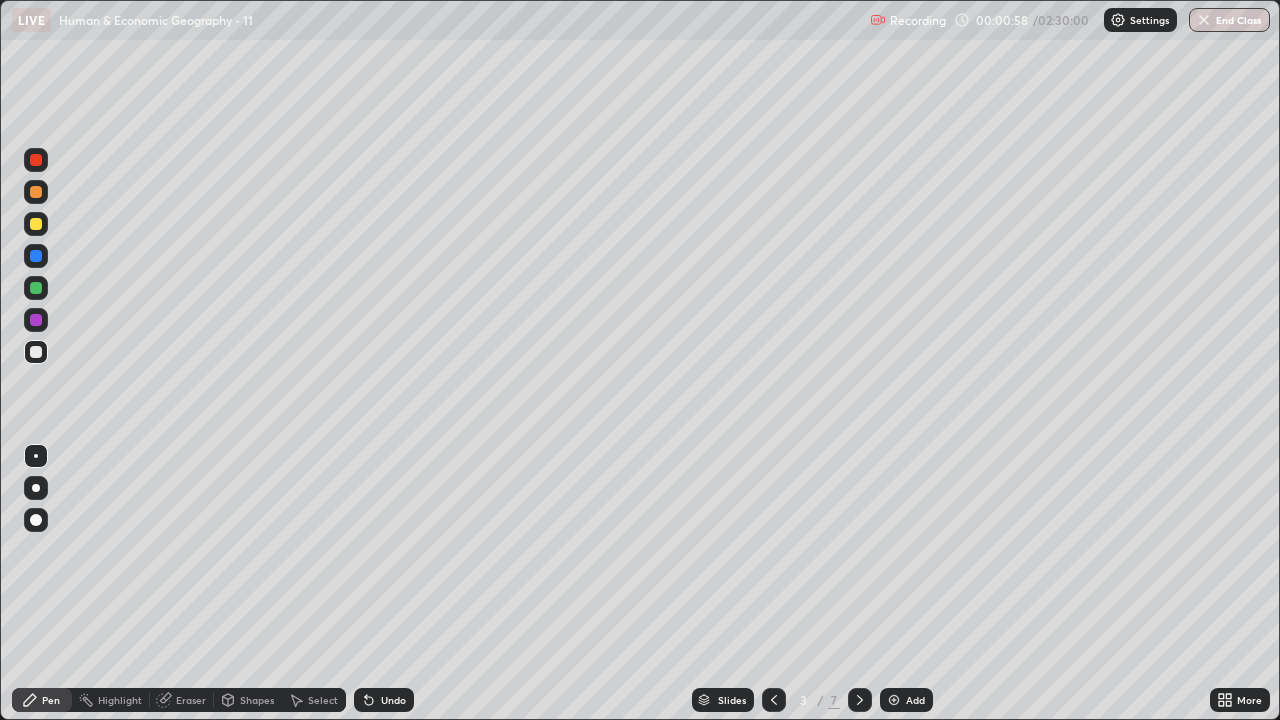 click 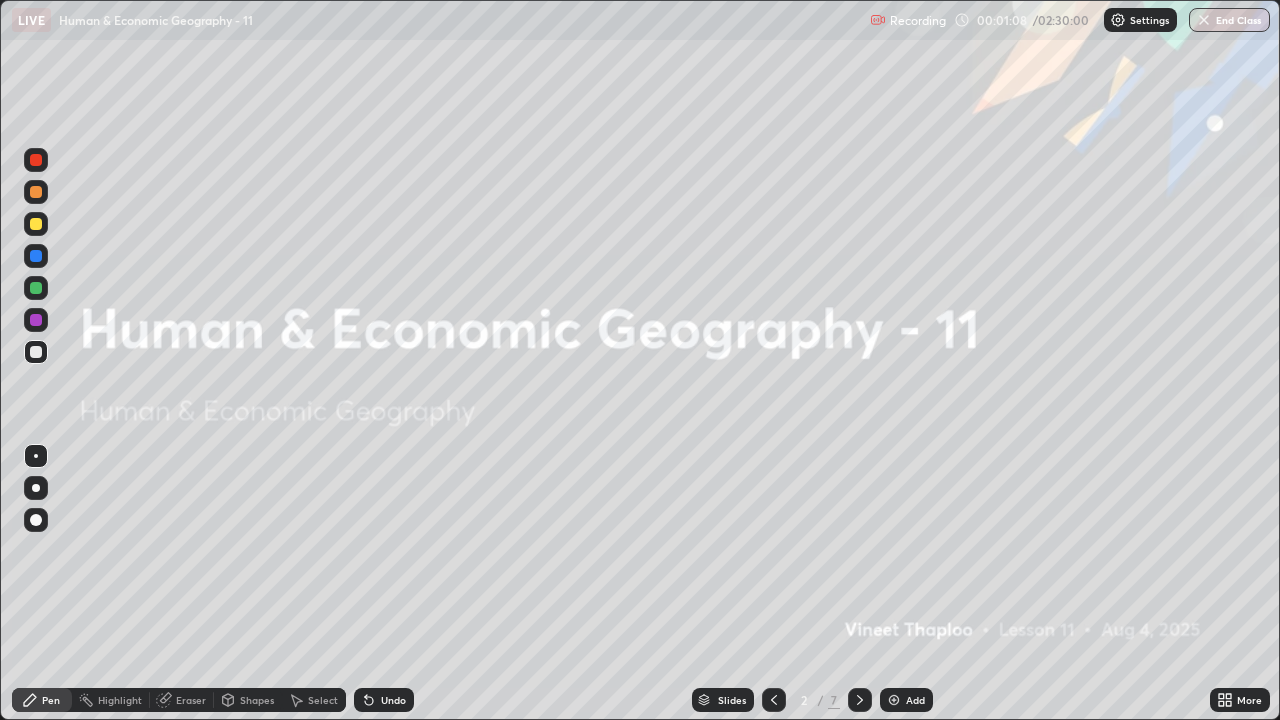 click on "Slides" at bounding box center (732, 700) 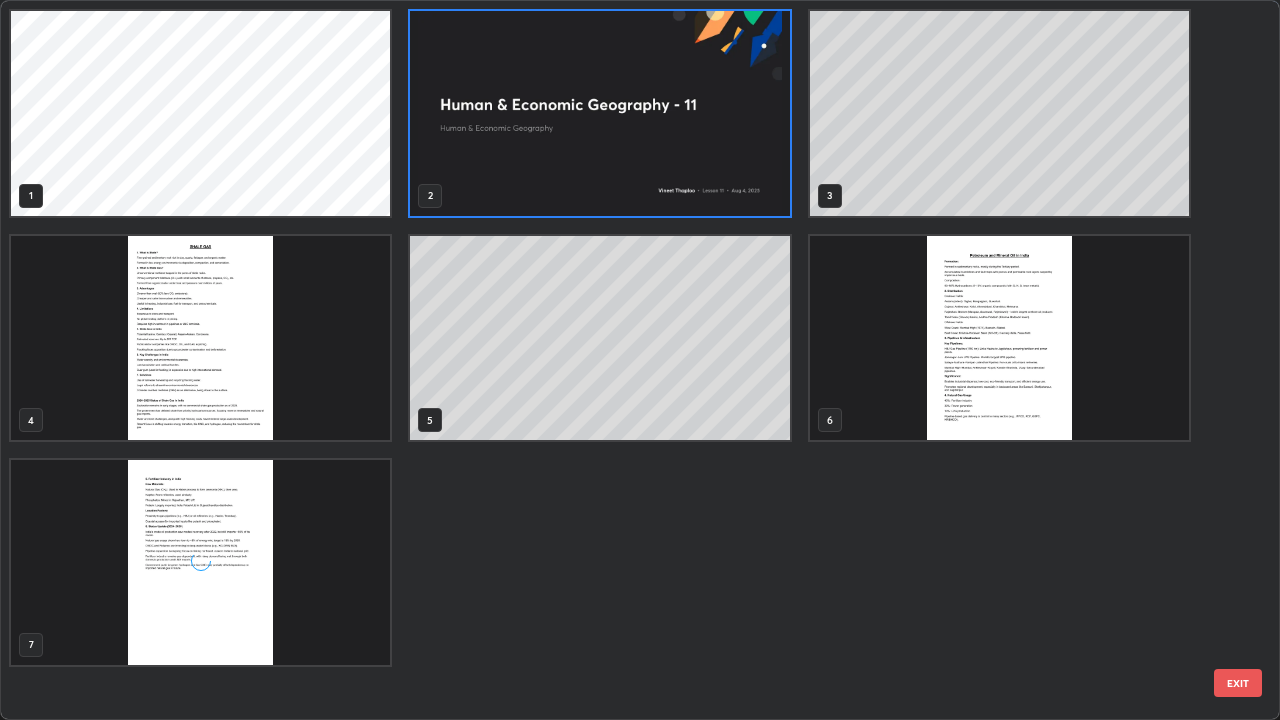 scroll, scrollTop: 7, scrollLeft: 11, axis: both 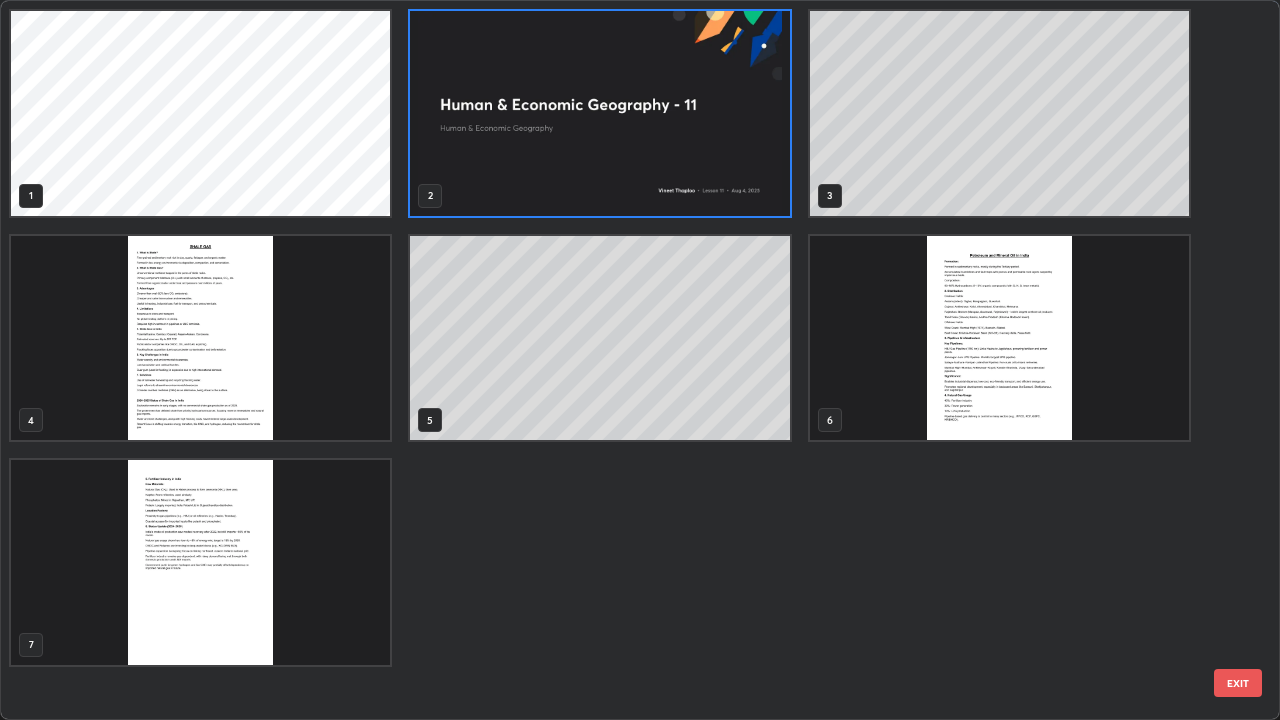 click at bounding box center (200, 338) 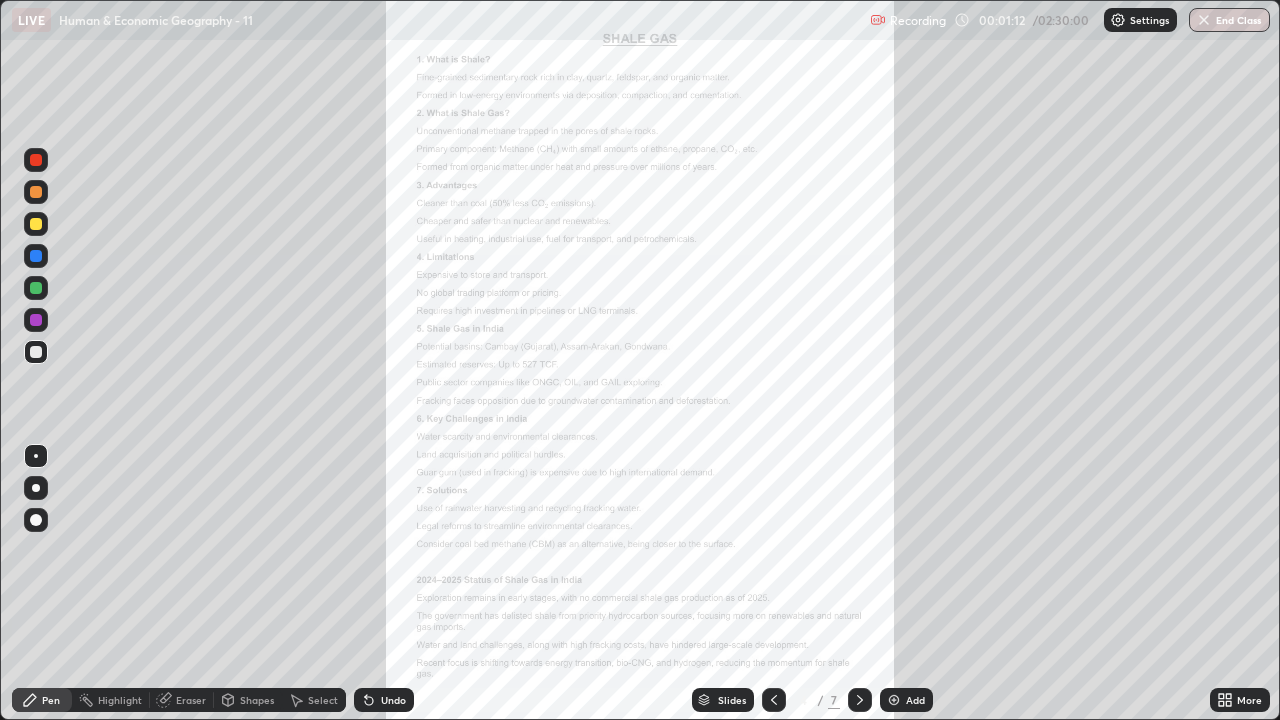 click 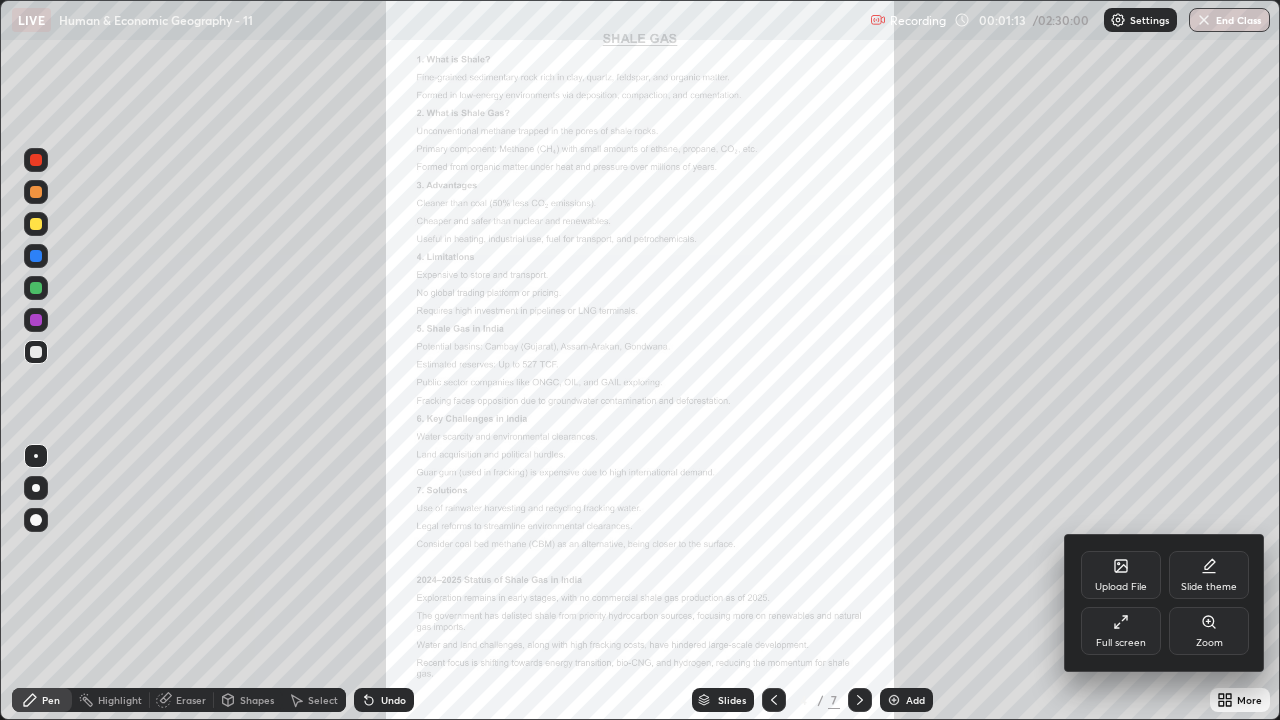 click on "Zoom" at bounding box center [1209, 631] 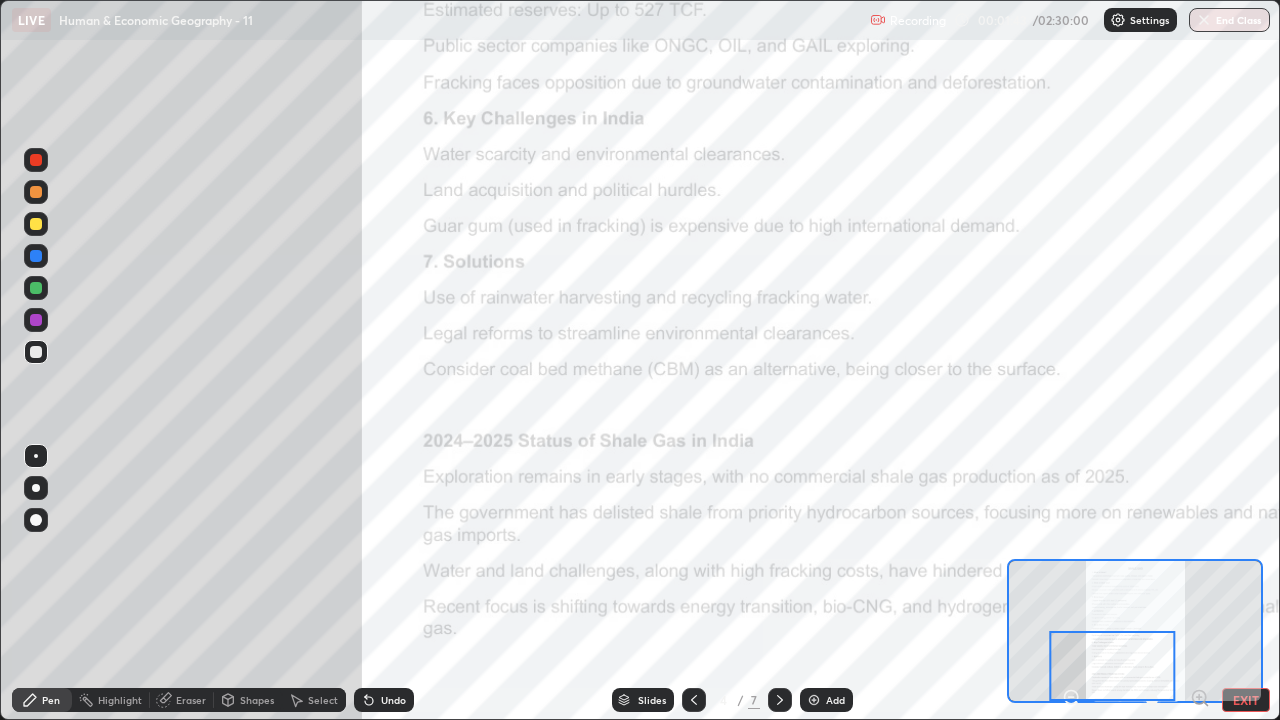click on "EXIT" at bounding box center (1246, 700) 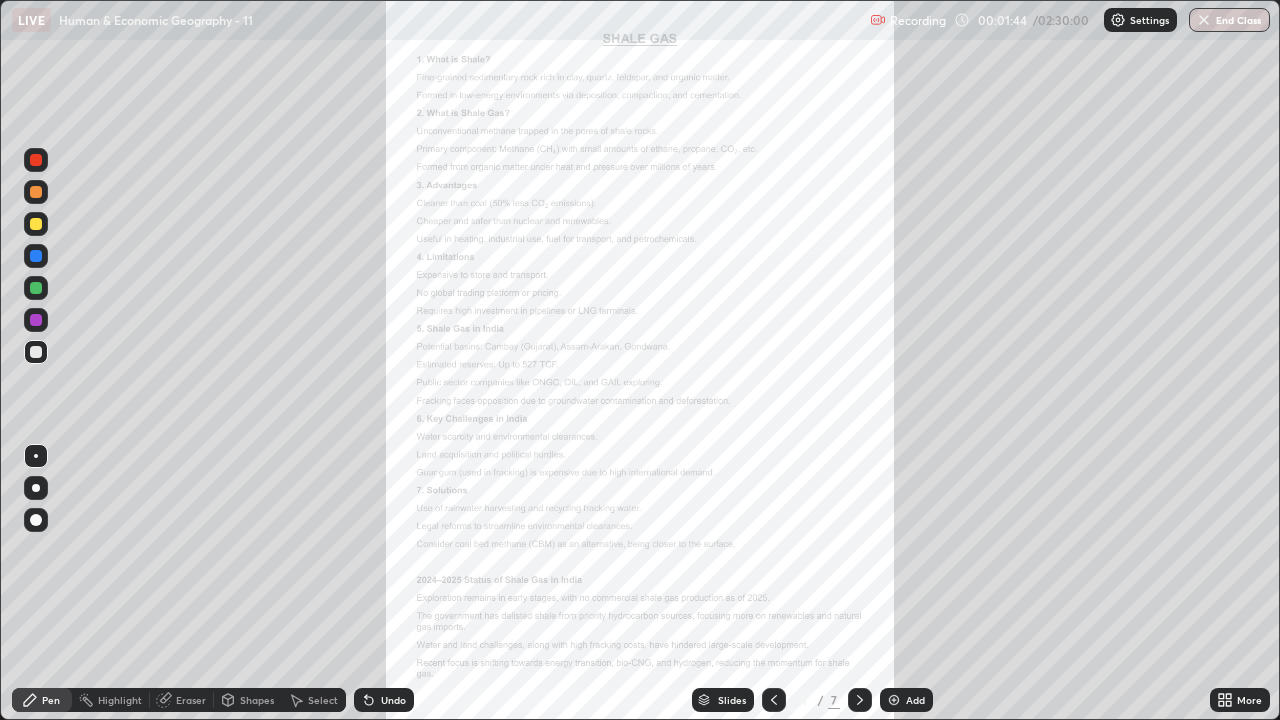 click 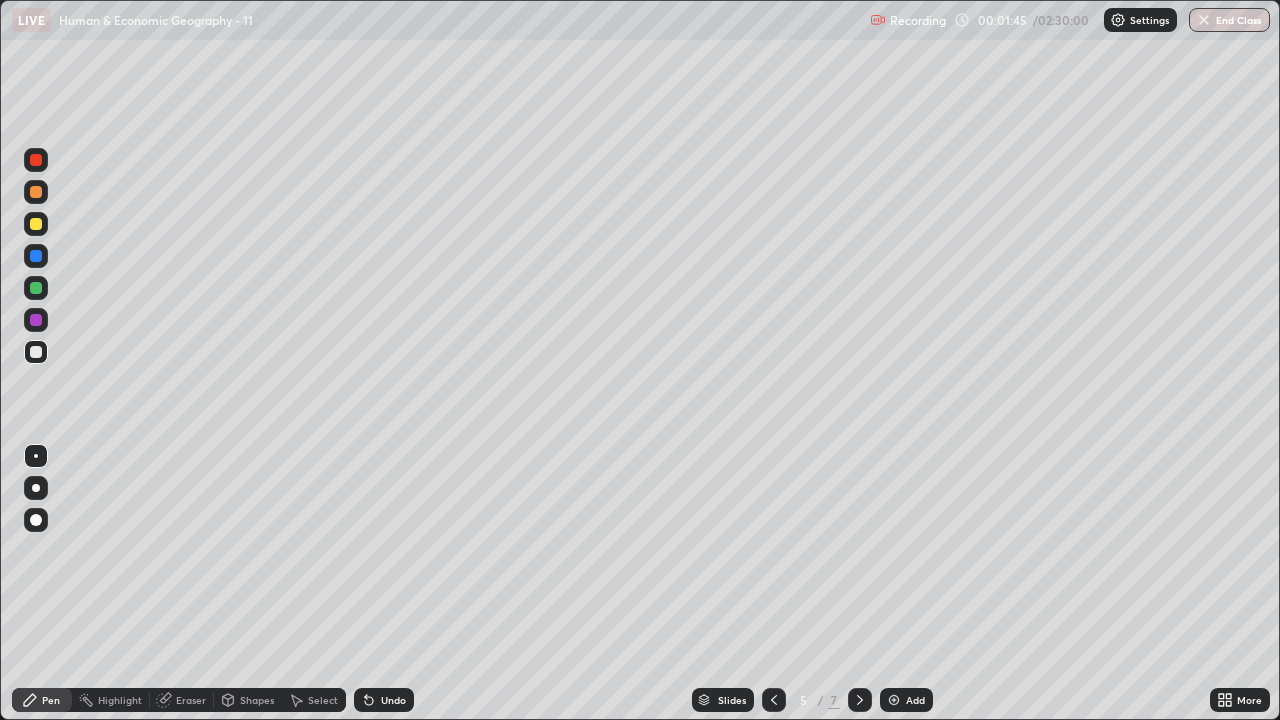click 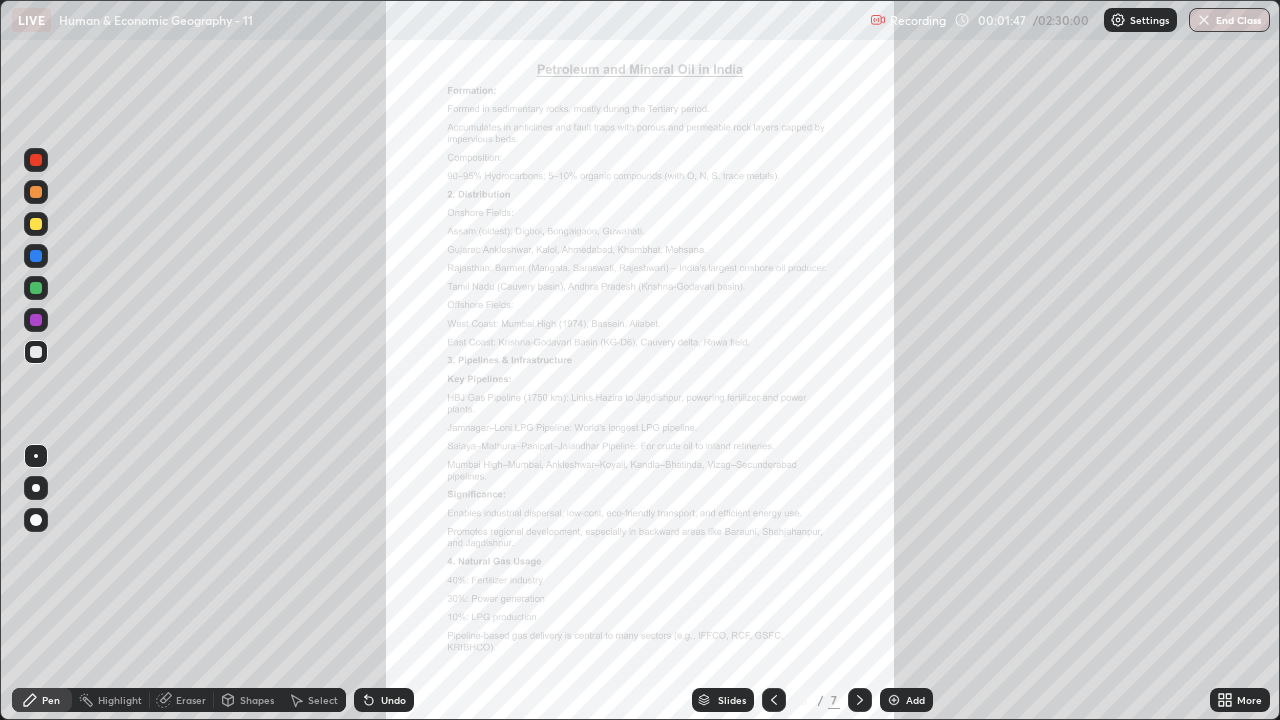 click on "More" at bounding box center (1249, 700) 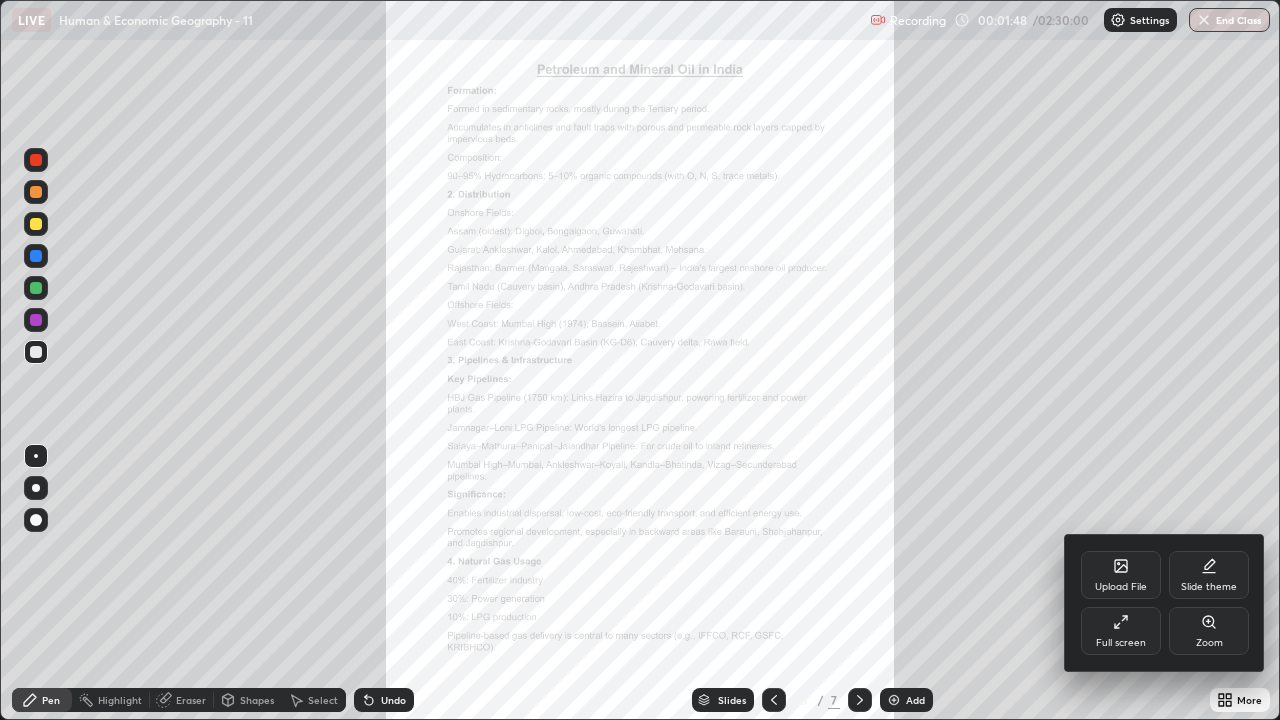 click on "Zoom" at bounding box center (1209, 643) 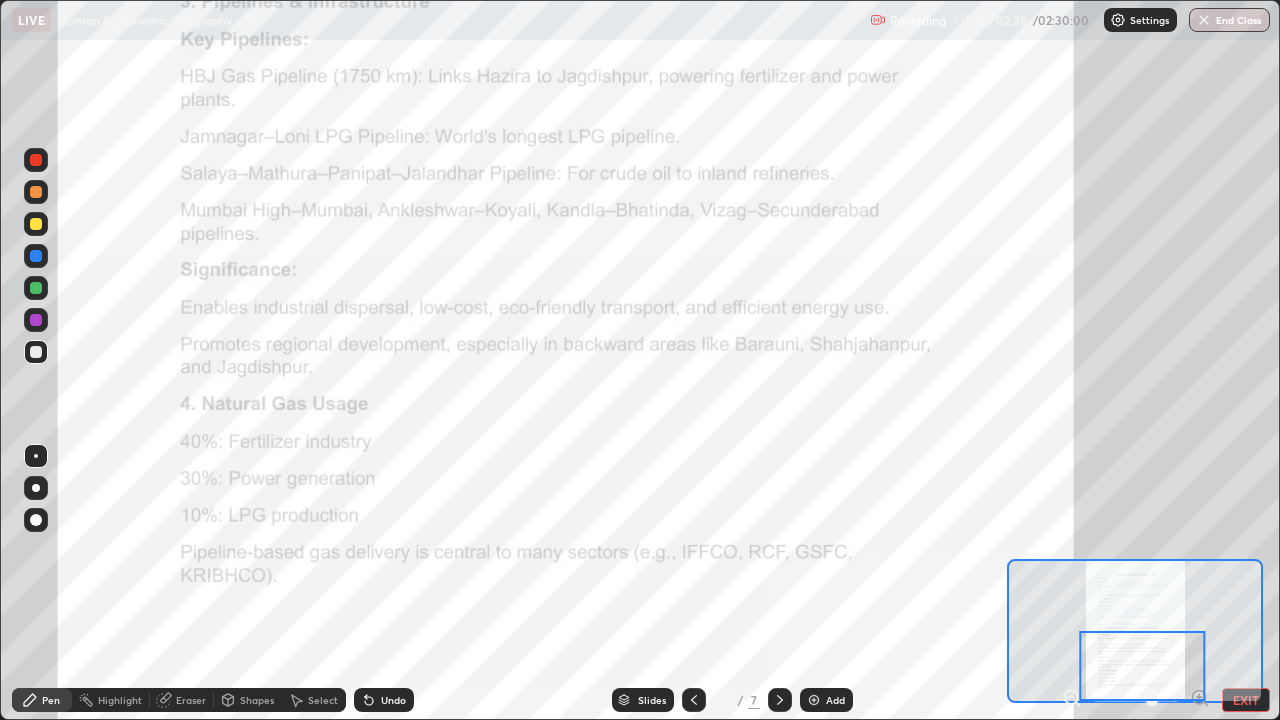 click on "EXIT" at bounding box center (1246, 700) 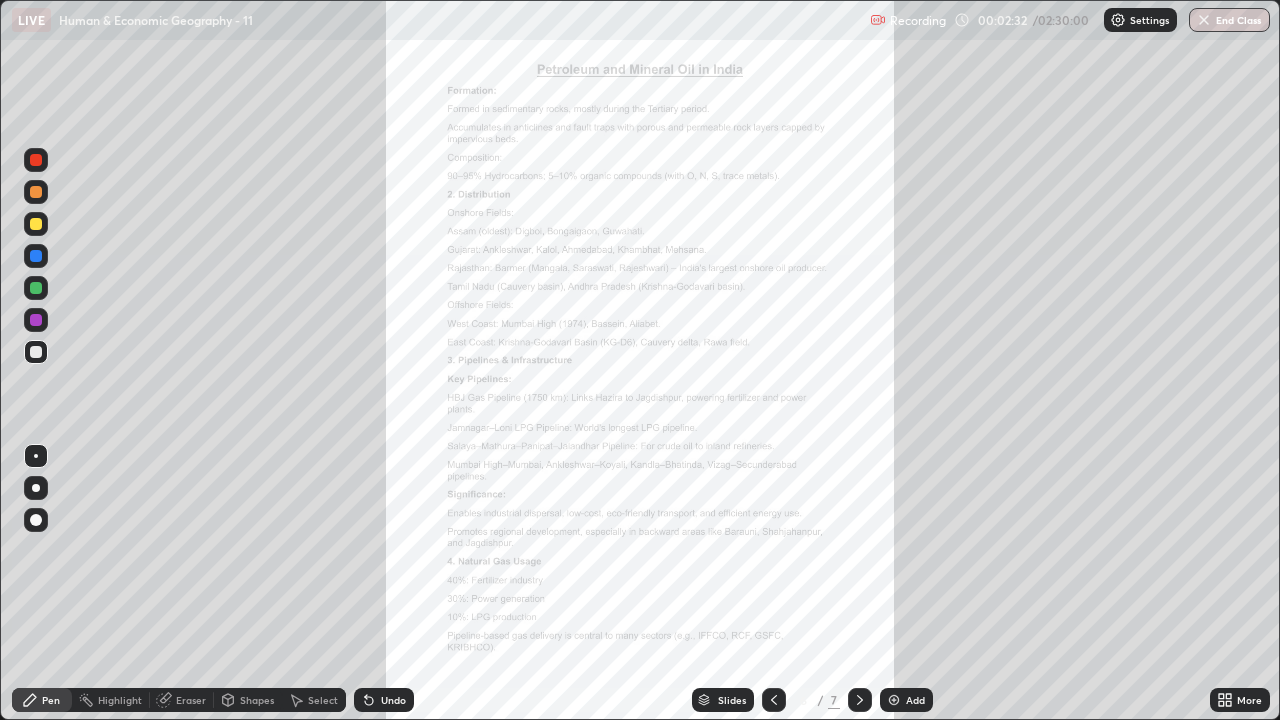 click 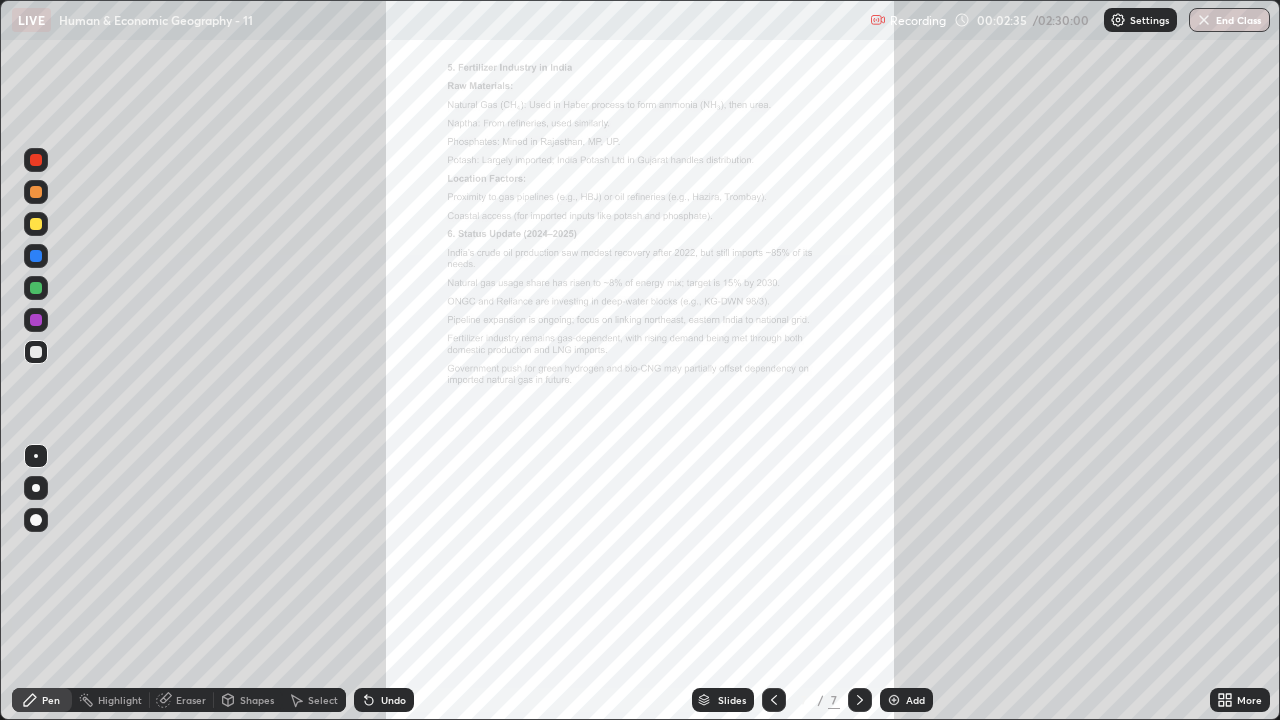 click on "More" at bounding box center [1240, 700] 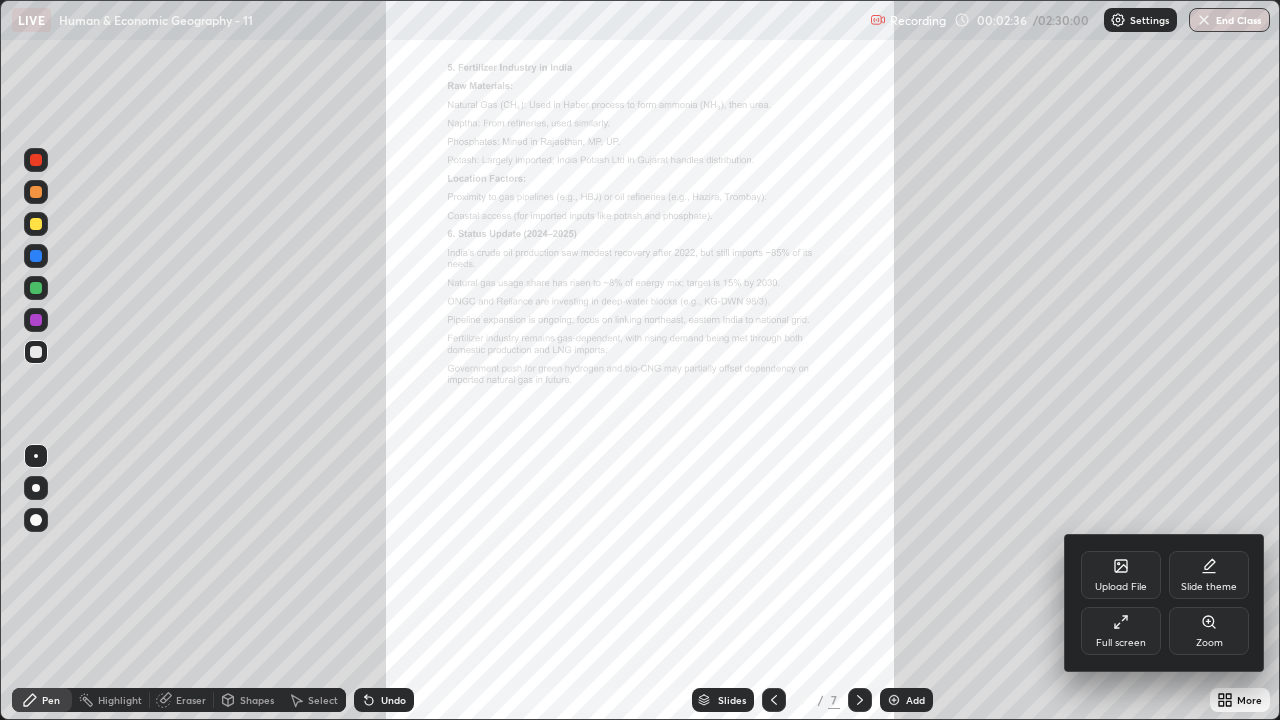 click on "Zoom" at bounding box center (1209, 631) 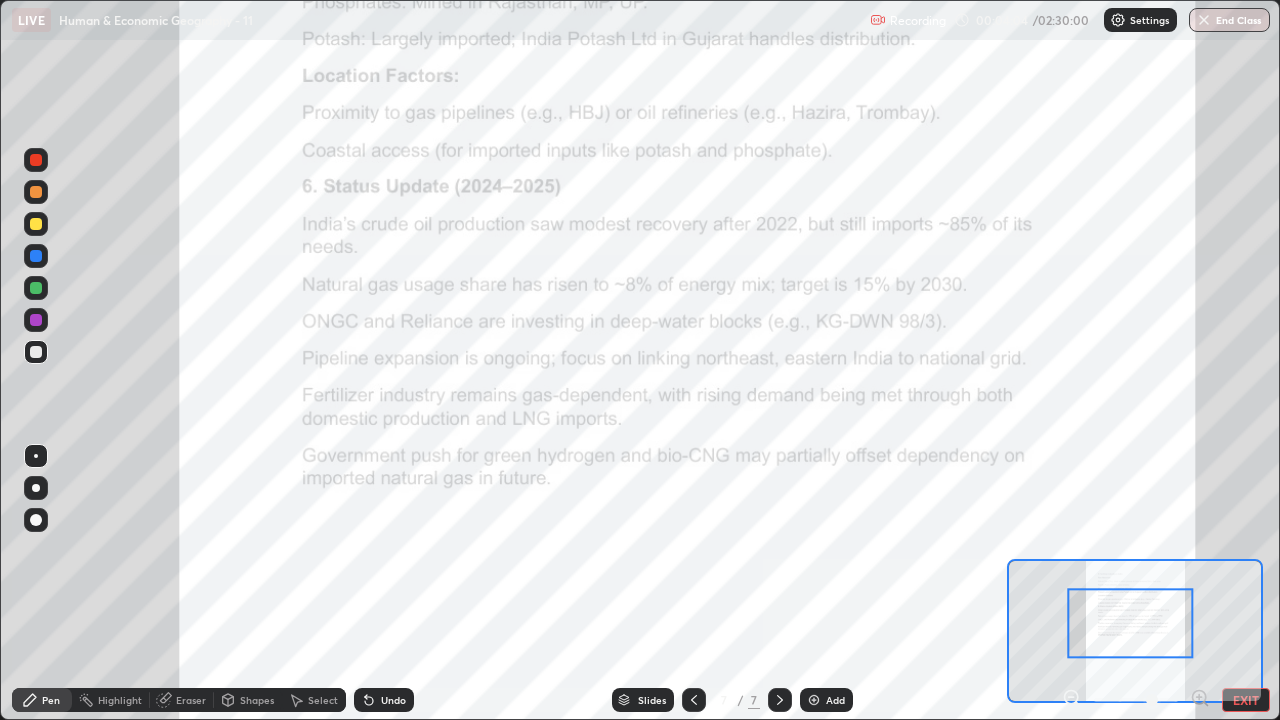 click on "EXIT" at bounding box center [1246, 700] 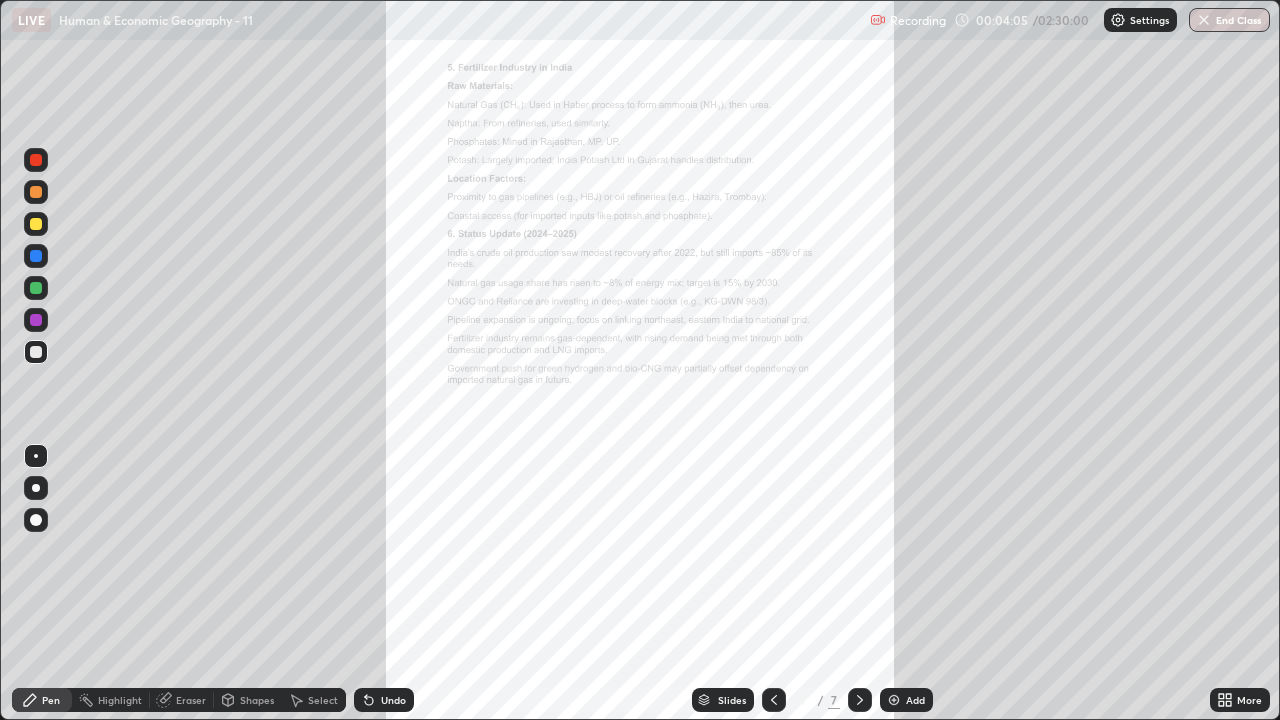 click 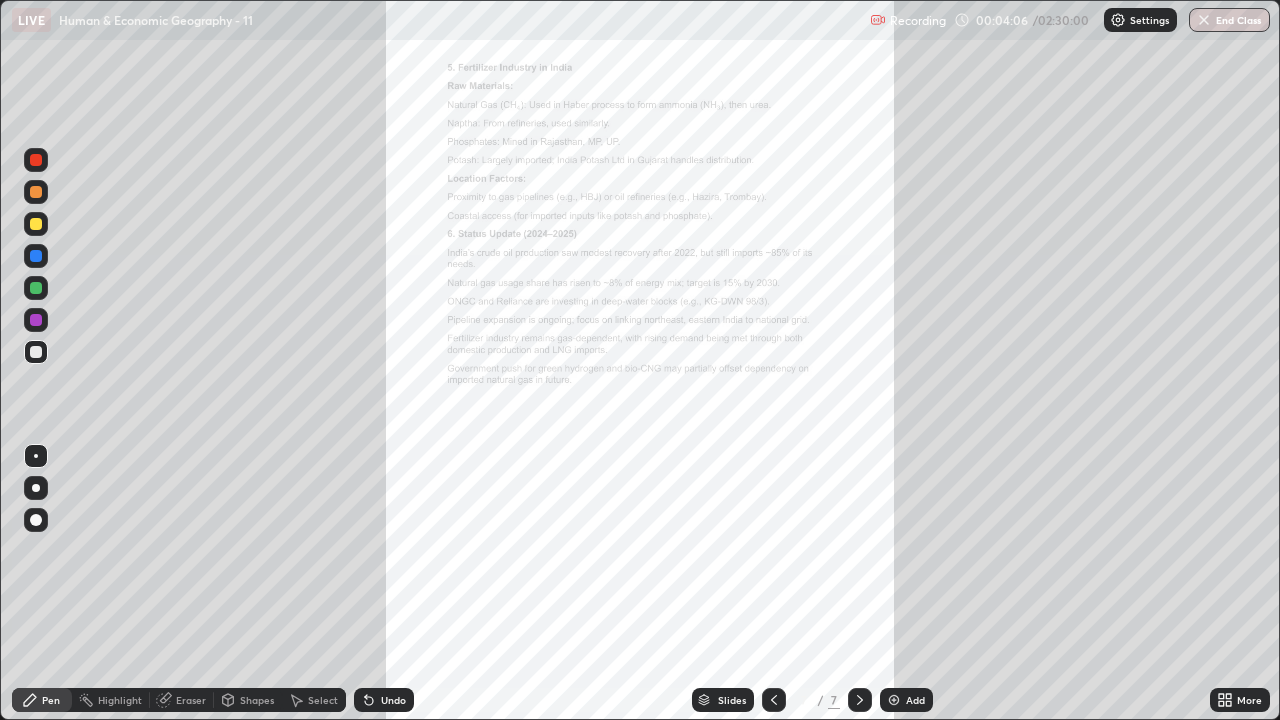 click at bounding box center (894, 700) 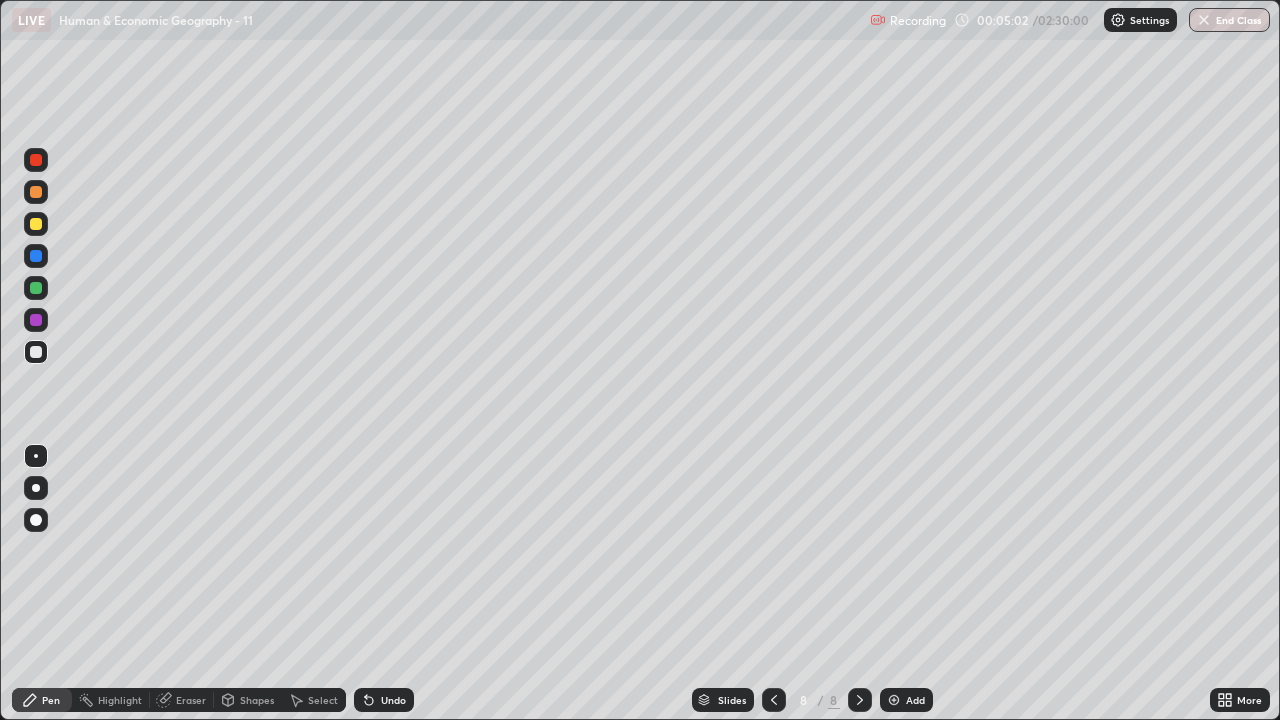 click at bounding box center (36, 352) 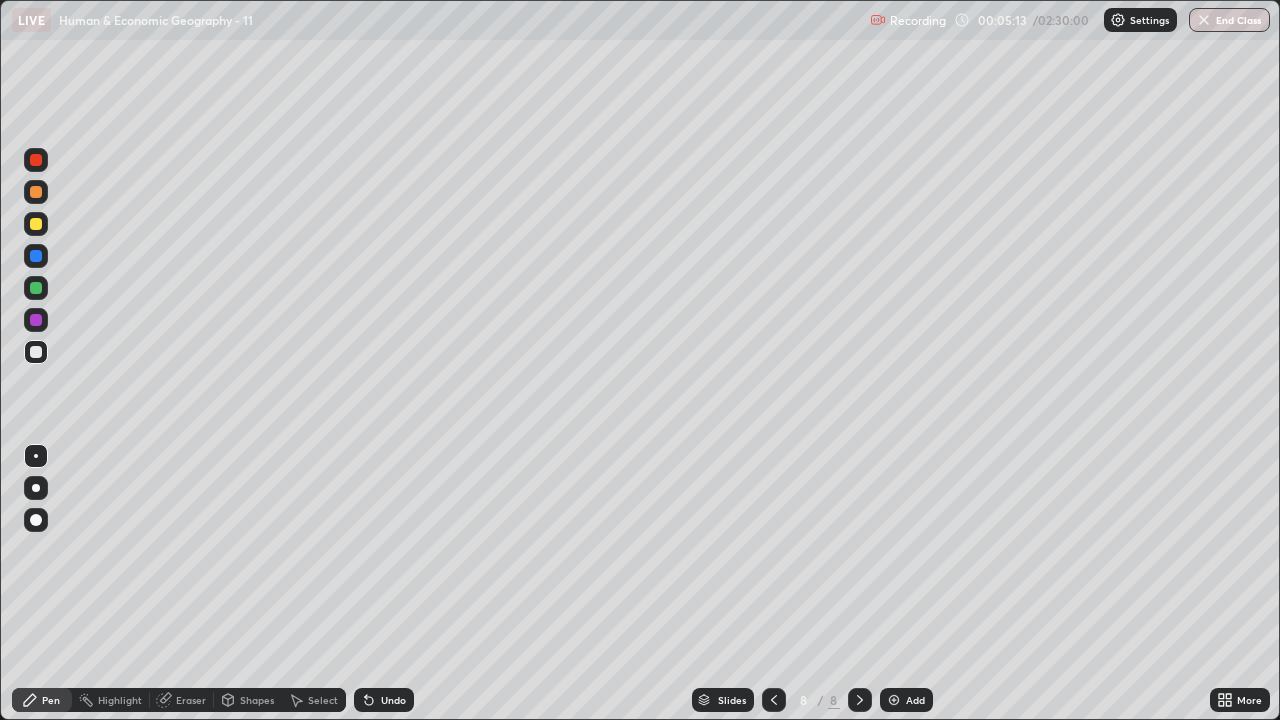 click at bounding box center (36, 488) 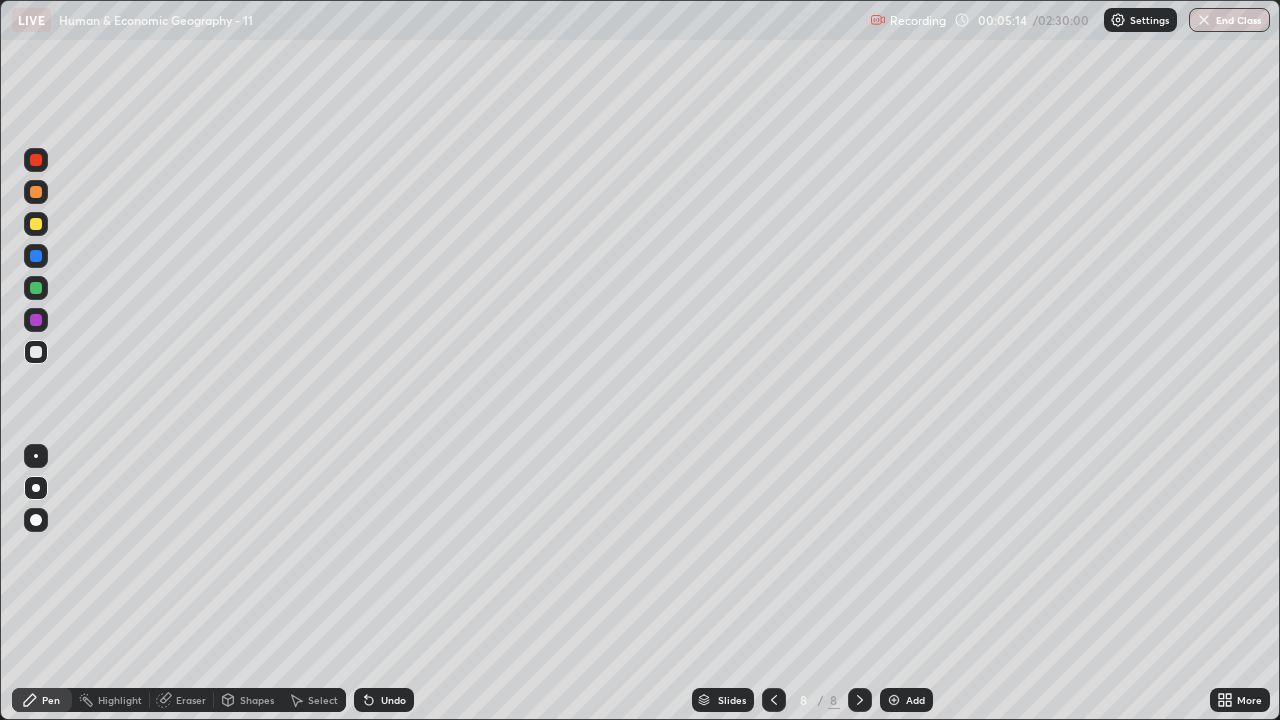click at bounding box center [36, 288] 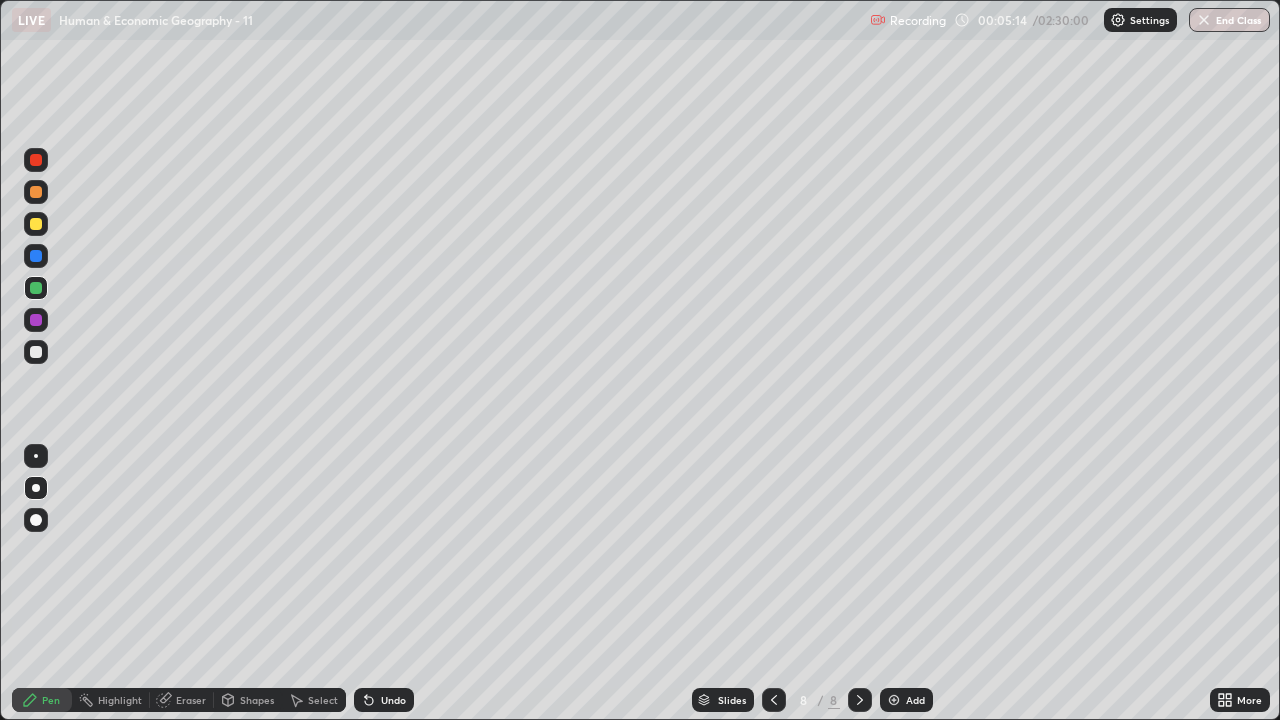 click at bounding box center (36, 224) 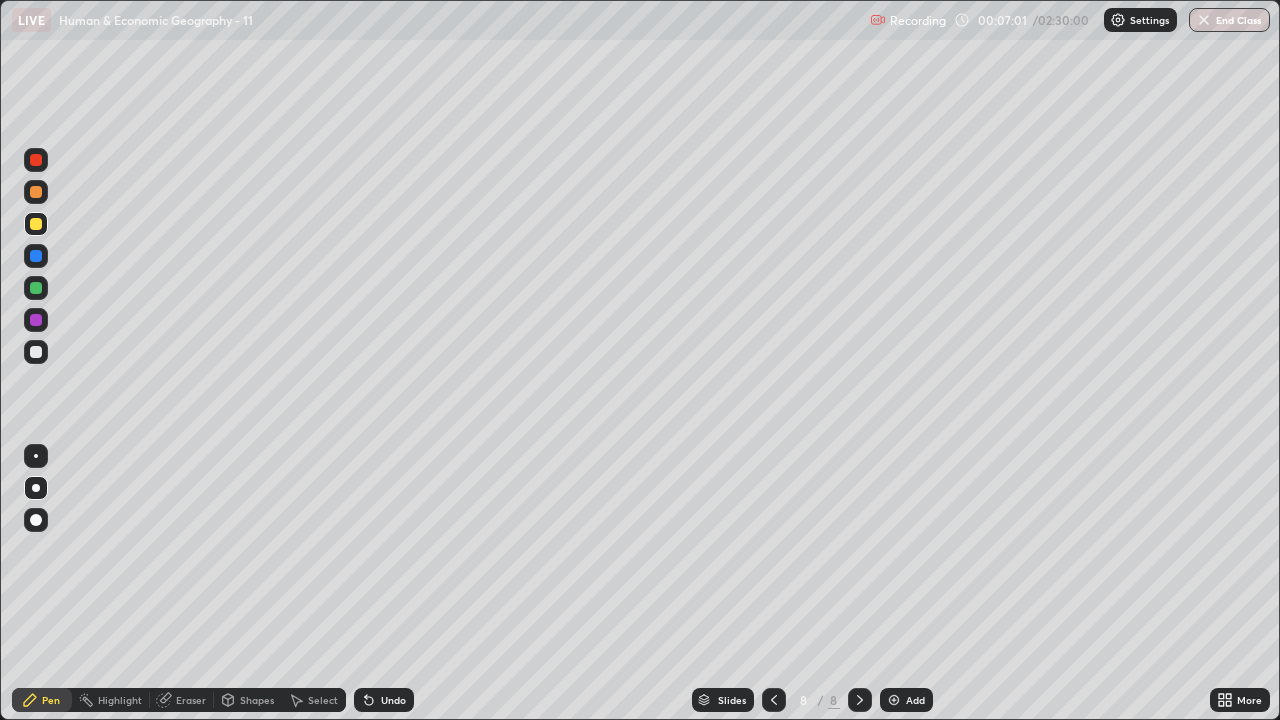 click on "Undo" at bounding box center [384, 700] 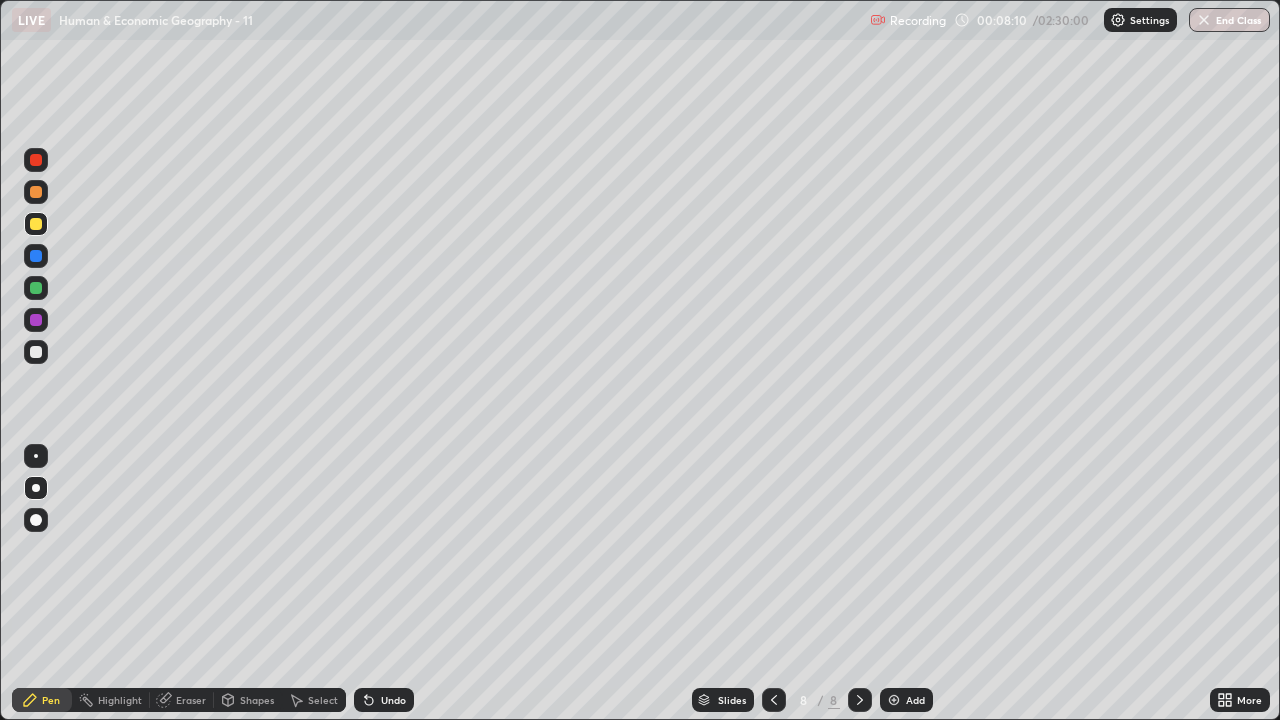 click at bounding box center [36, 160] 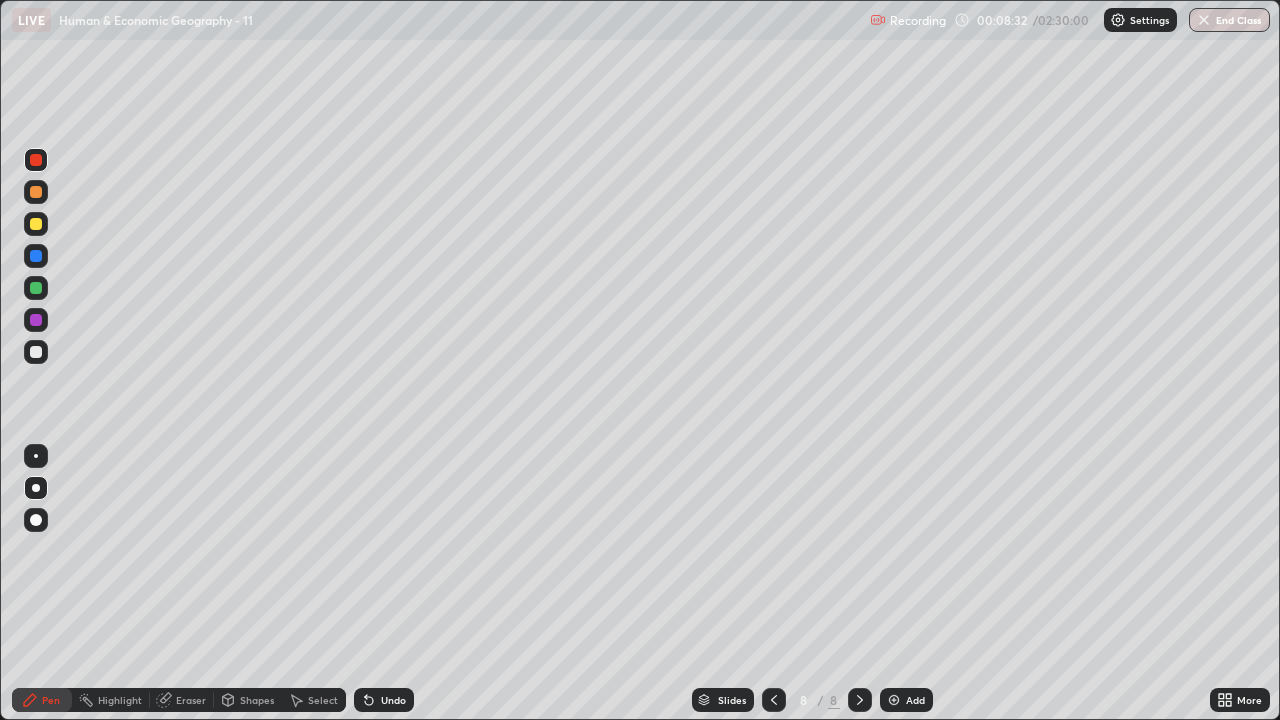 click at bounding box center [36, 224] 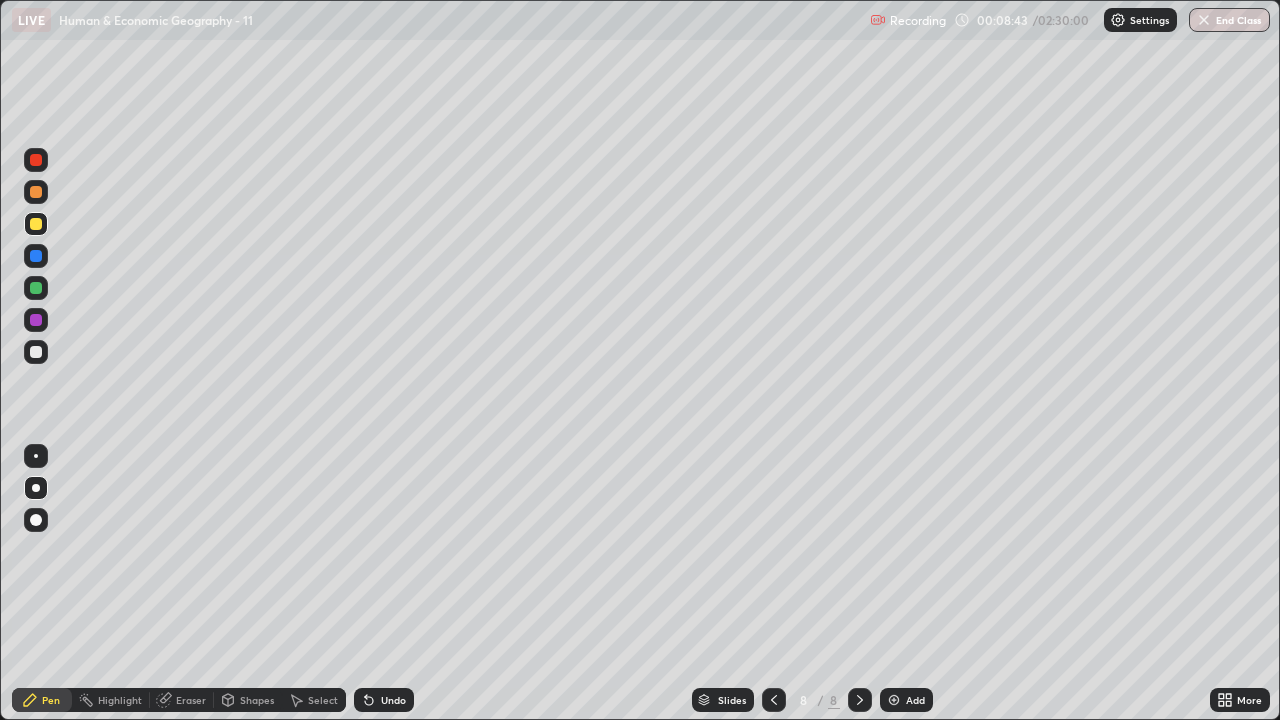 click at bounding box center [36, 352] 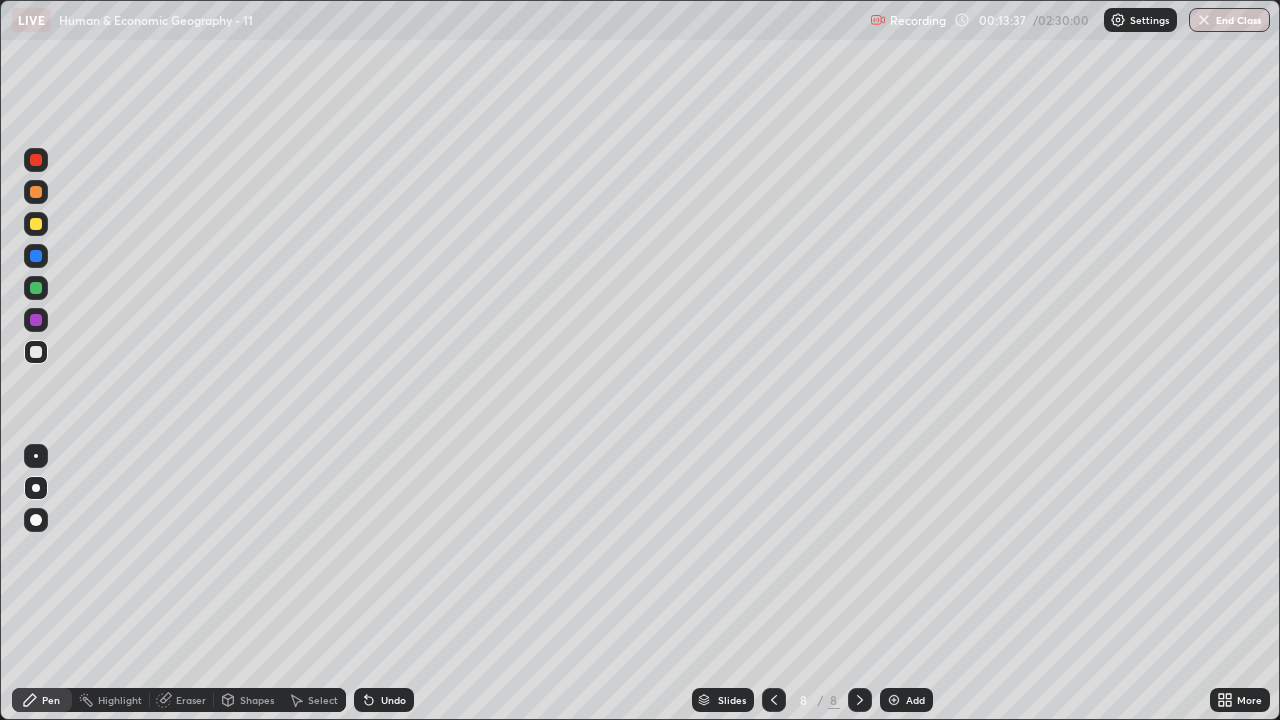 click at bounding box center [36, 288] 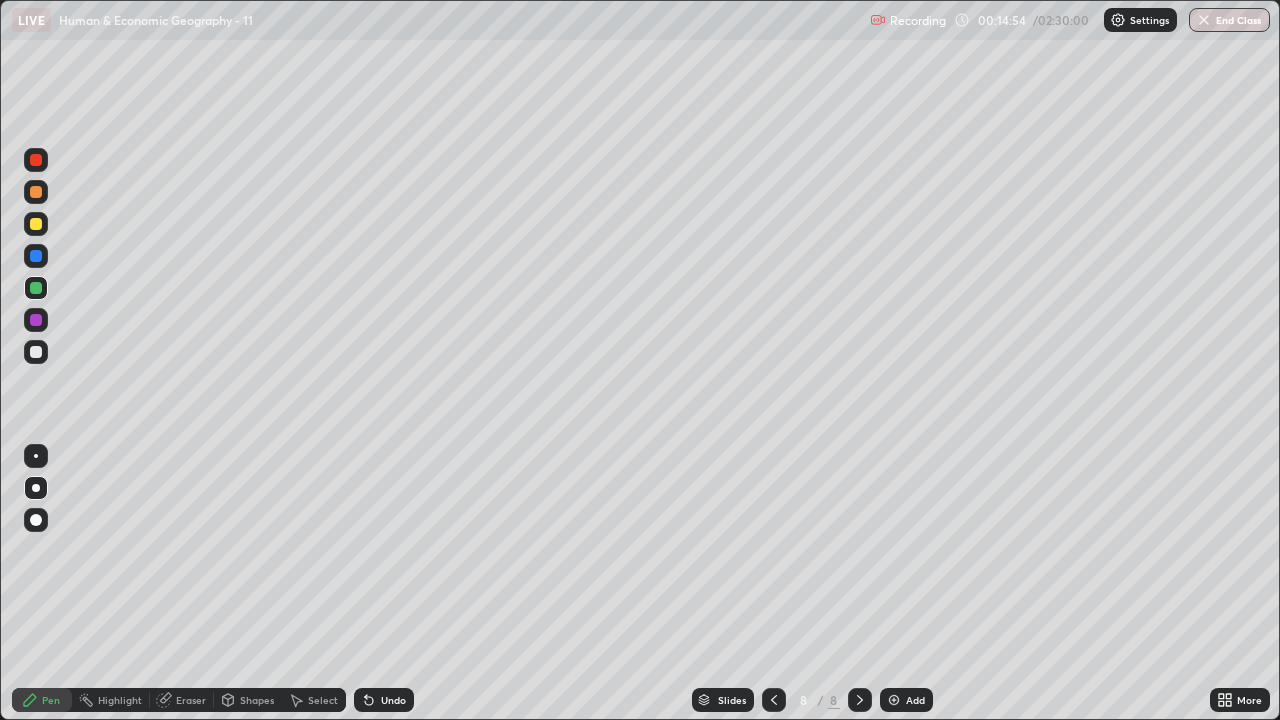 click on "Eraser" at bounding box center [182, 700] 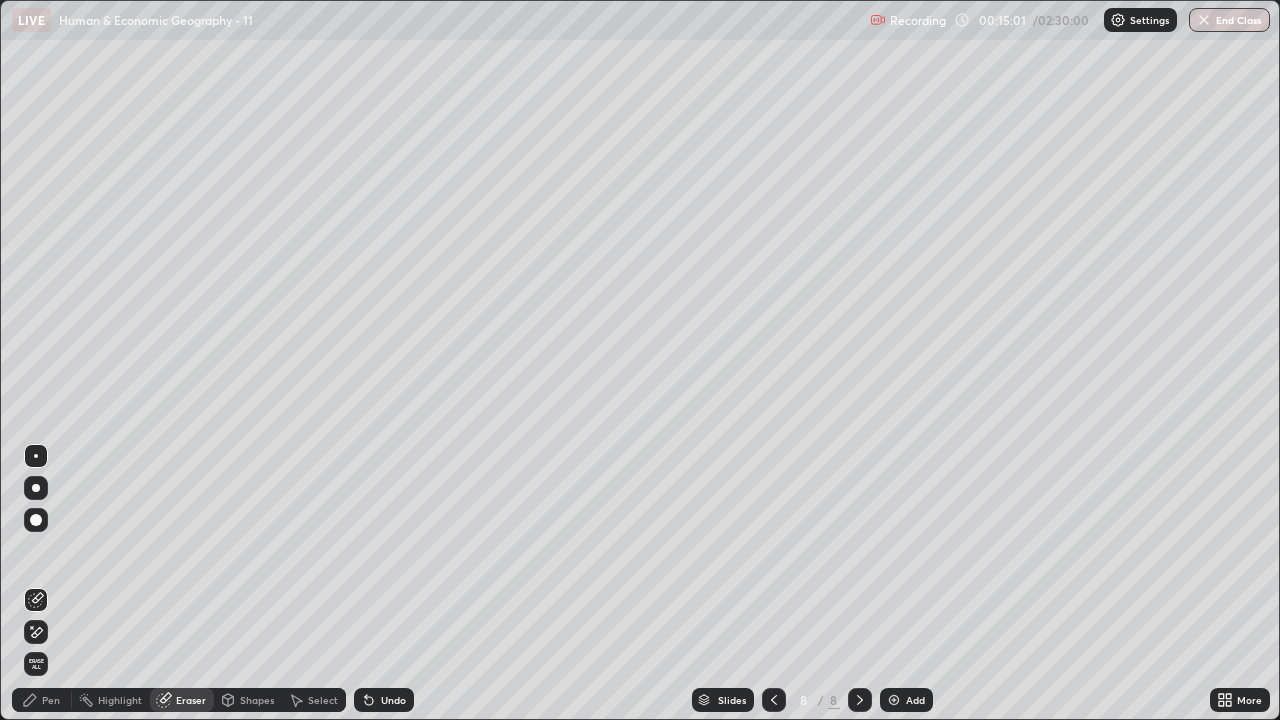 click on "Pen" at bounding box center (51, 700) 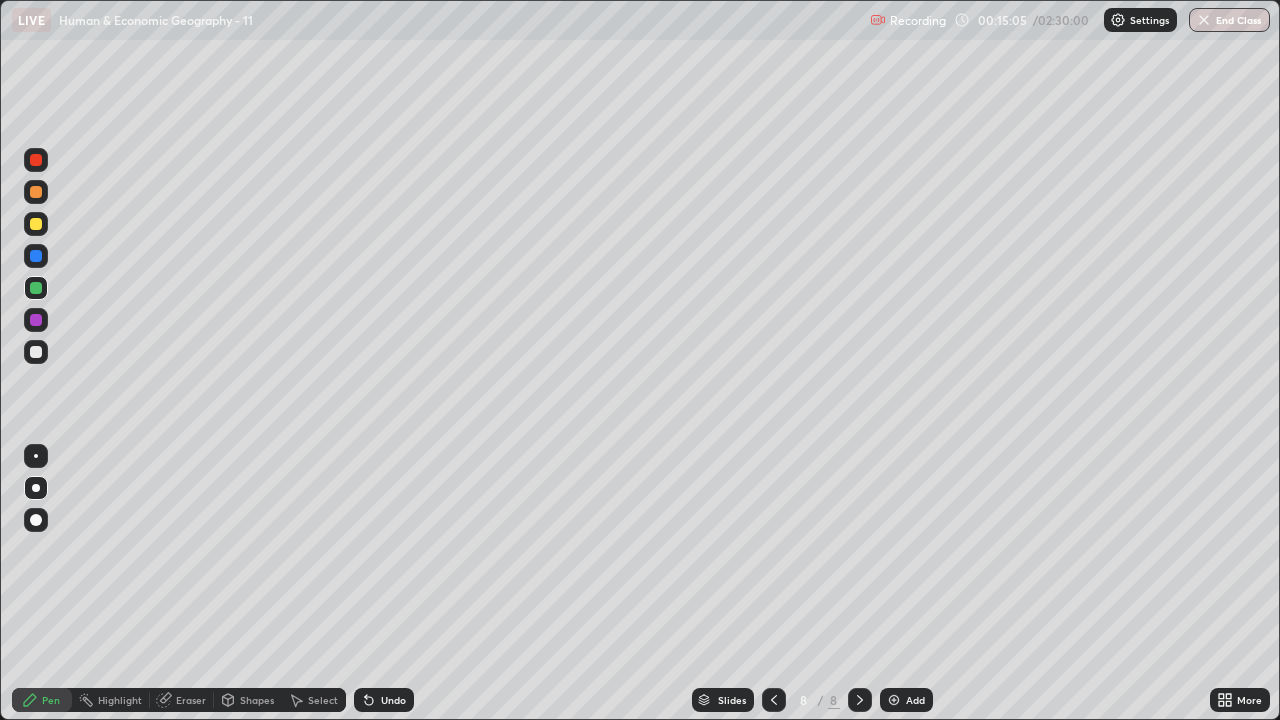 click at bounding box center (36, 224) 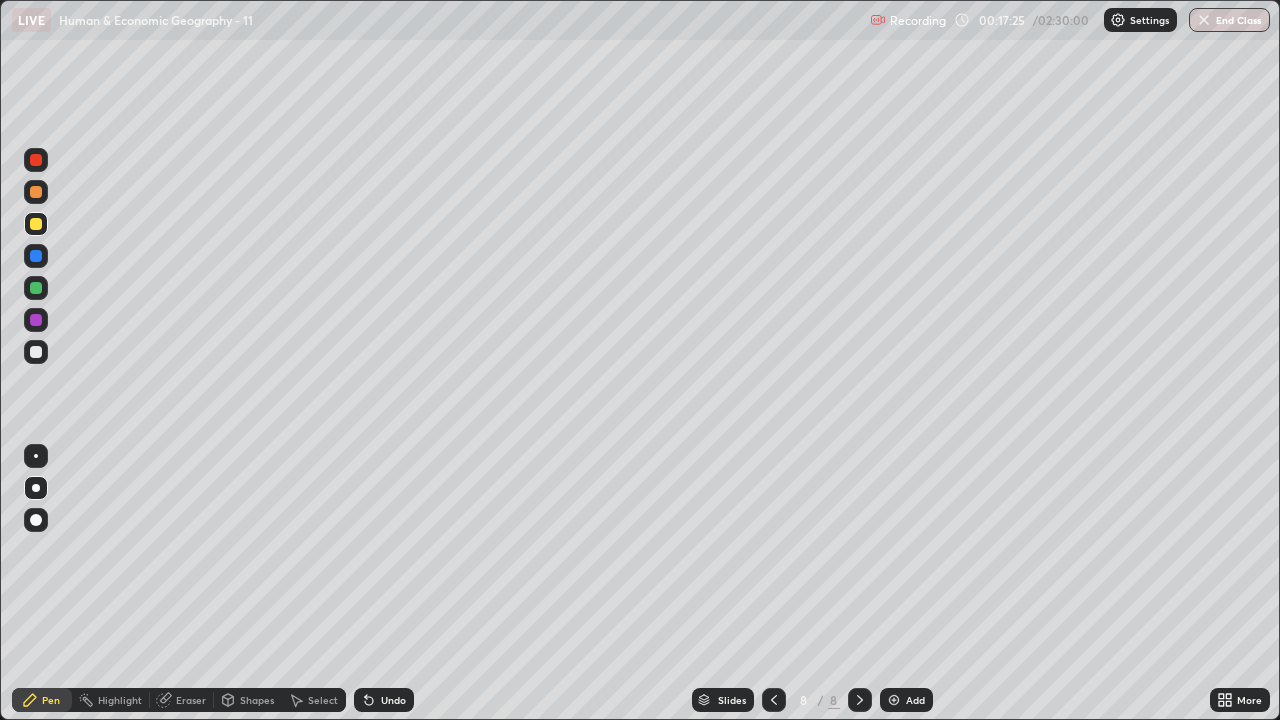 click at bounding box center [36, 256] 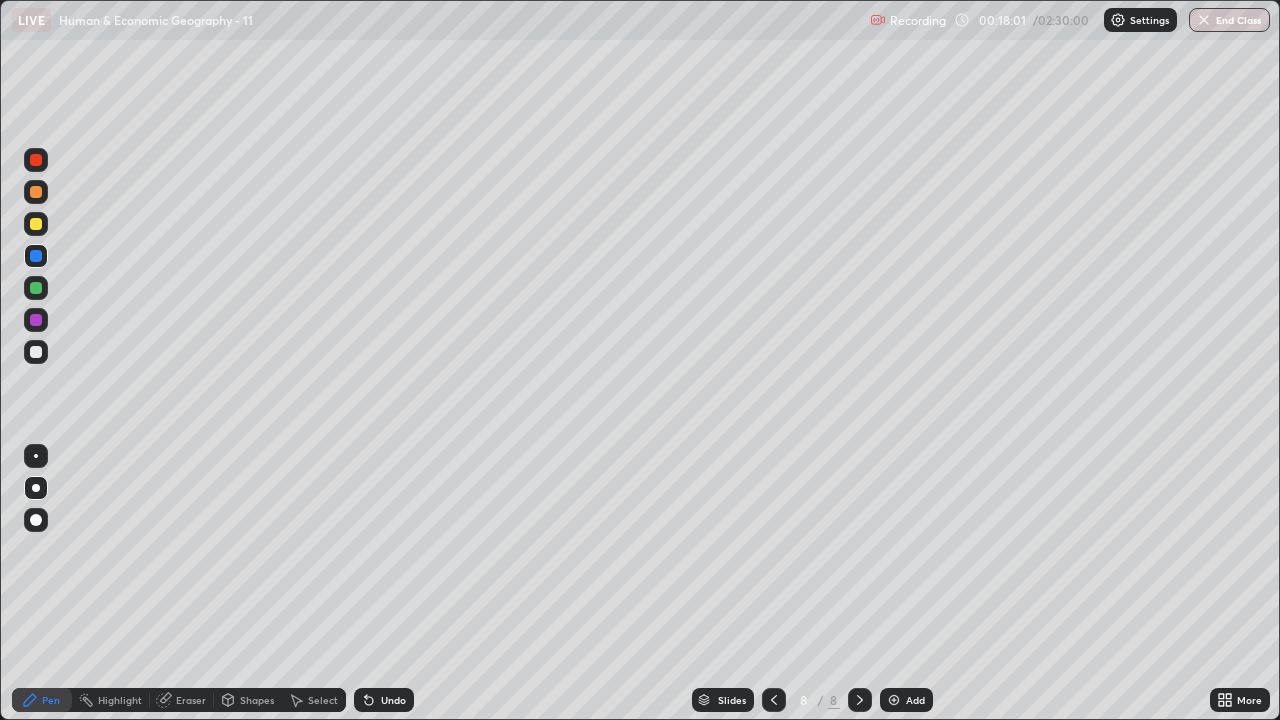click at bounding box center [36, 352] 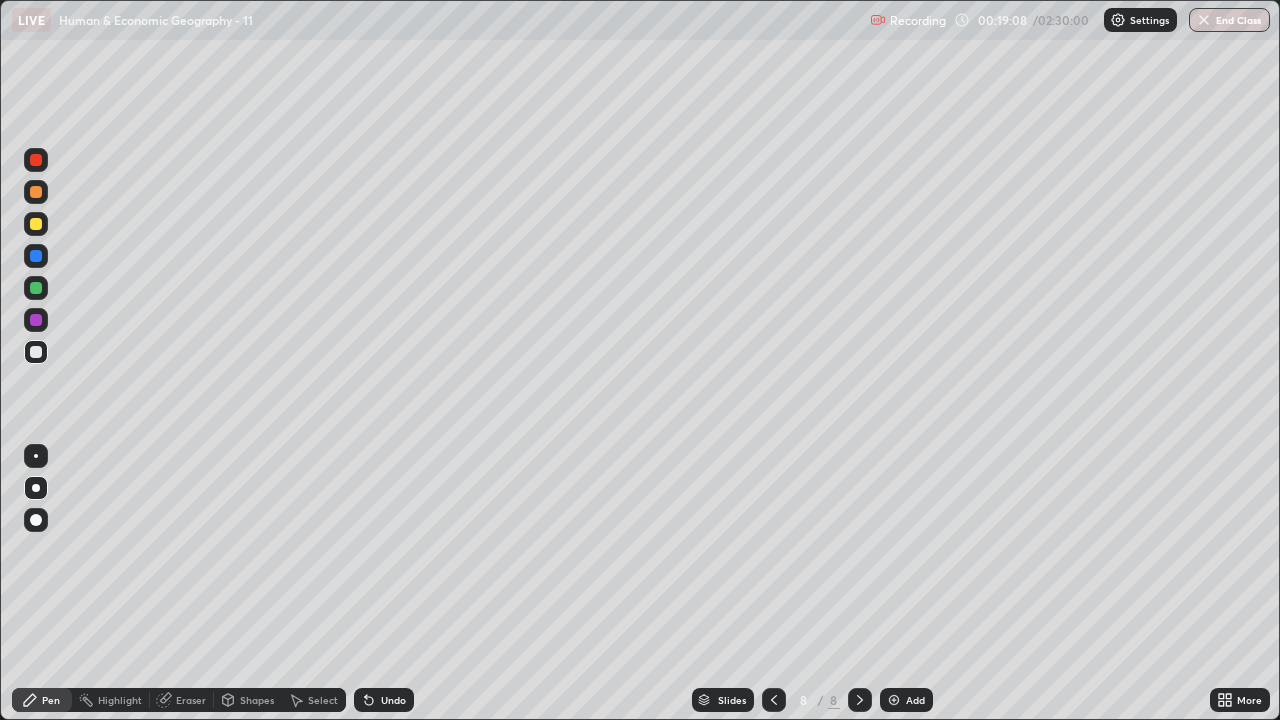 click on "Undo" at bounding box center (393, 700) 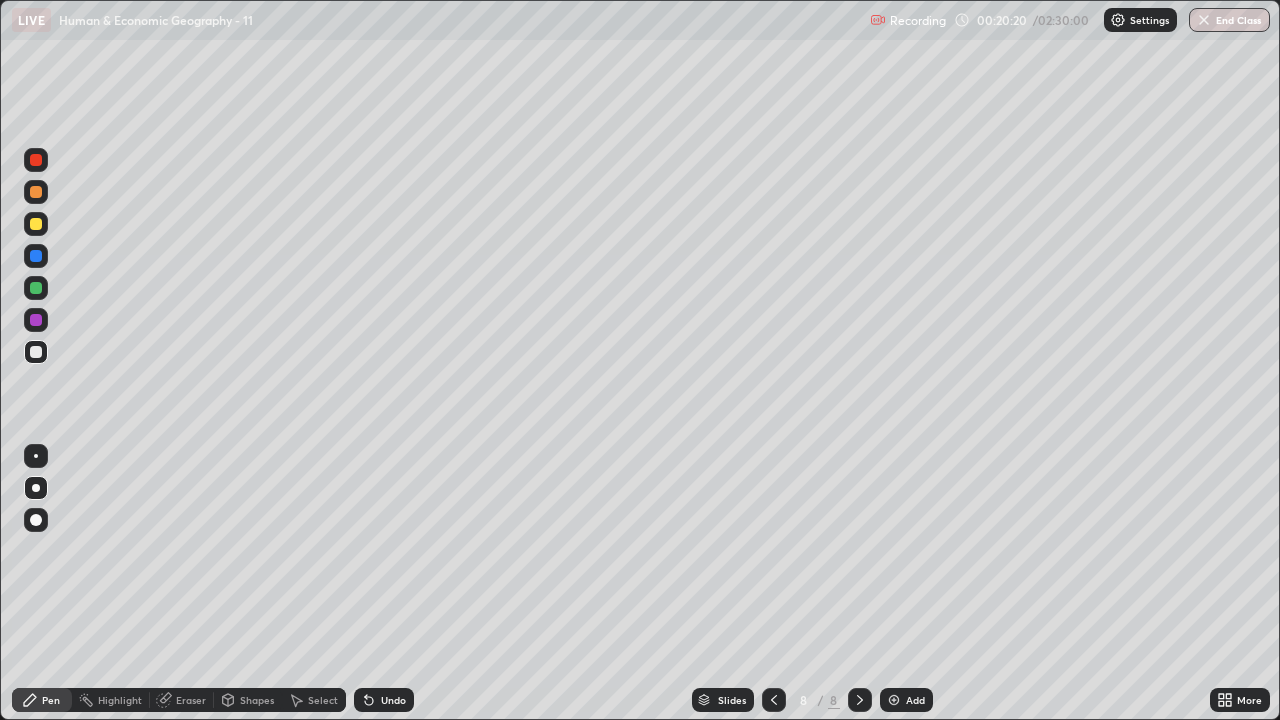 click at bounding box center [36, 320] 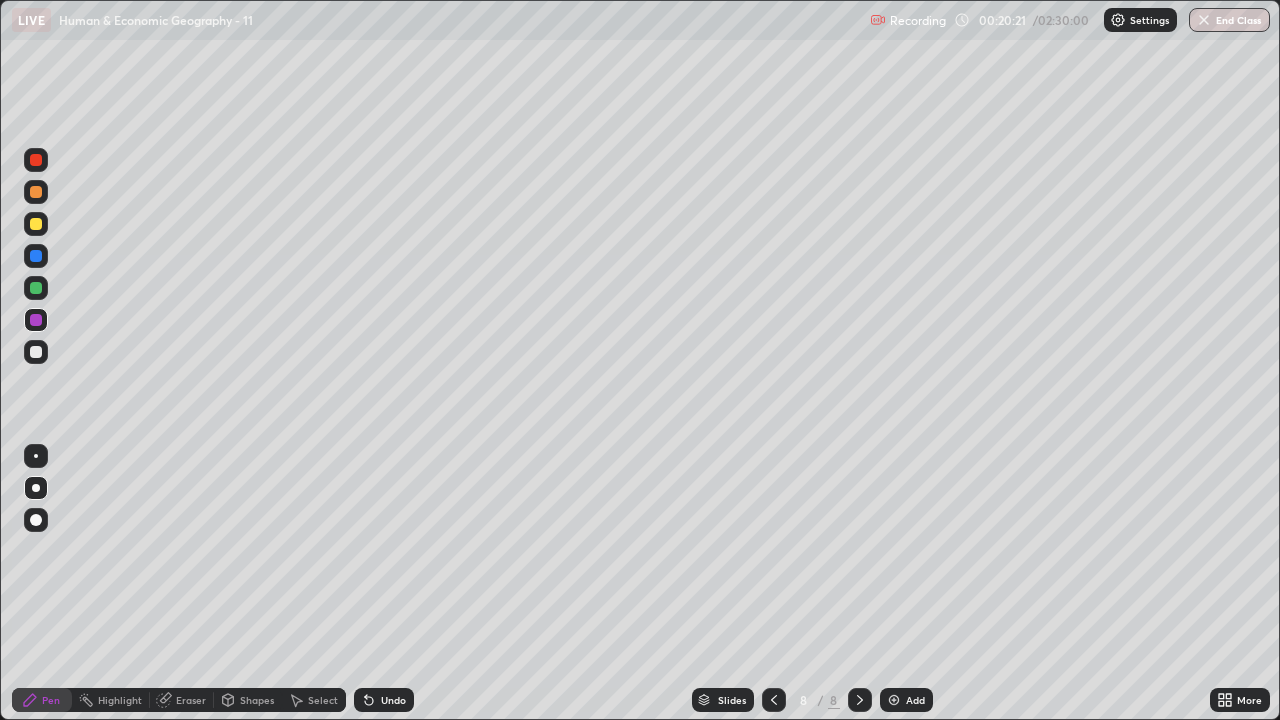 click on "Pen" at bounding box center [42, 700] 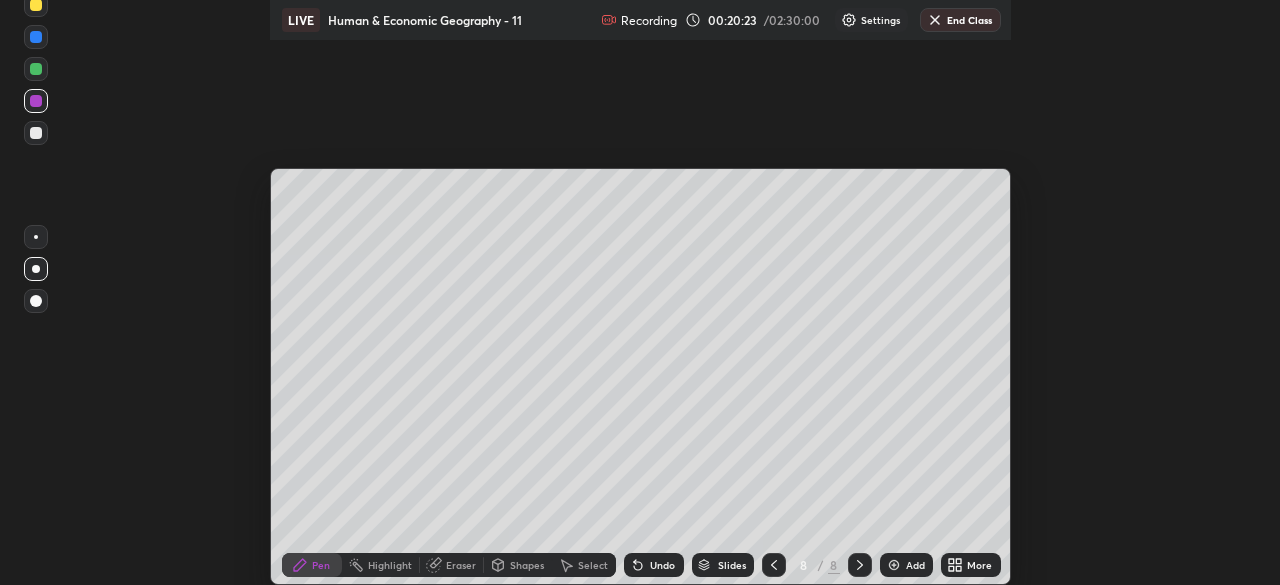 scroll, scrollTop: 585, scrollLeft: 1280, axis: both 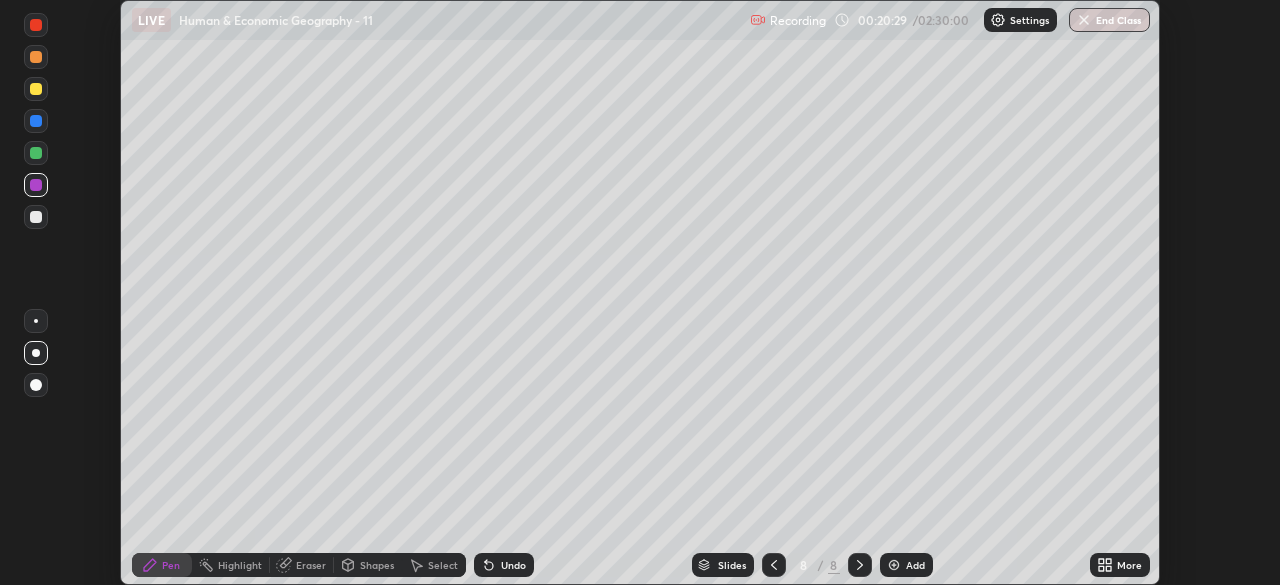 click 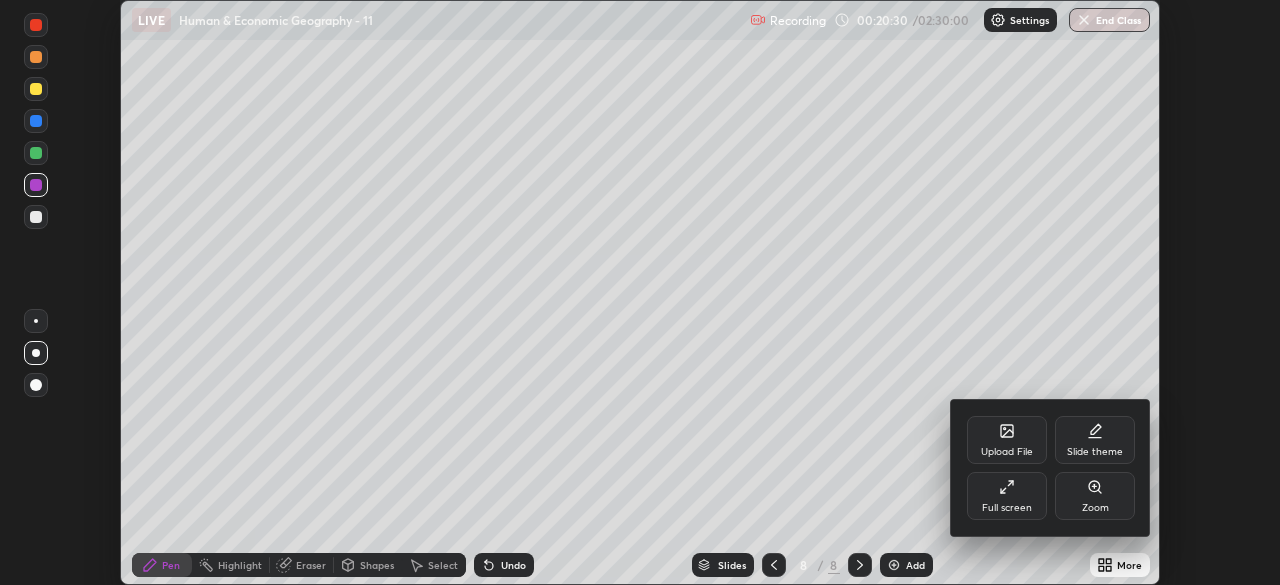 click on "Full screen" at bounding box center (1007, 508) 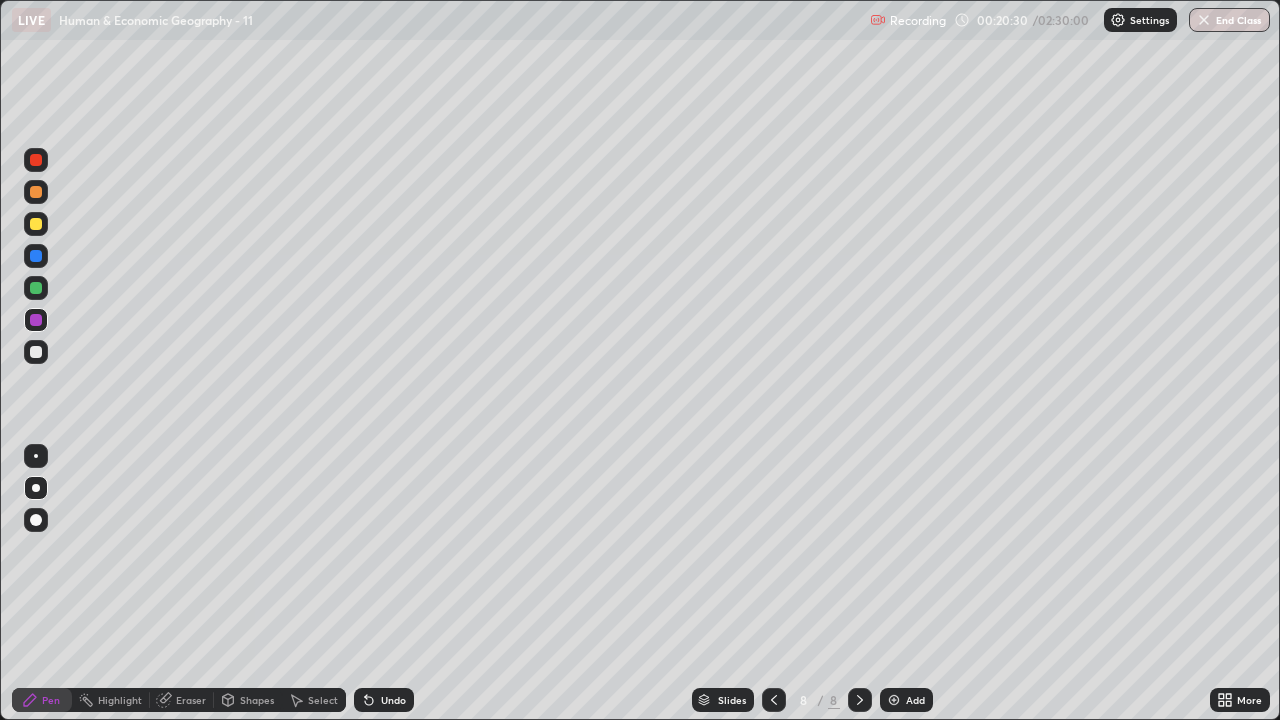 scroll, scrollTop: 99280, scrollLeft: 98720, axis: both 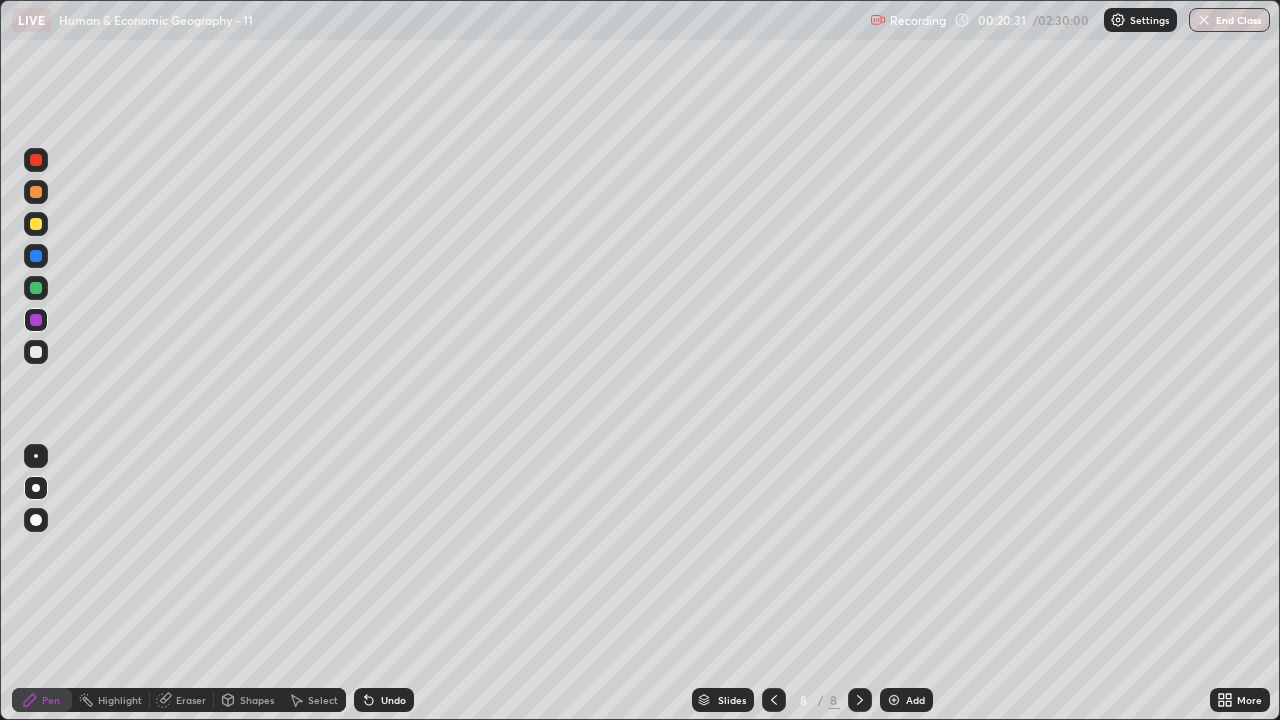 click at bounding box center (36, 352) 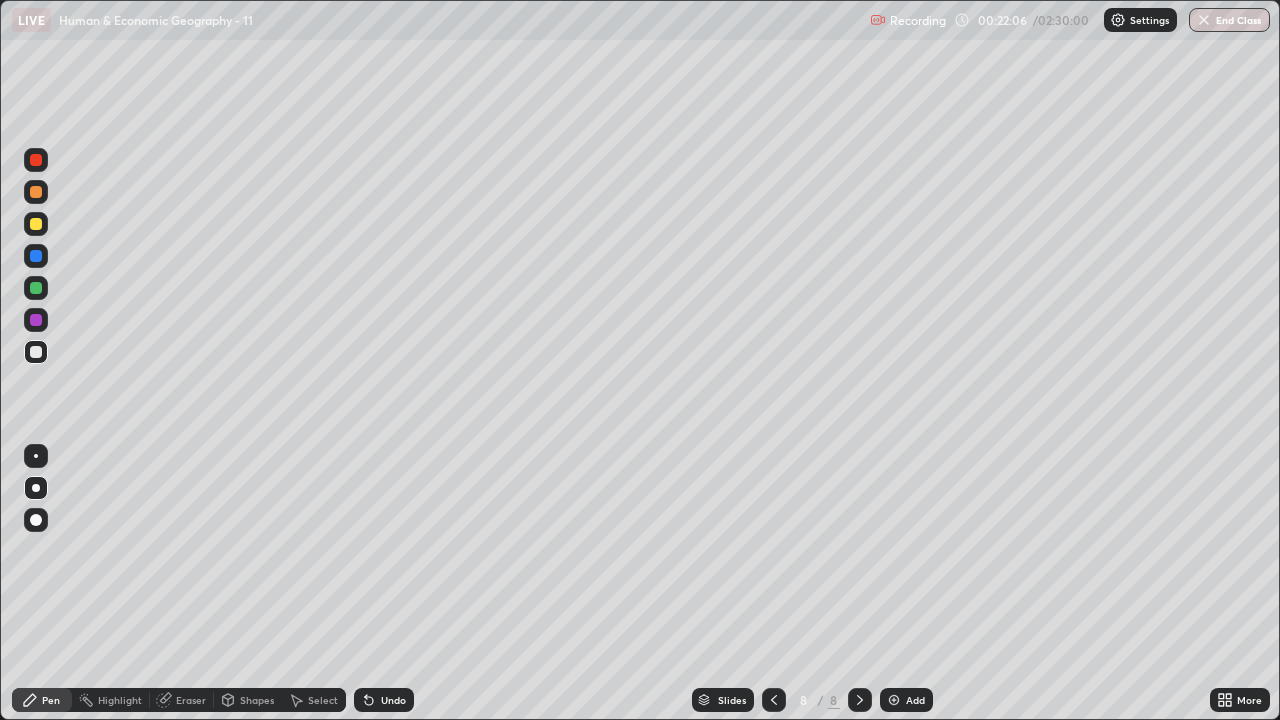 click on "More" at bounding box center [1249, 700] 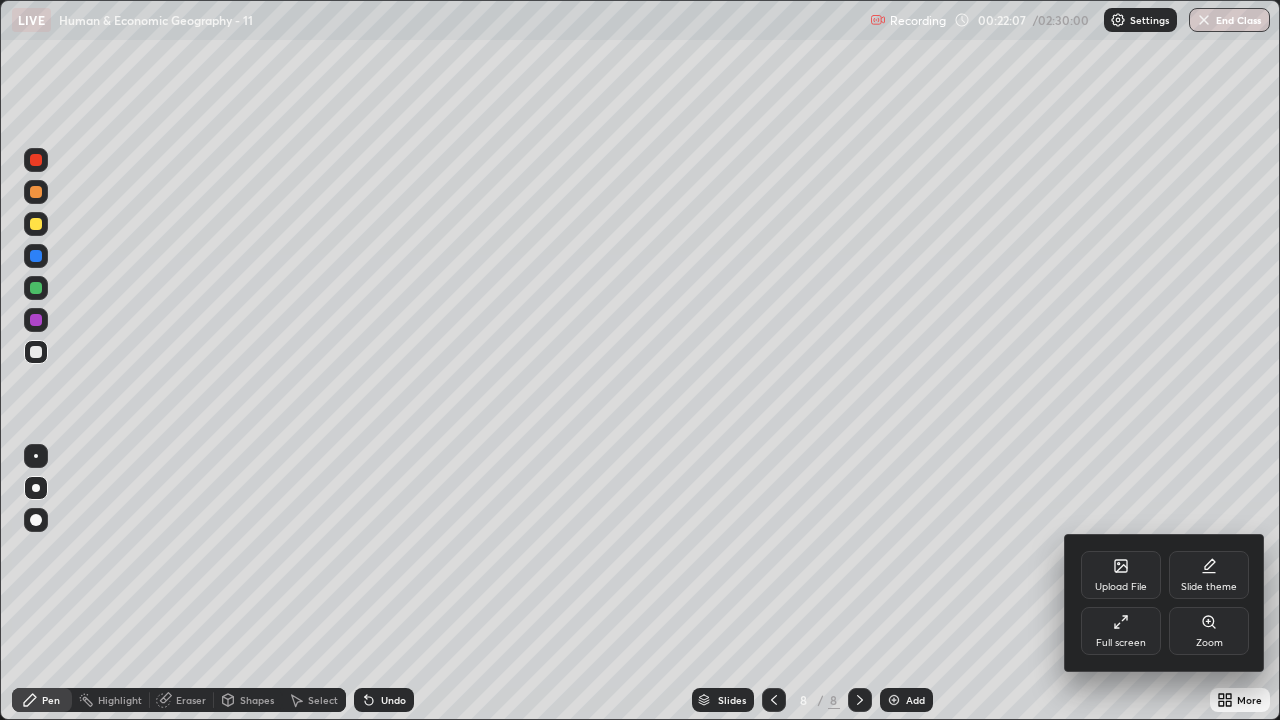 click on "Full screen" at bounding box center (1121, 631) 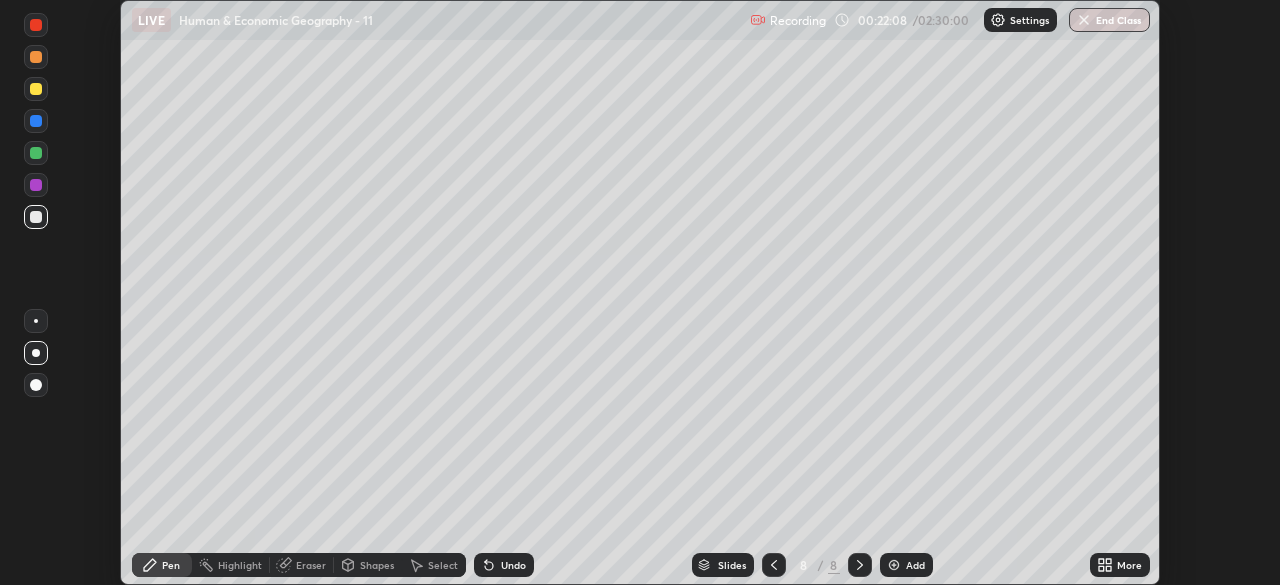 scroll, scrollTop: 585, scrollLeft: 1280, axis: both 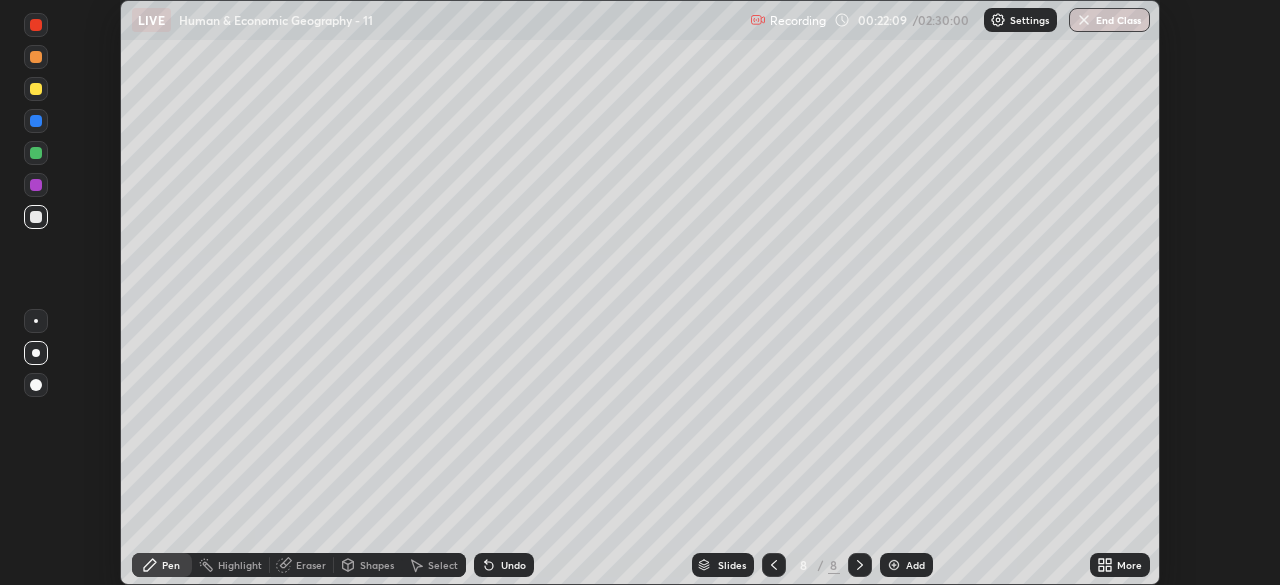 click on "Slides" at bounding box center (732, 565) 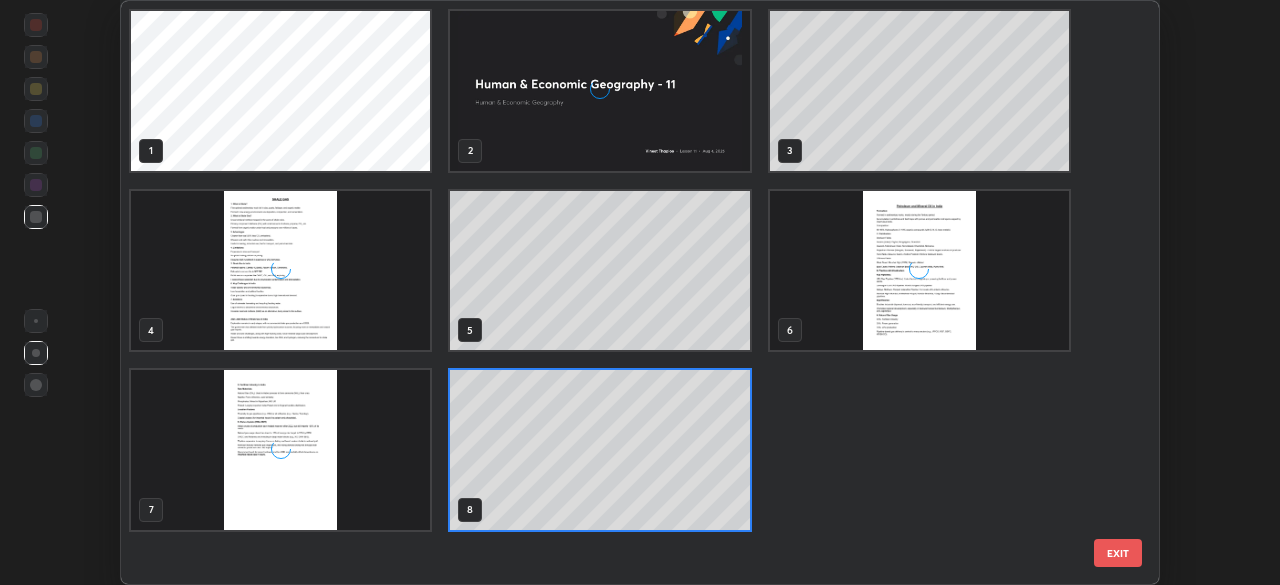 scroll, scrollTop: 7, scrollLeft: 11, axis: both 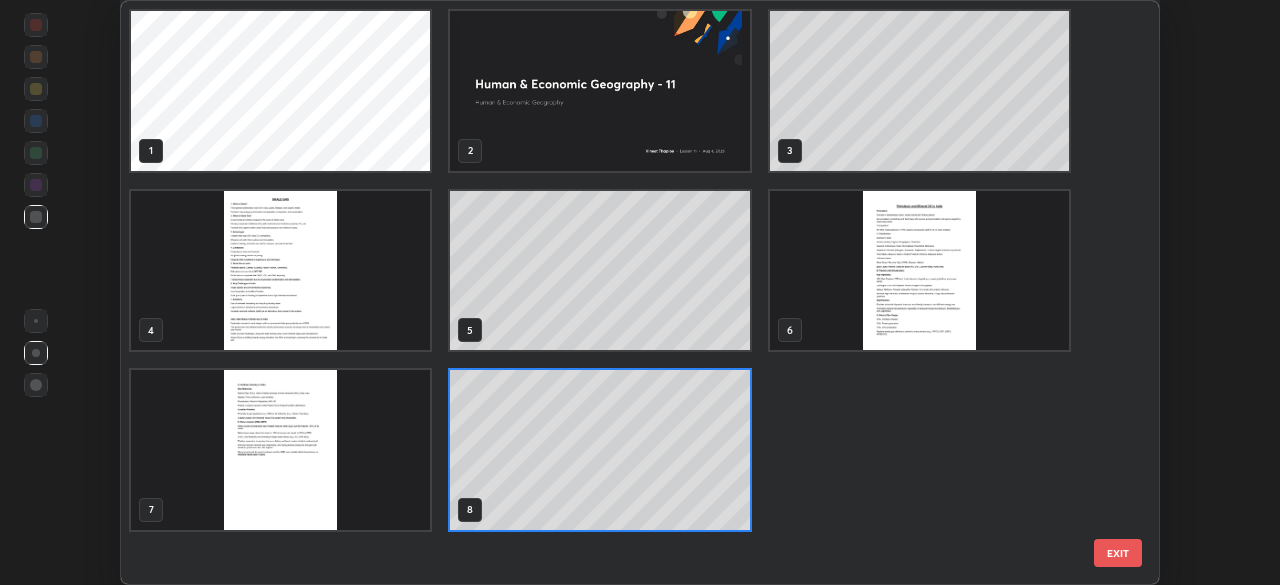 click at bounding box center (919, 271) 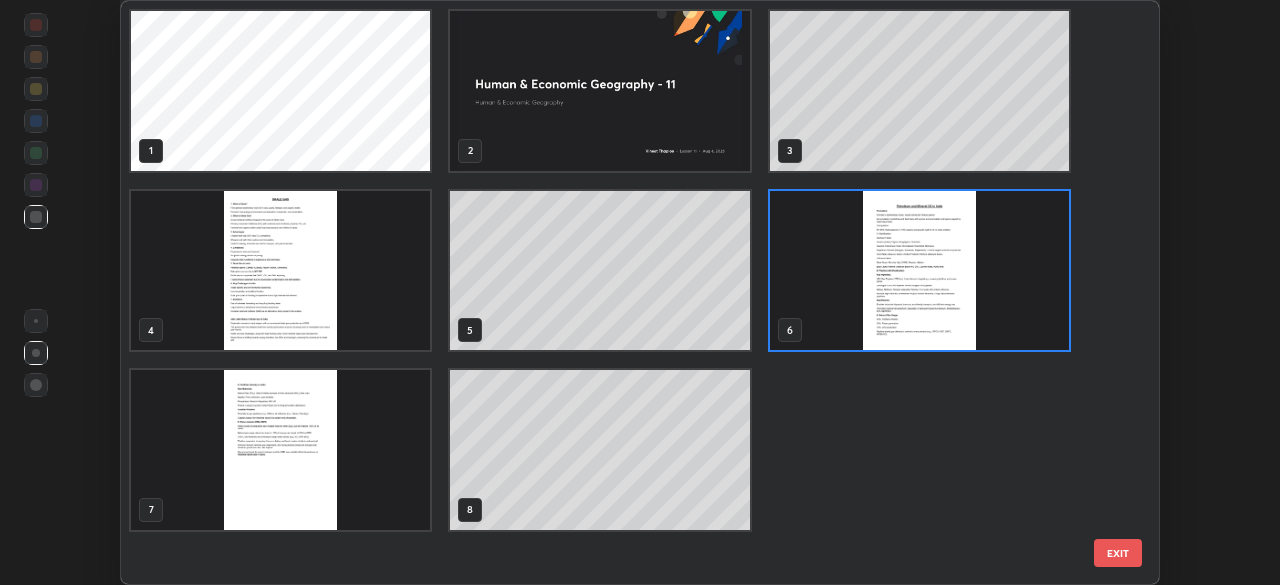 click at bounding box center (919, 271) 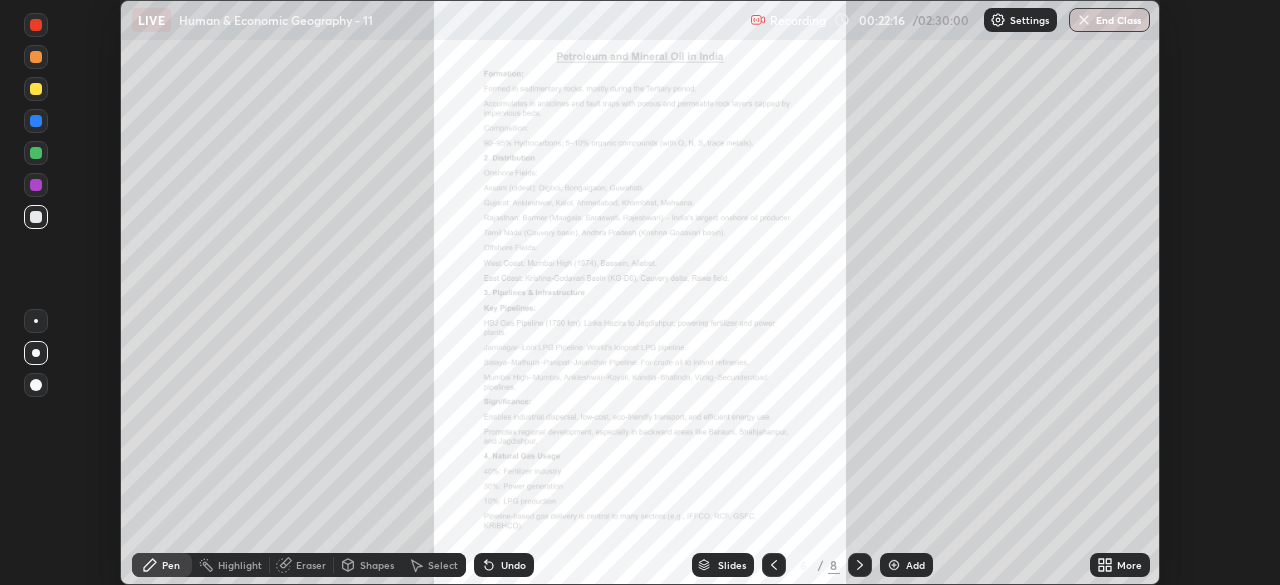 click 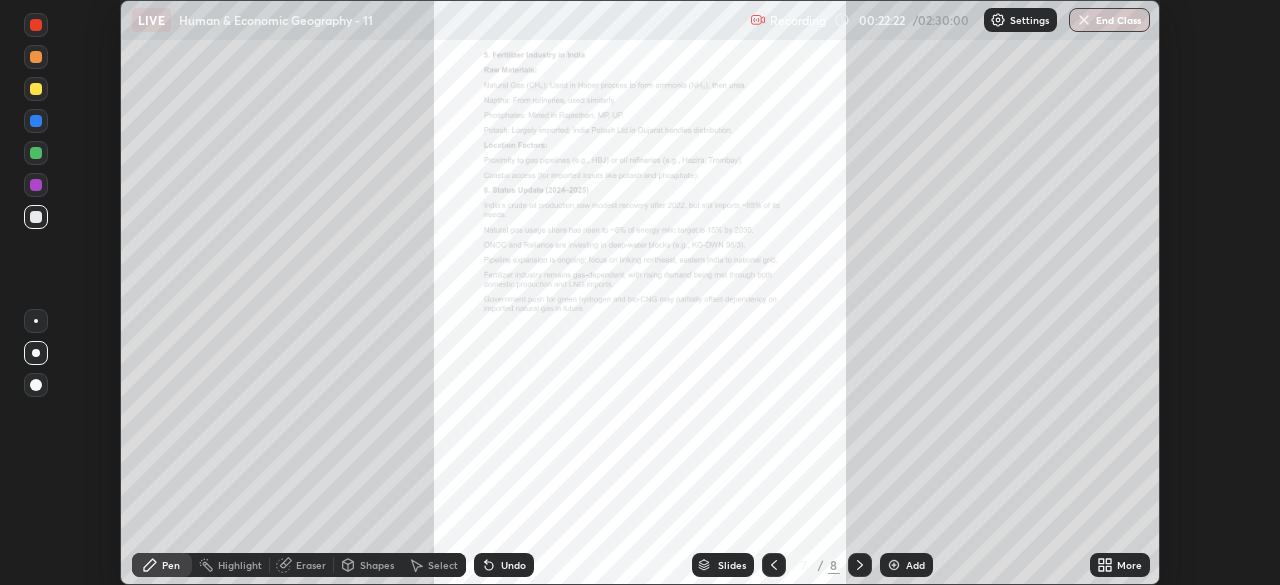 click on "More" at bounding box center [1129, 565] 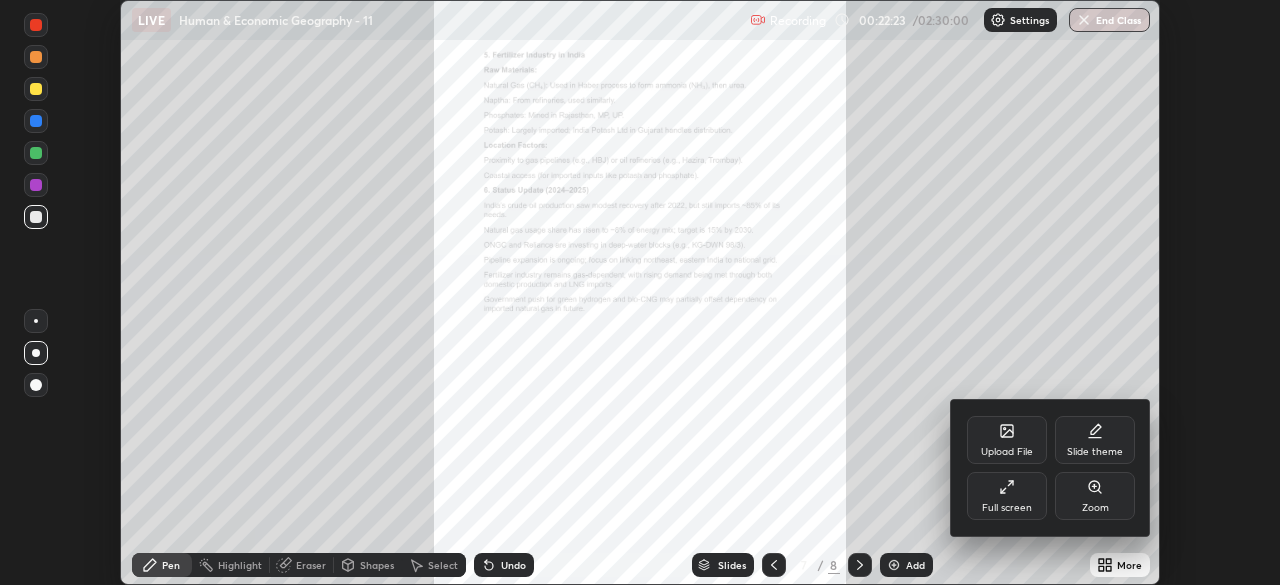 click on "Full screen" at bounding box center (1007, 496) 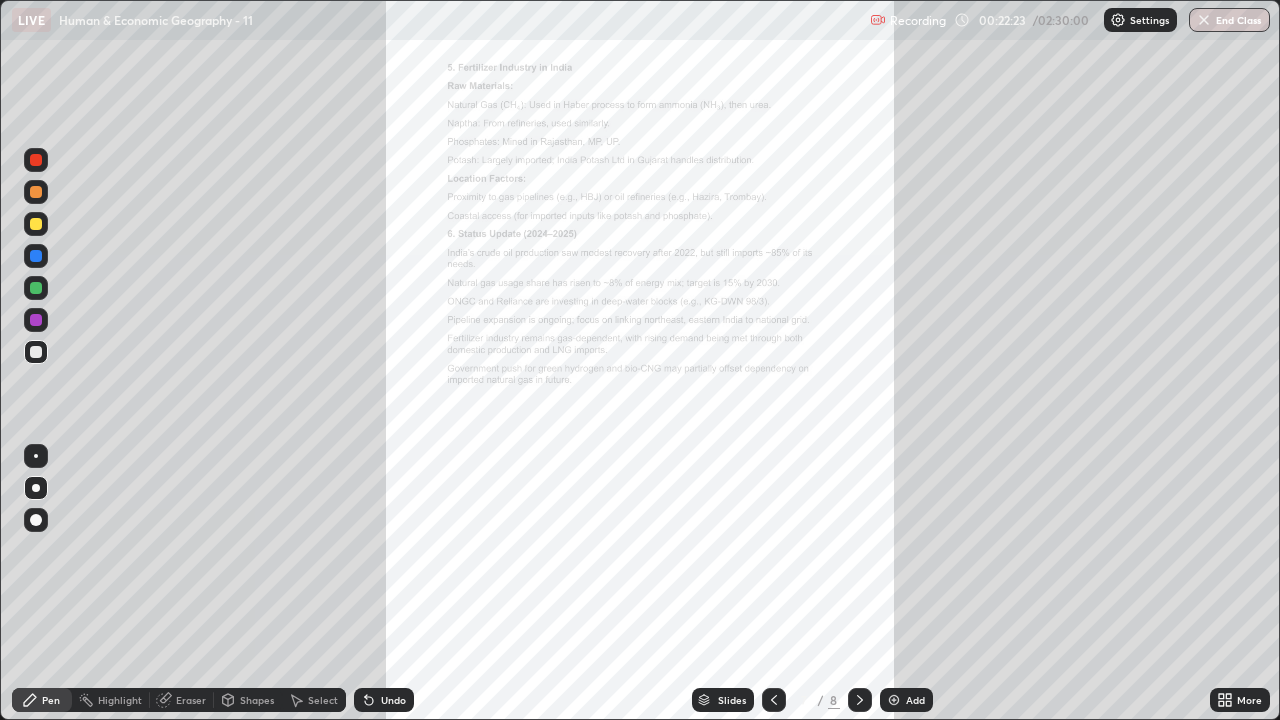 scroll, scrollTop: 99280, scrollLeft: 98720, axis: both 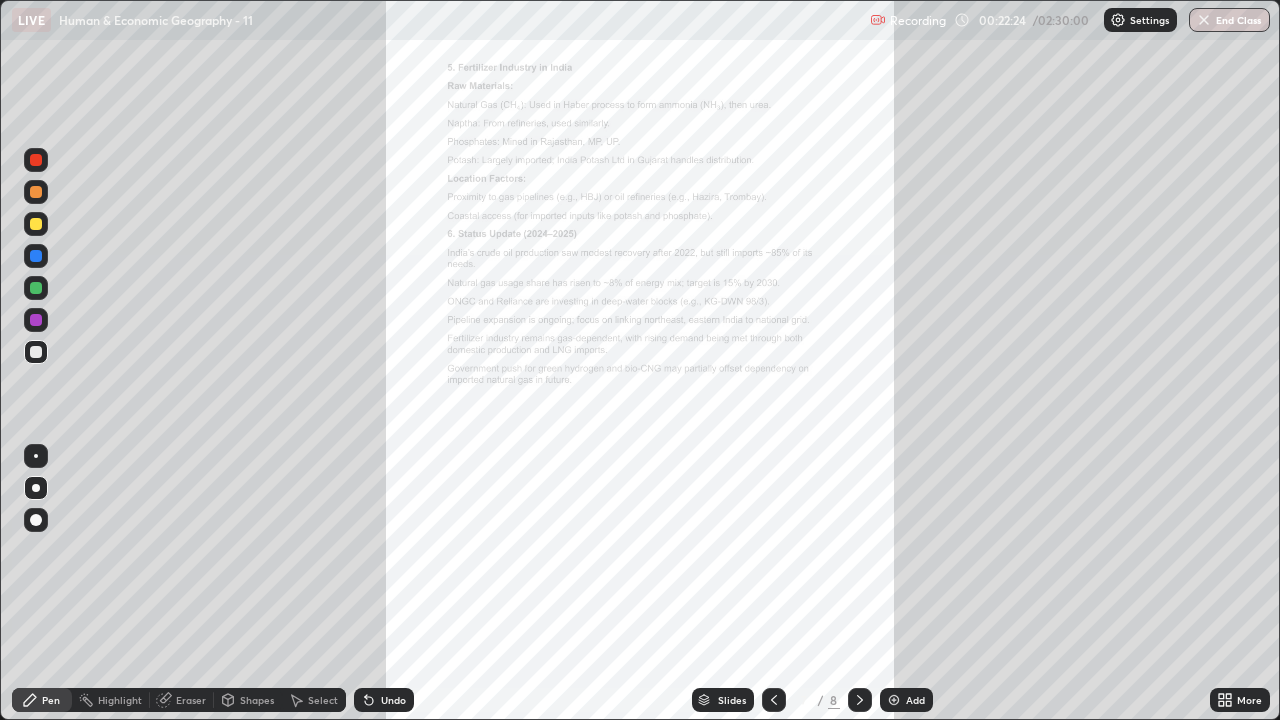 click on "More" at bounding box center [1249, 700] 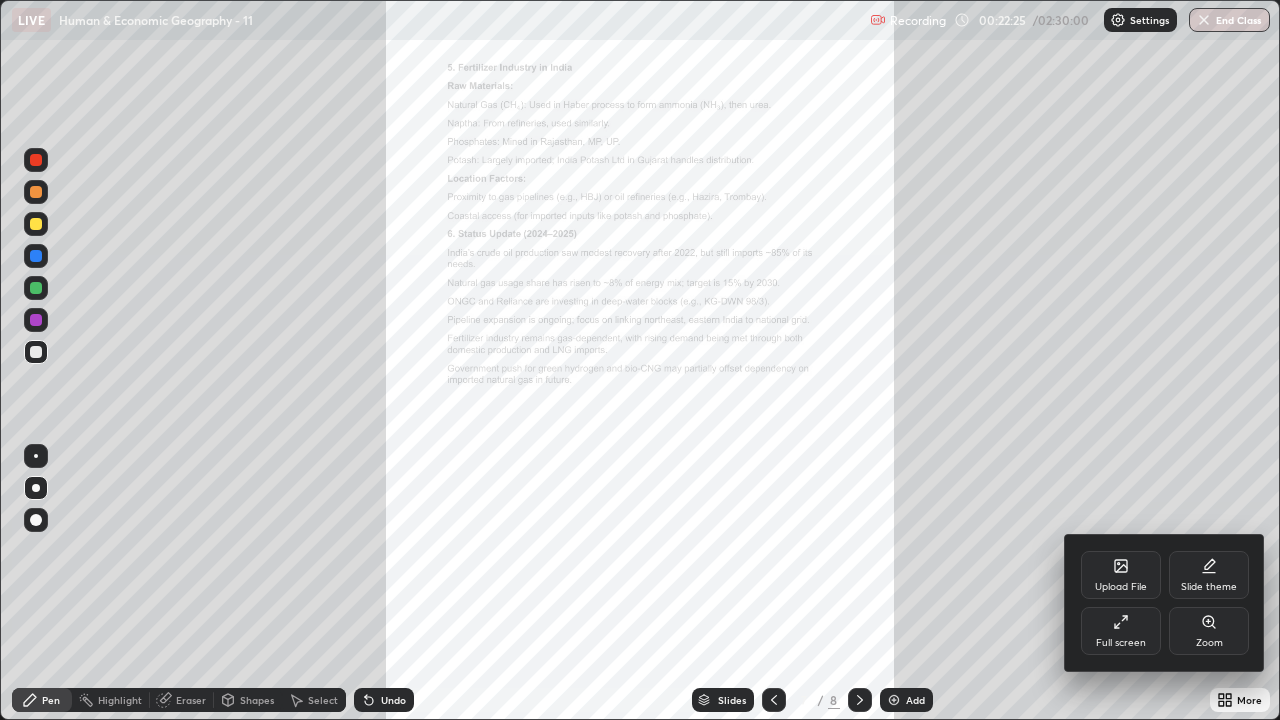 click on "Zoom" at bounding box center [1209, 643] 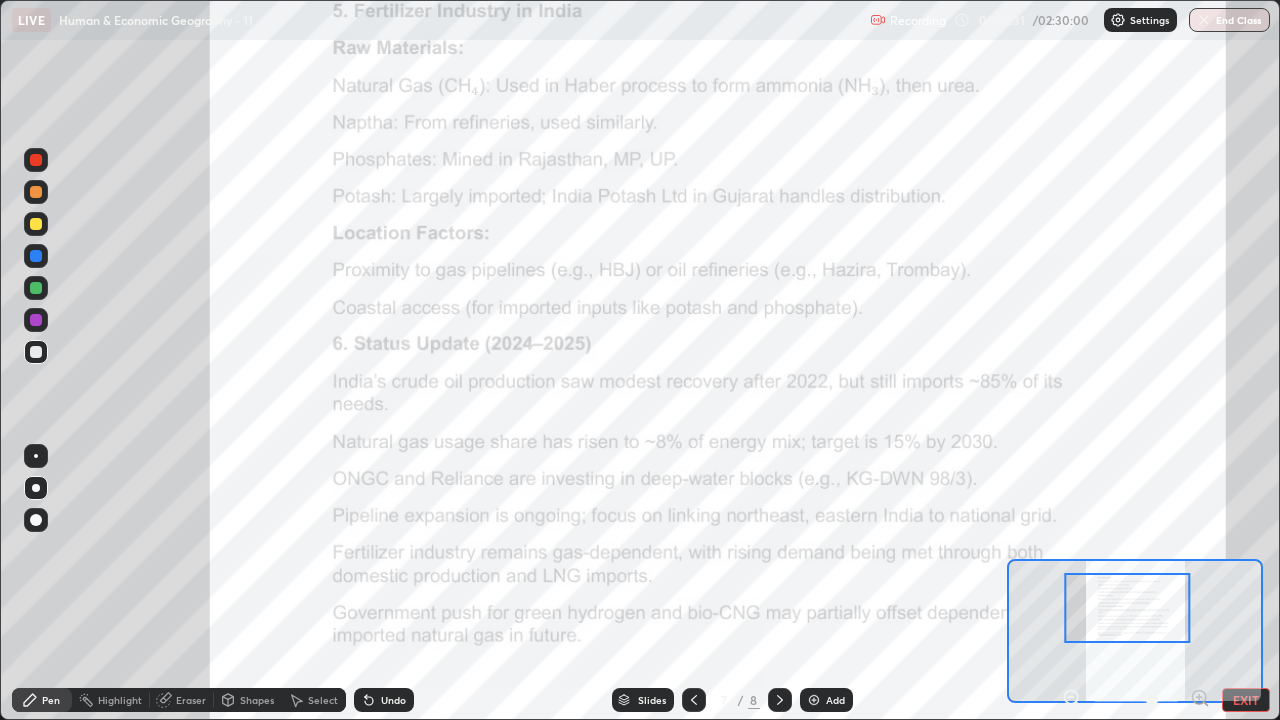 click at bounding box center [36, 160] 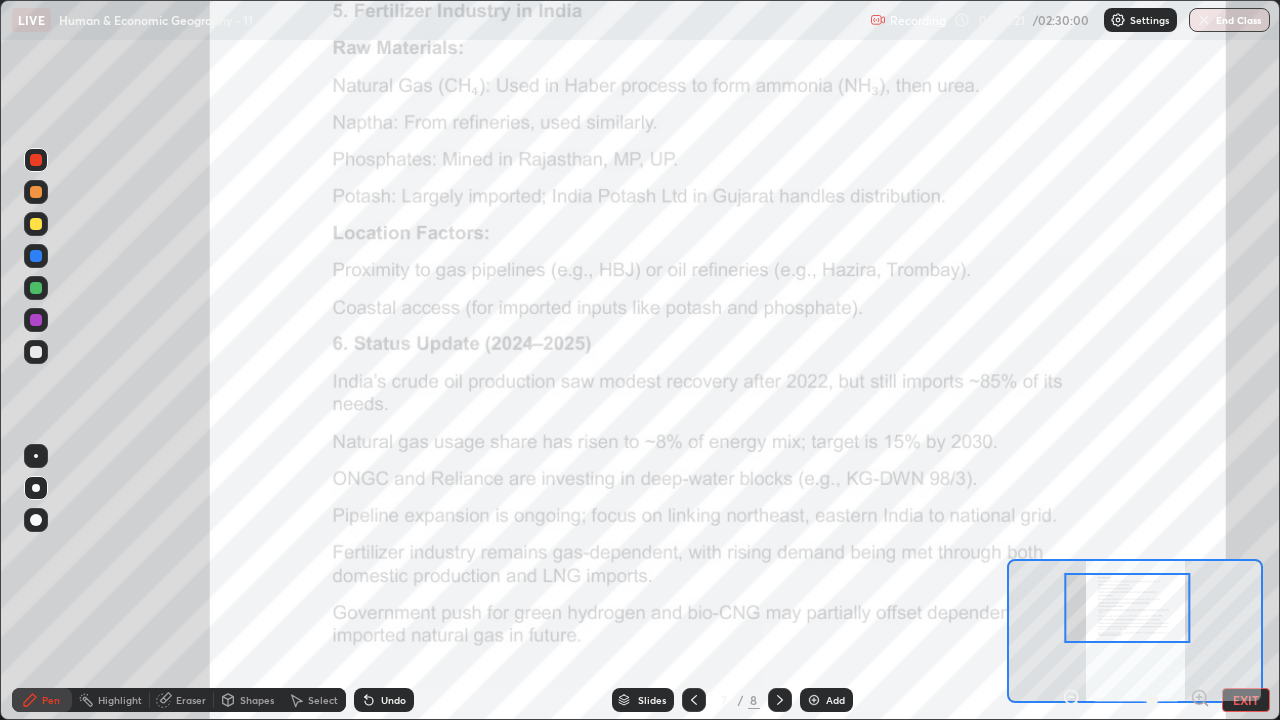 click 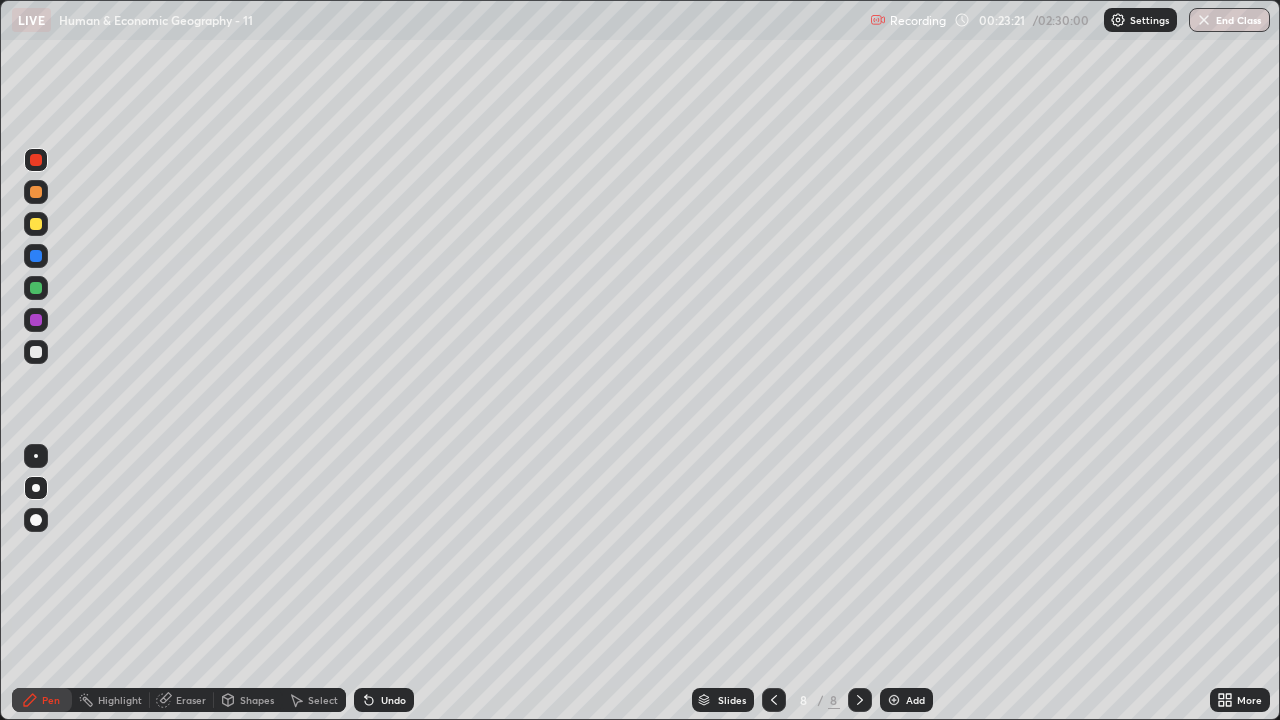 click at bounding box center [774, 700] 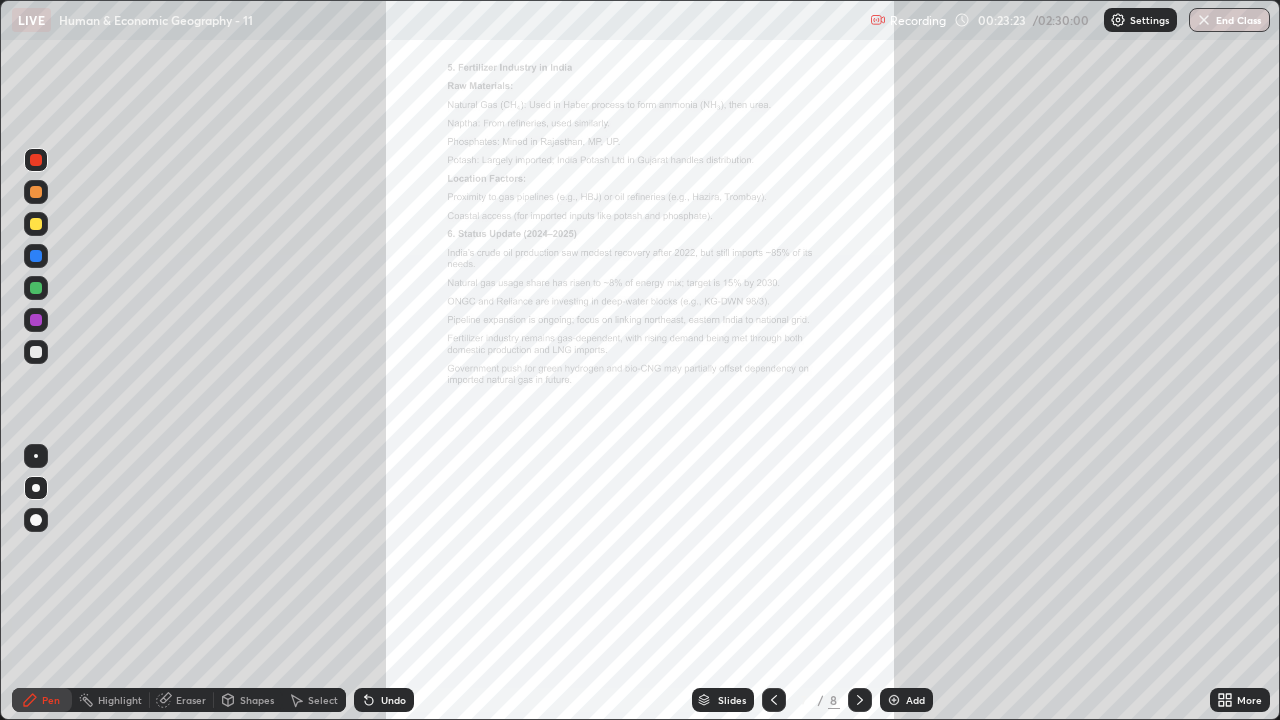 click 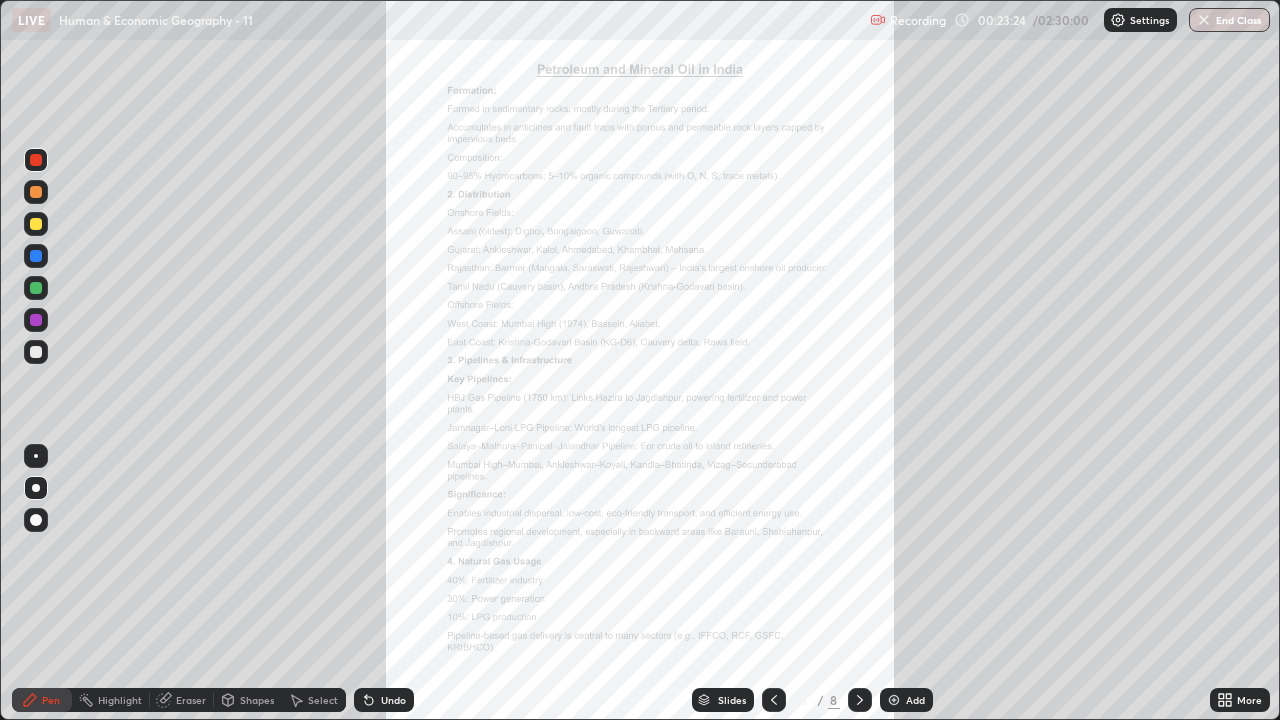 click 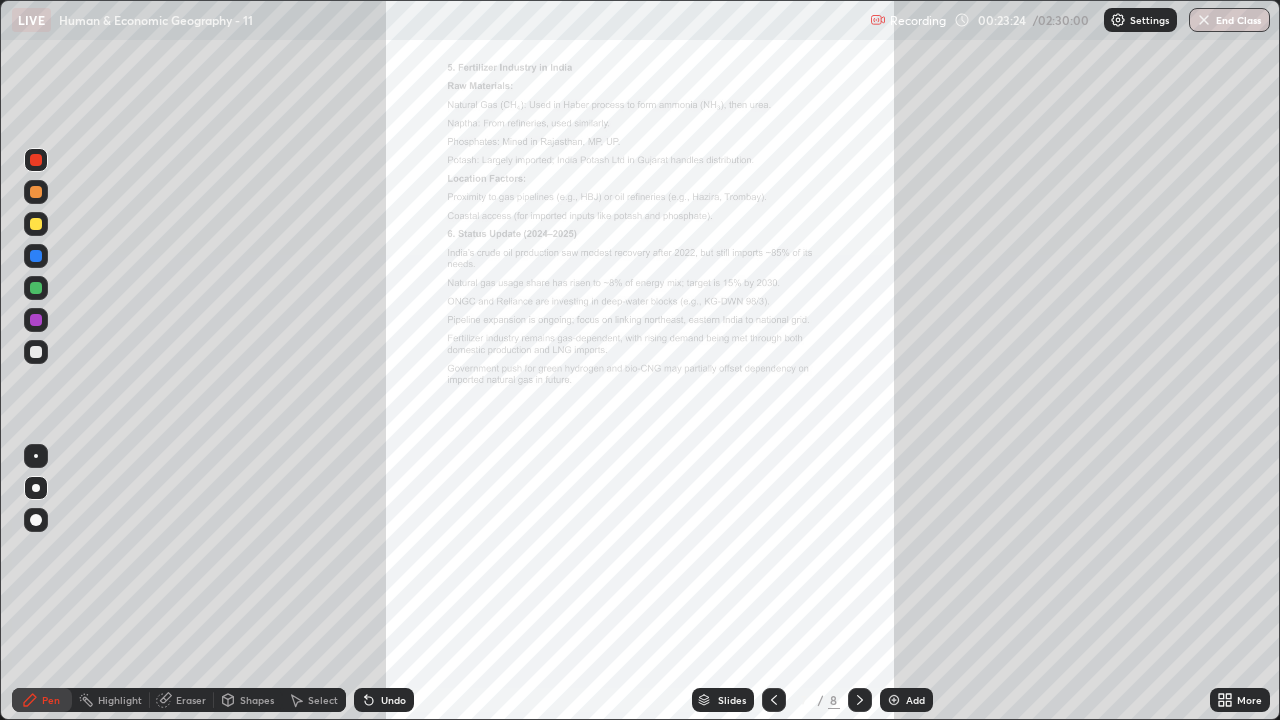 click 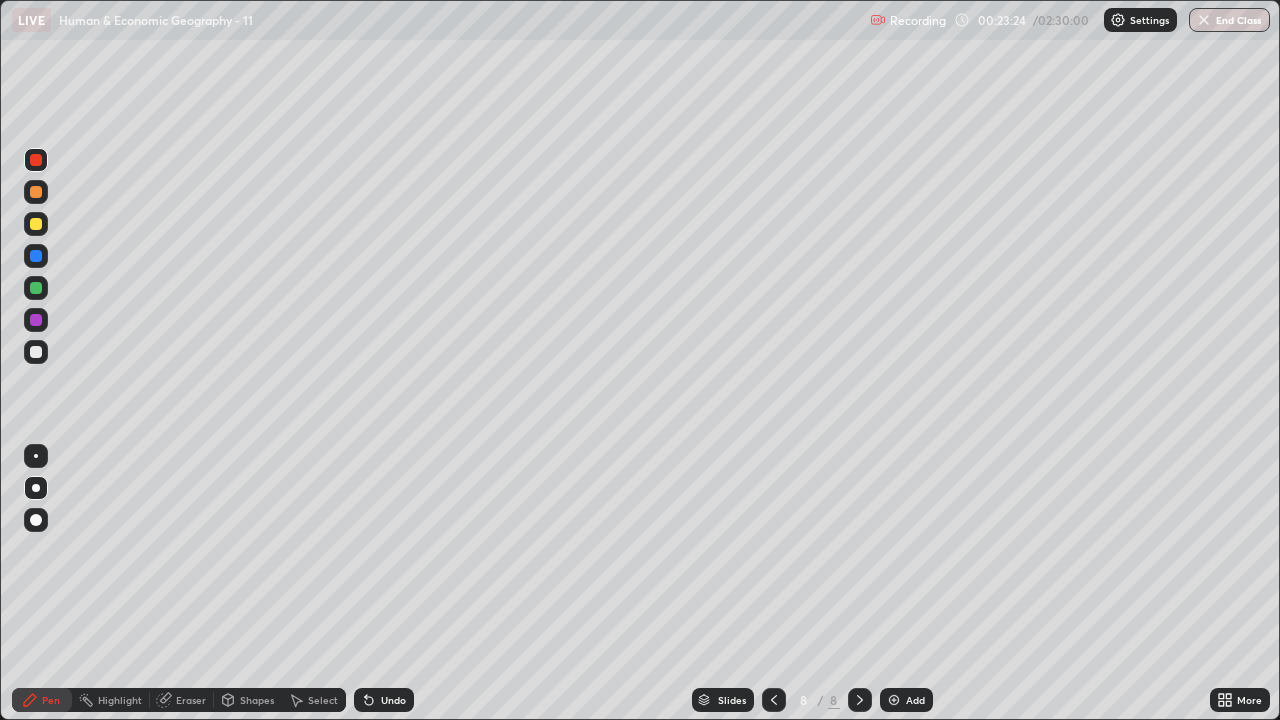 click 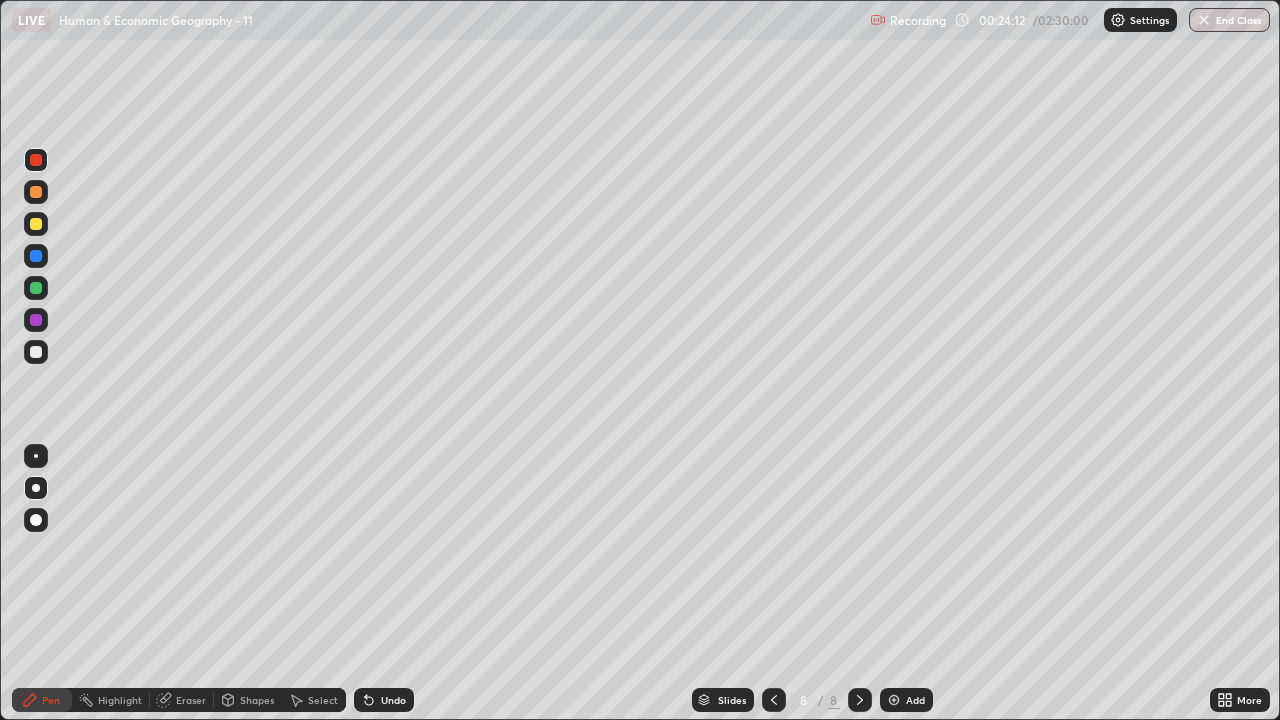 click on "Undo" at bounding box center (393, 700) 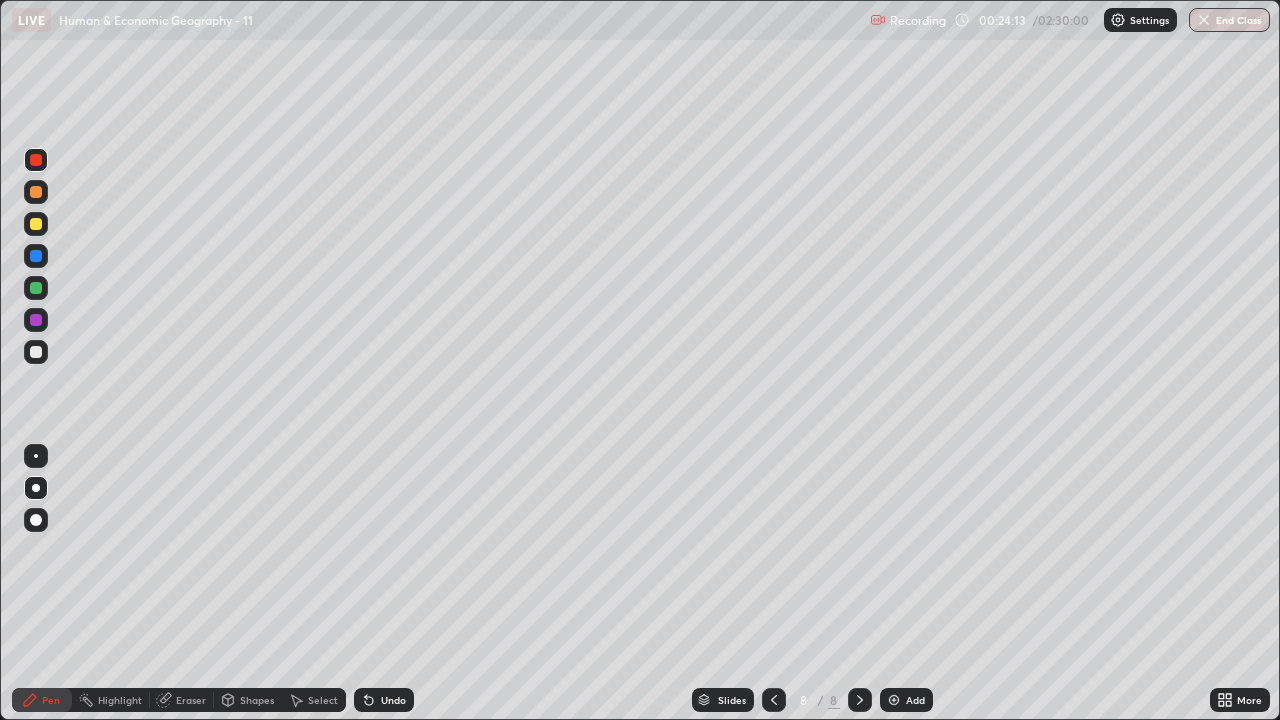 click on "Undo" at bounding box center (384, 700) 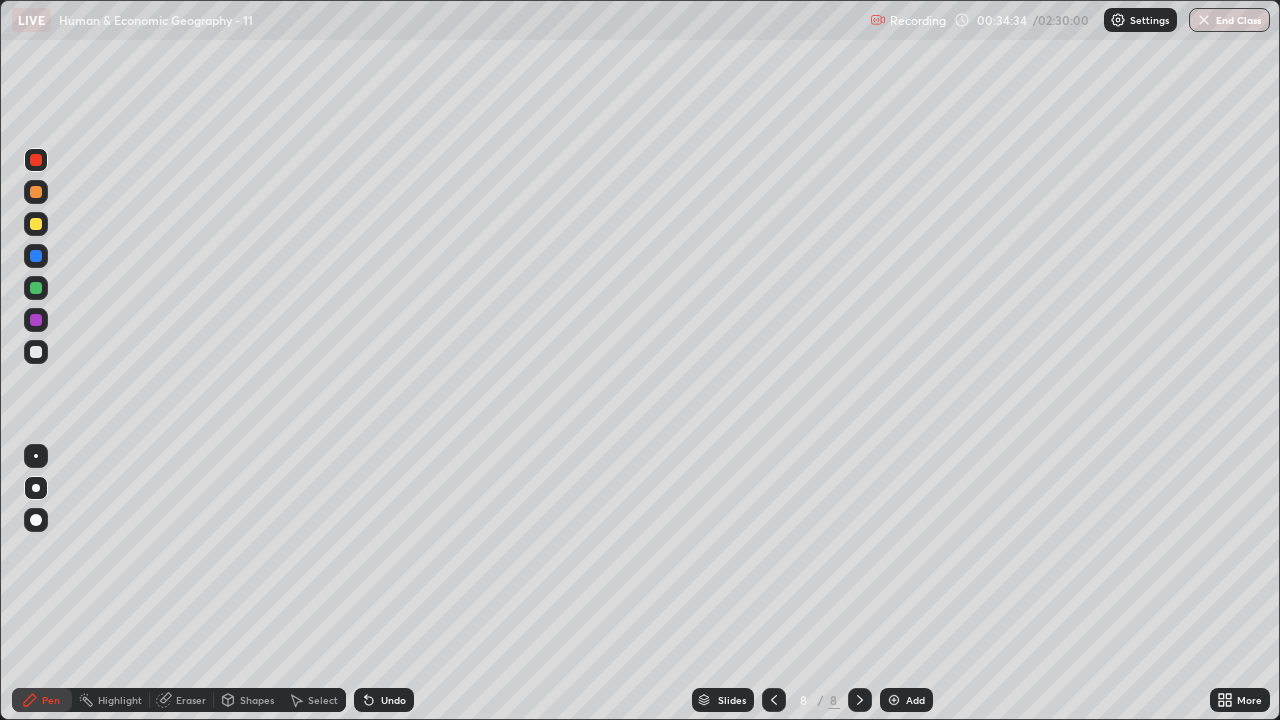 click on "Add" at bounding box center (915, 700) 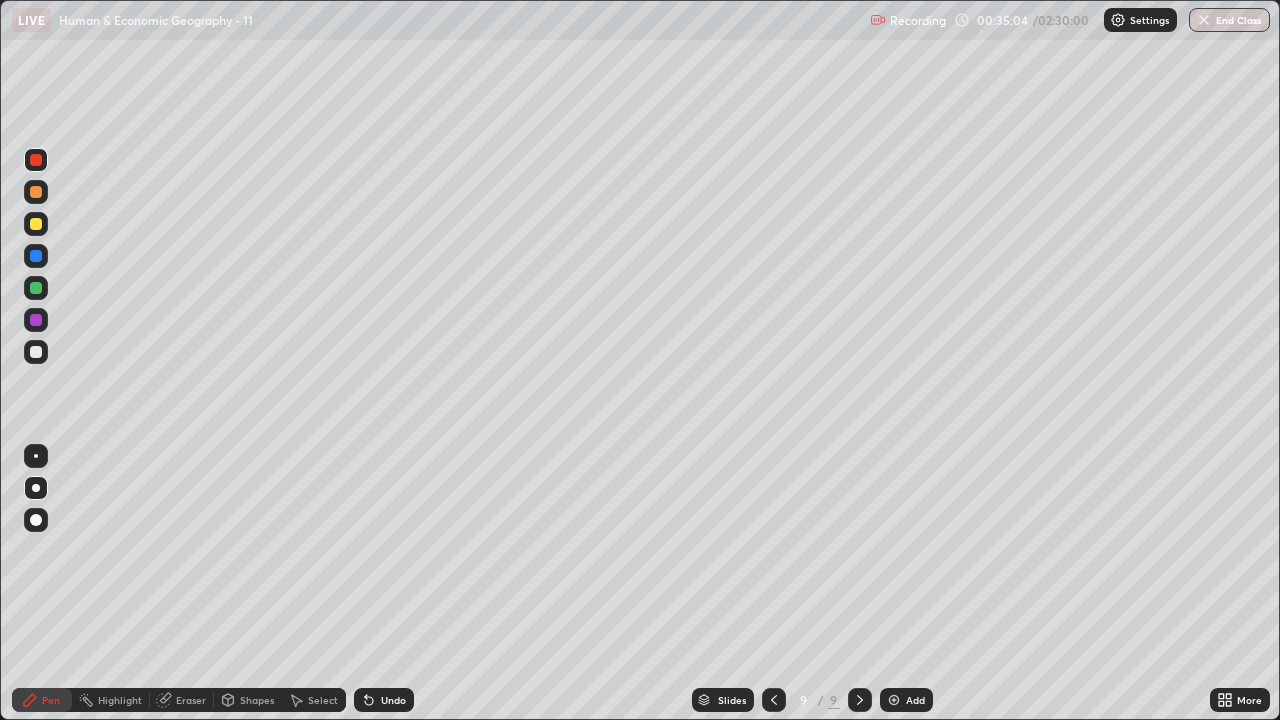 click at bounding box center (36, 224) 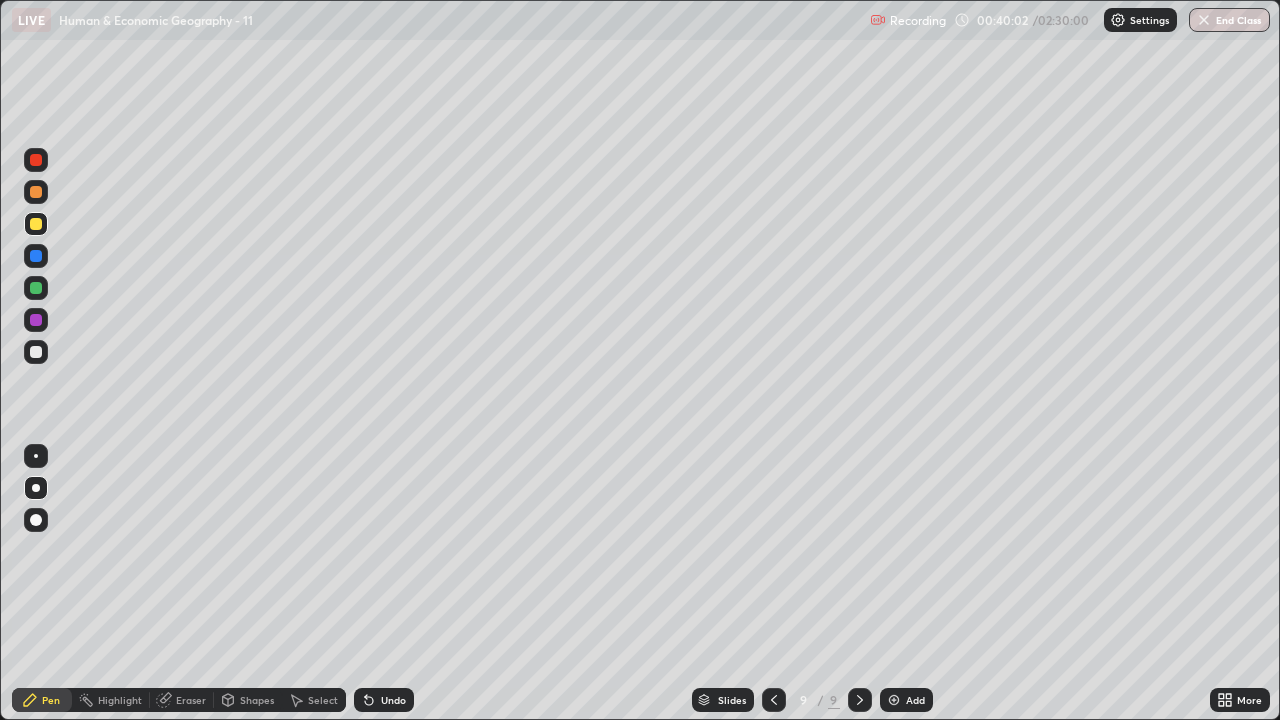 click on "Undo" at bounding box center [393, 700] 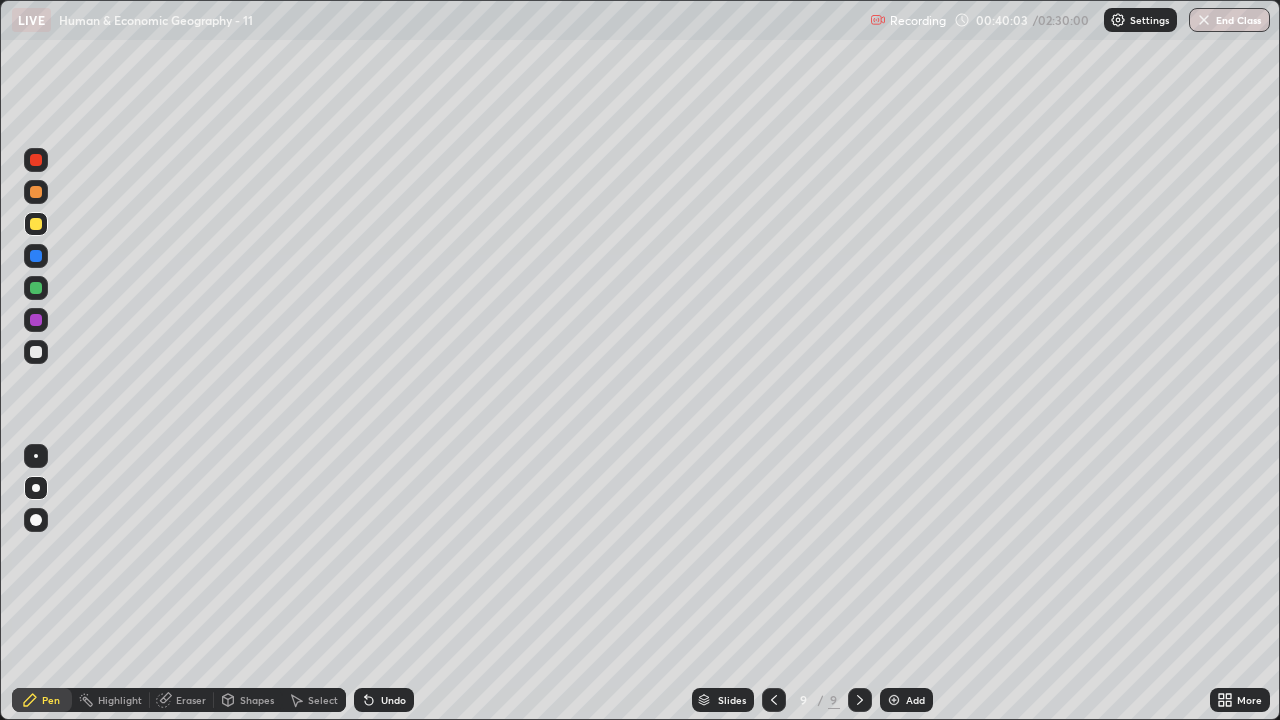click on "Undo" at bounding box center (393, 700) 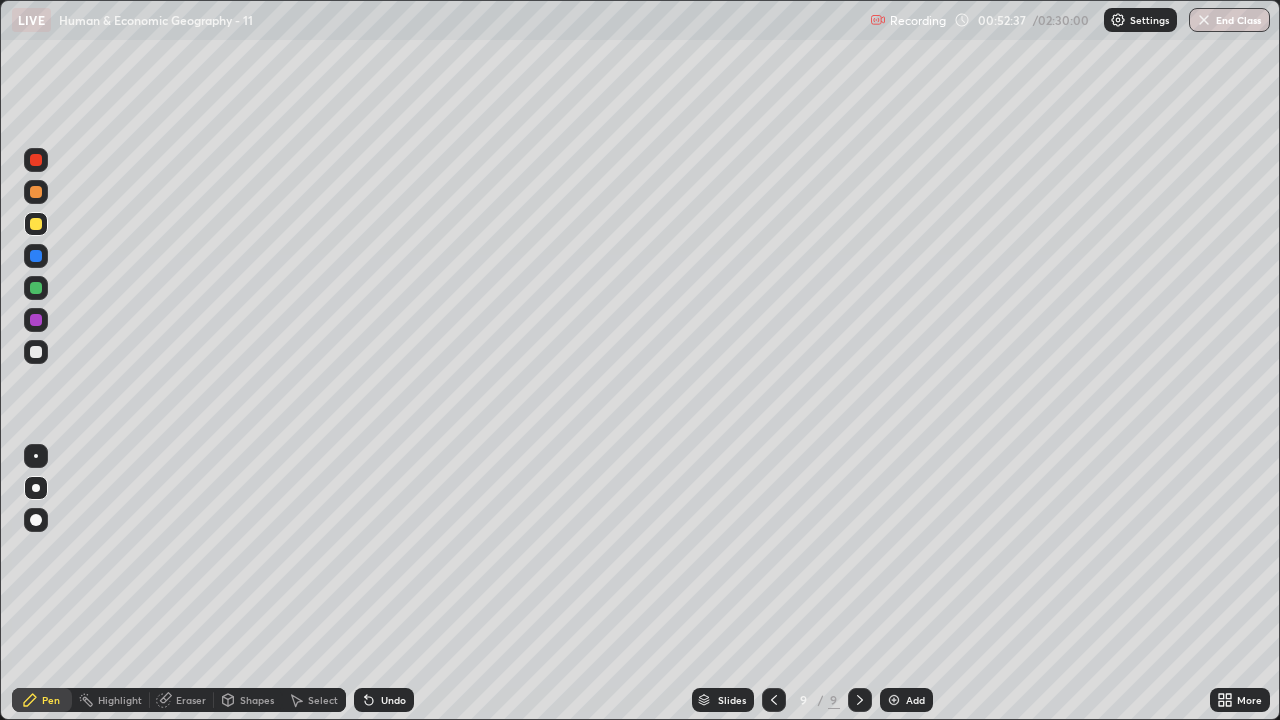 click at bounding box center (36, 352) 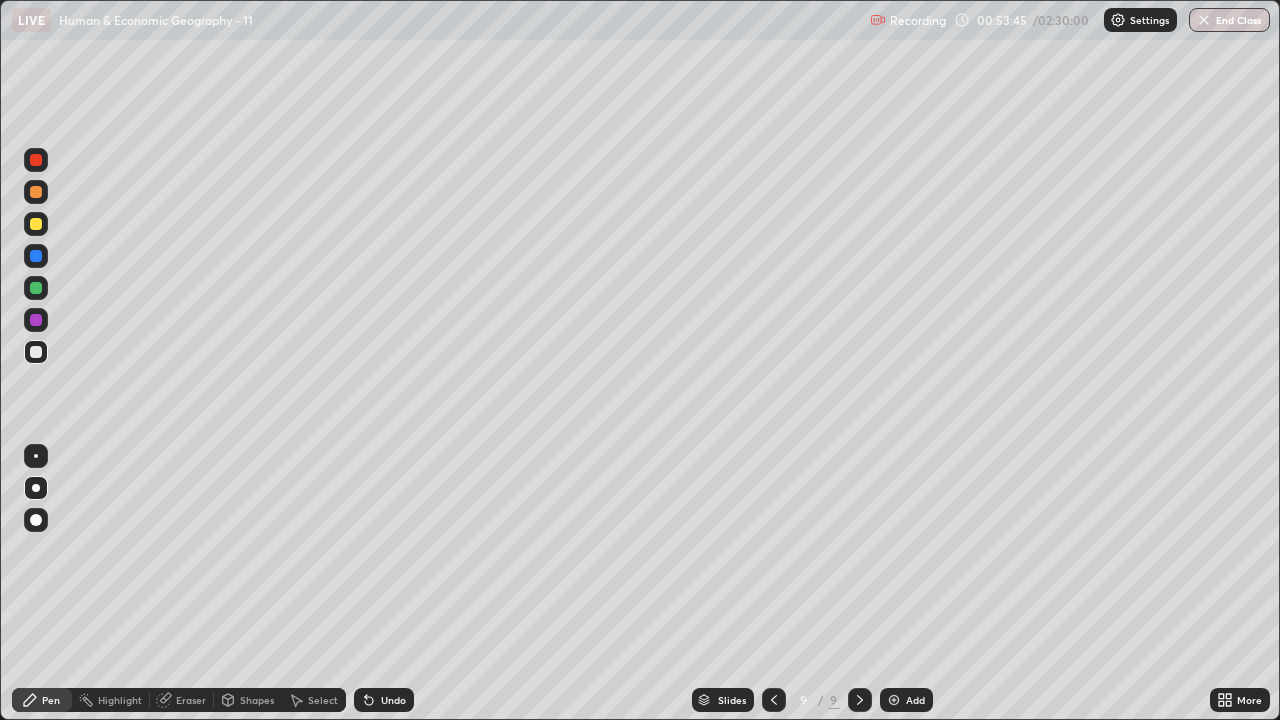 click 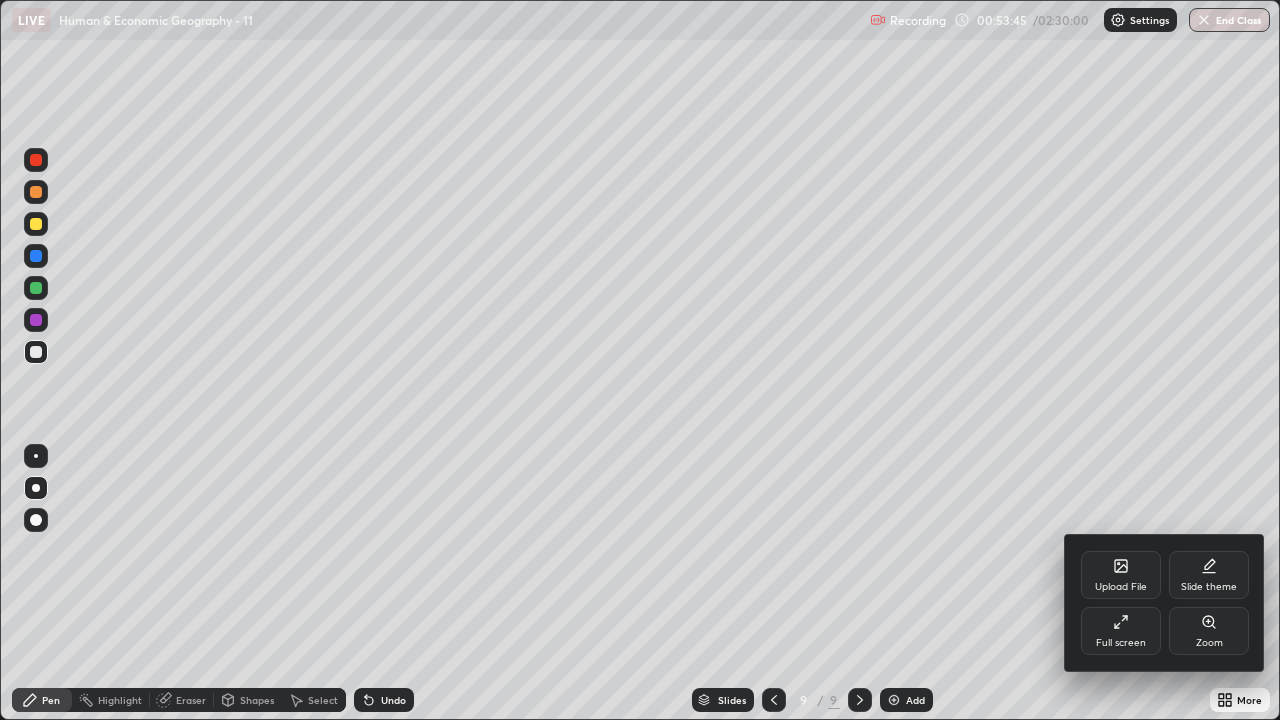 click at bounding box center [640, 360] 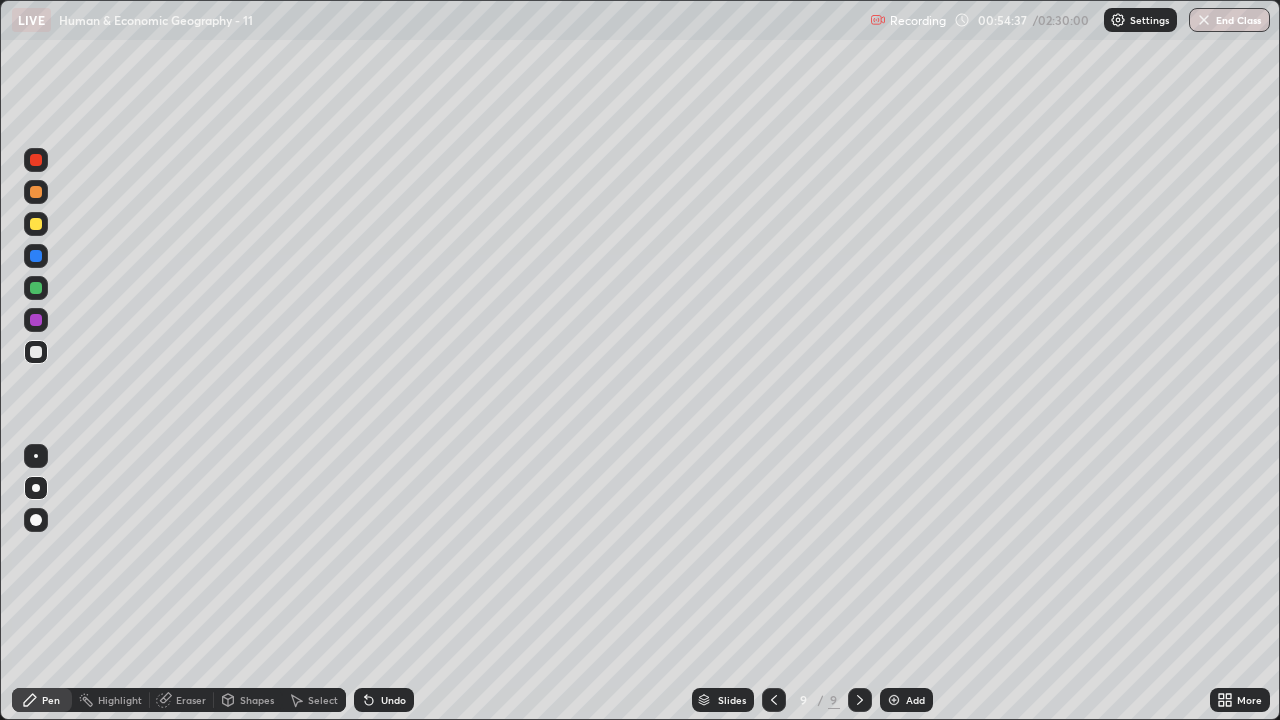 click at bounding box center (36, 320) 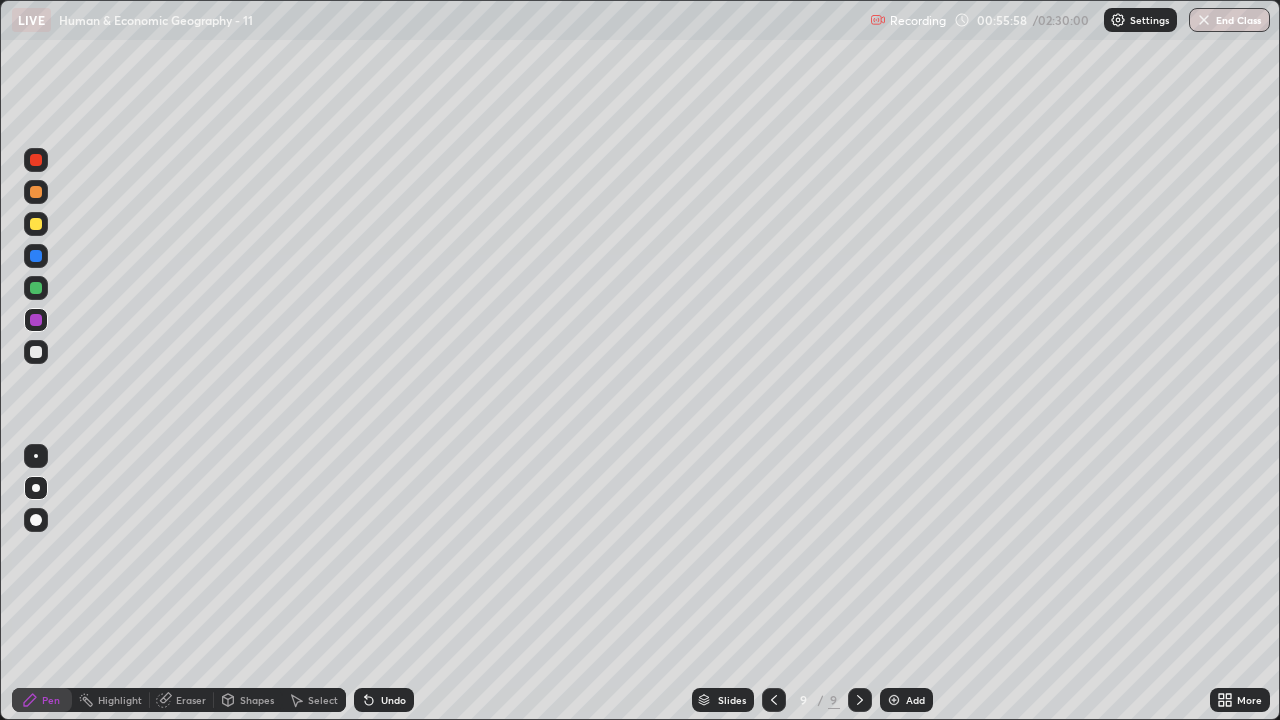 click at bounding box center (36, 256) 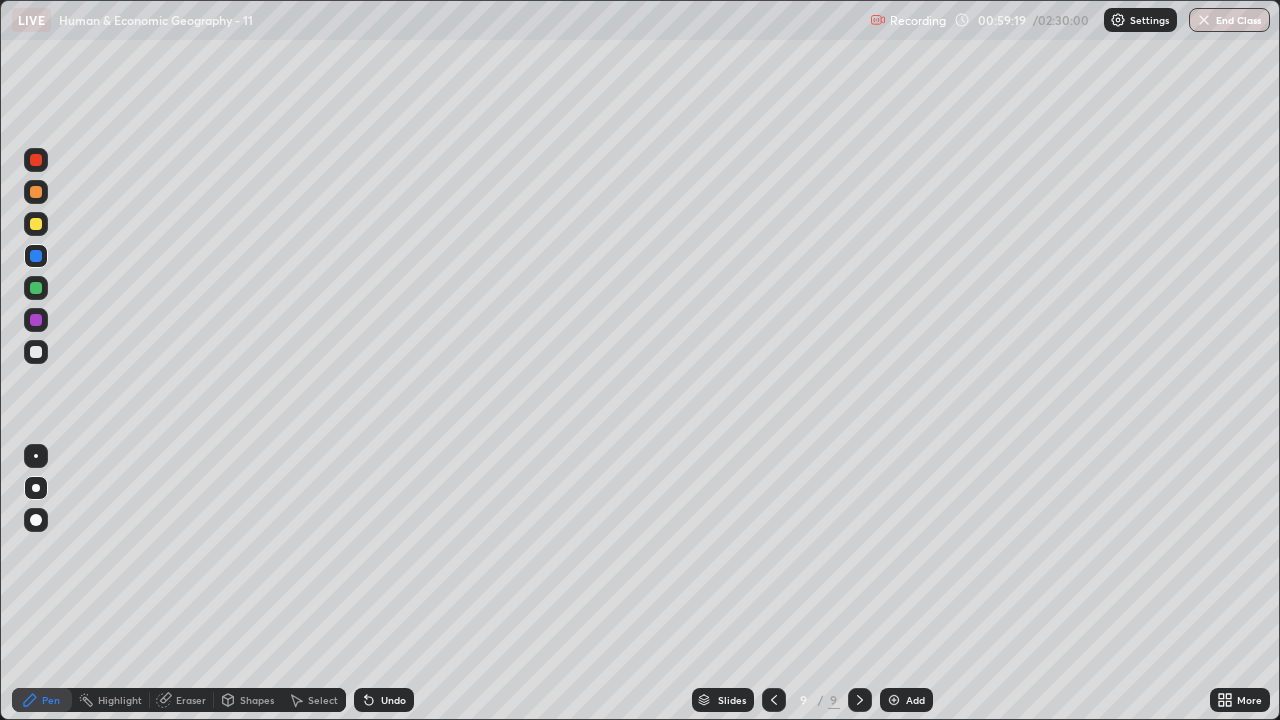 click at bounding box center (36, 352) 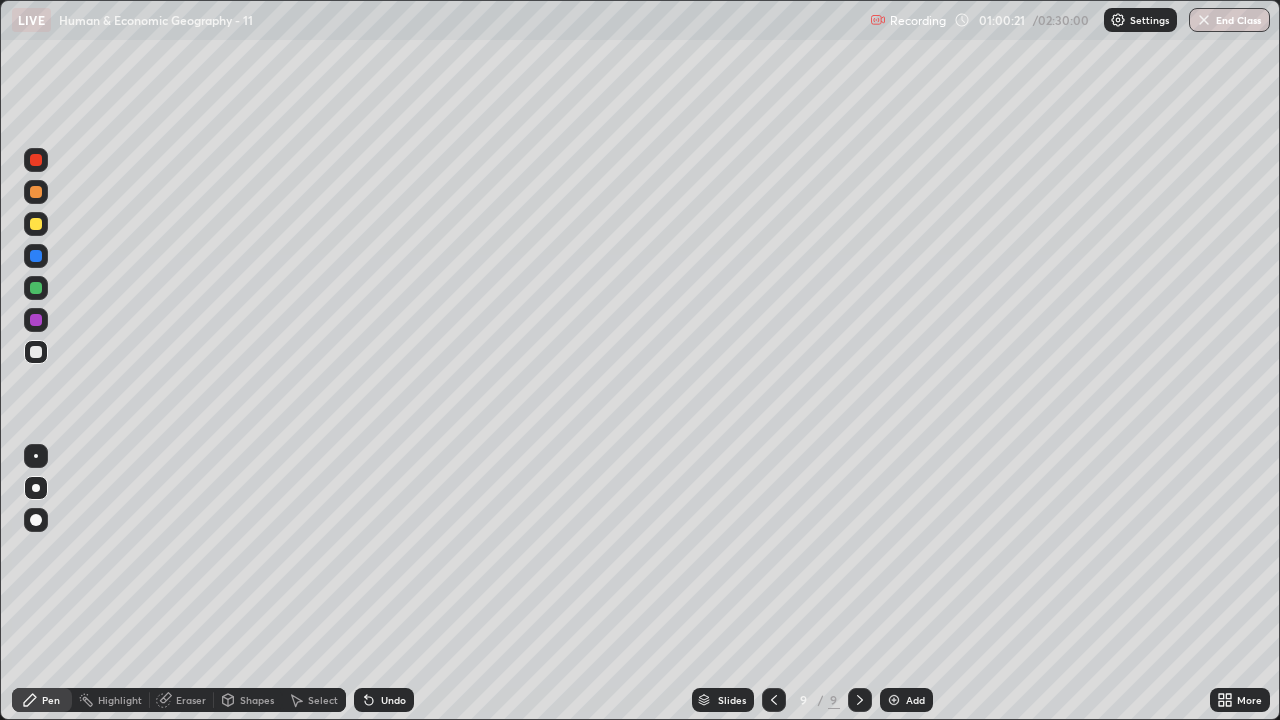 click at bounding box center [36, 224] 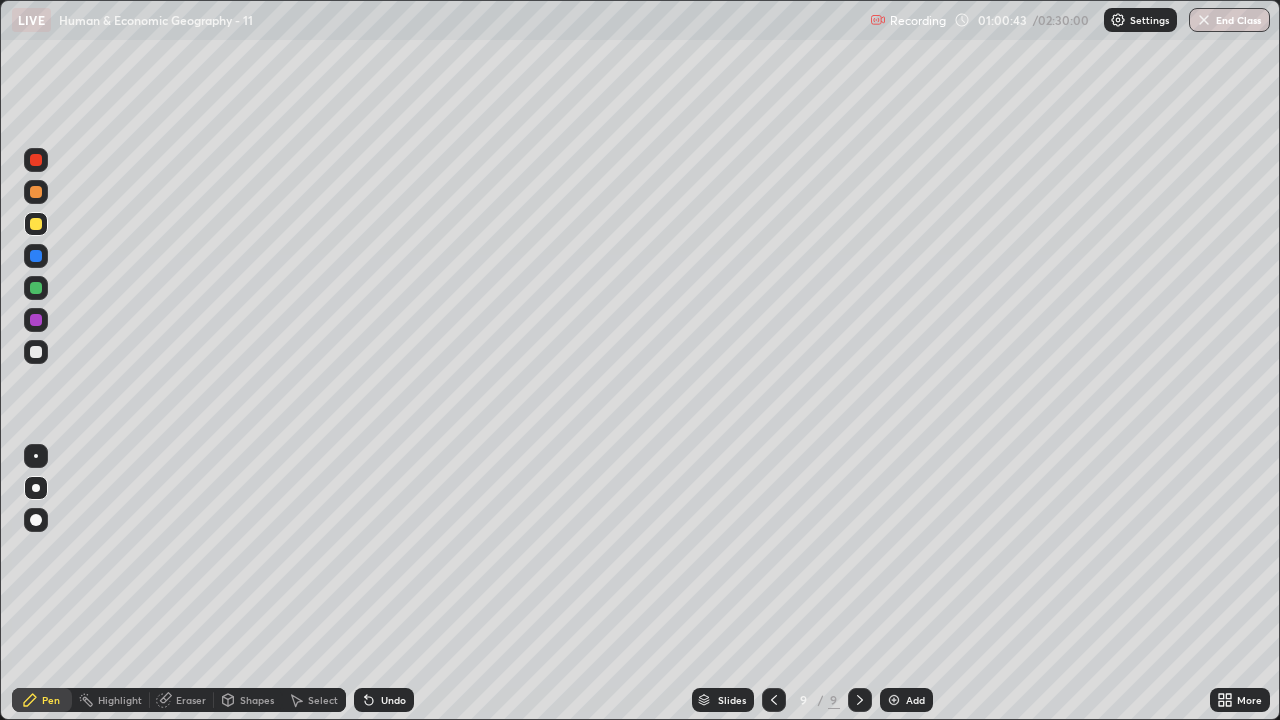 click on "Eraser" at bounding box center (191, 700) 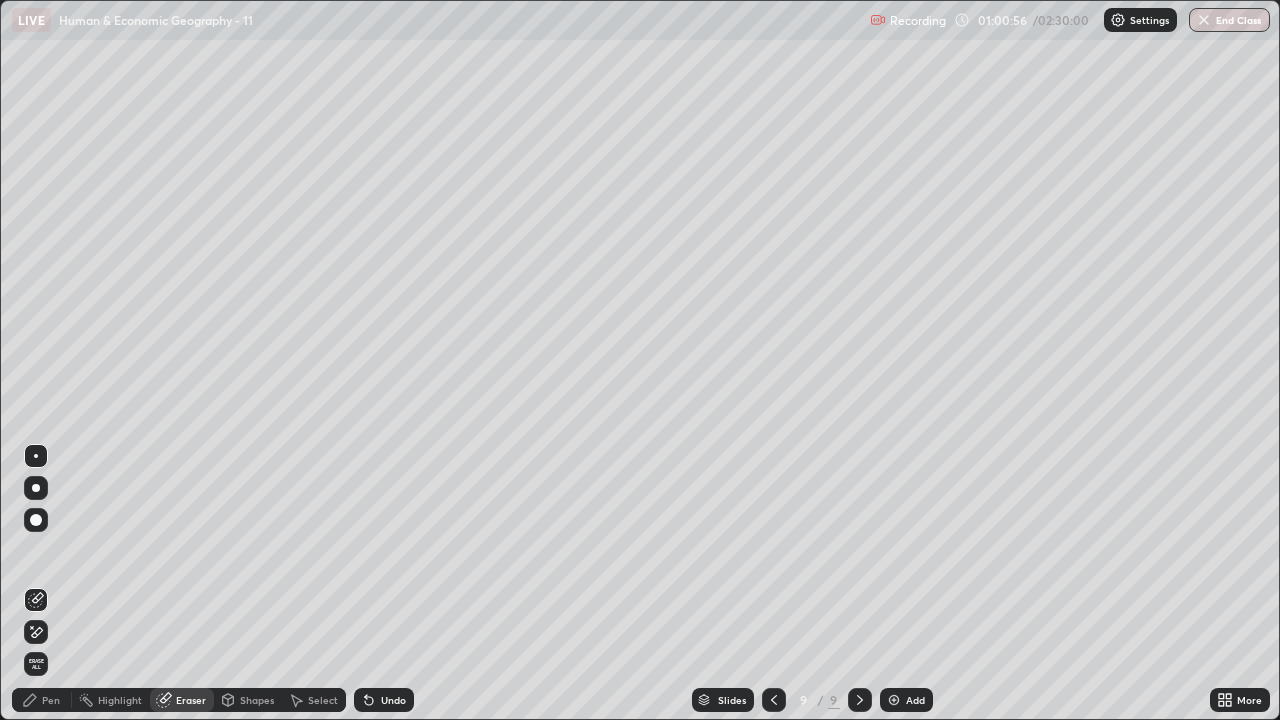 click on "Erase all" at bounding box center [36, 664] 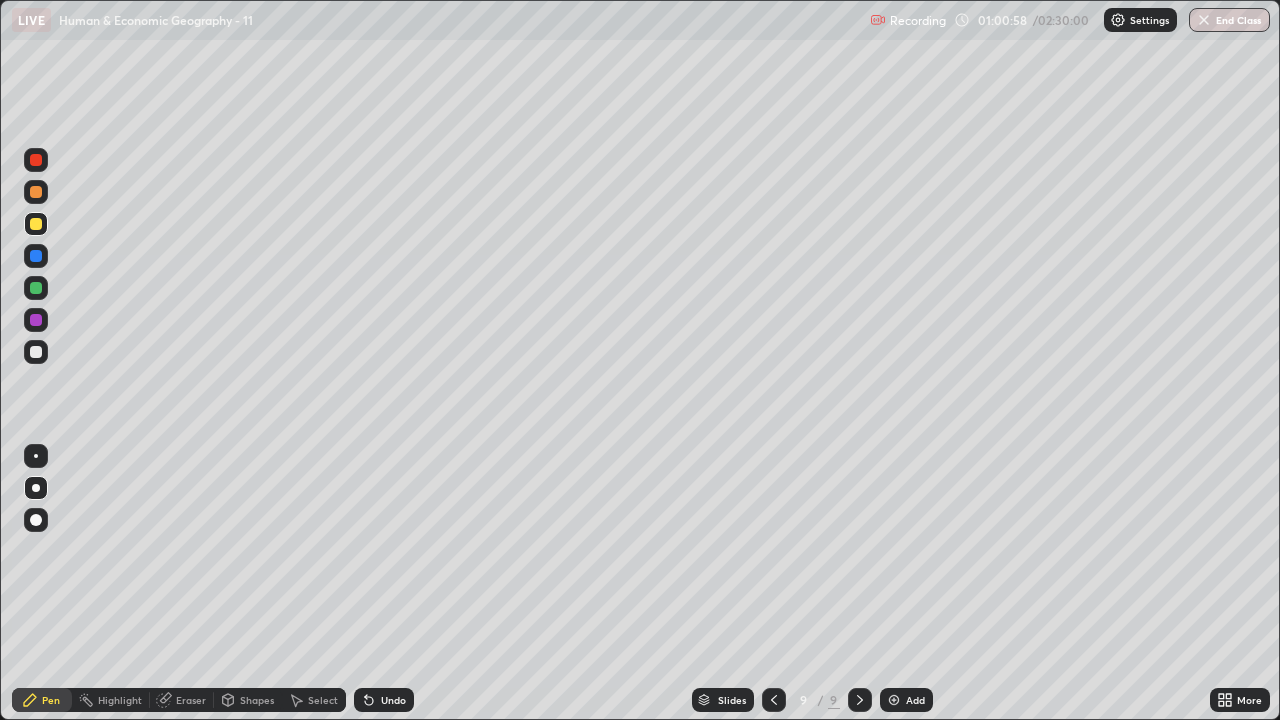 click on "Setting up your live class" at bounding box center (640, 360) 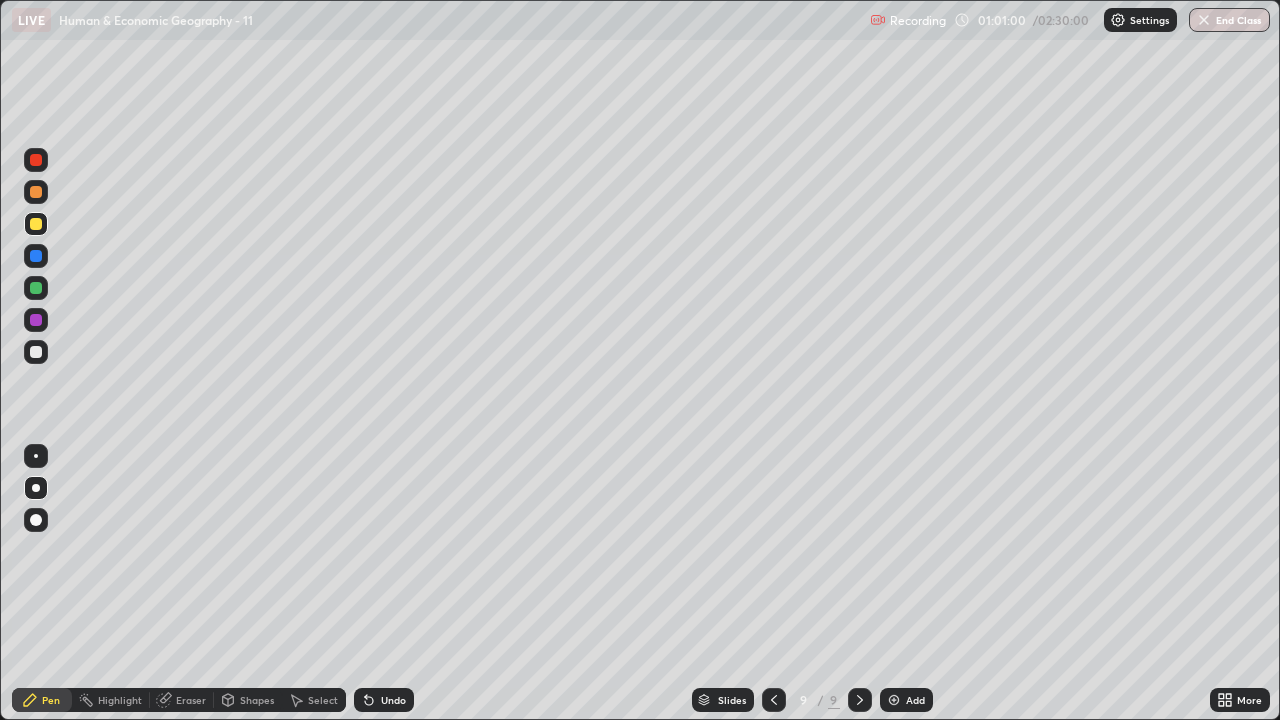 click 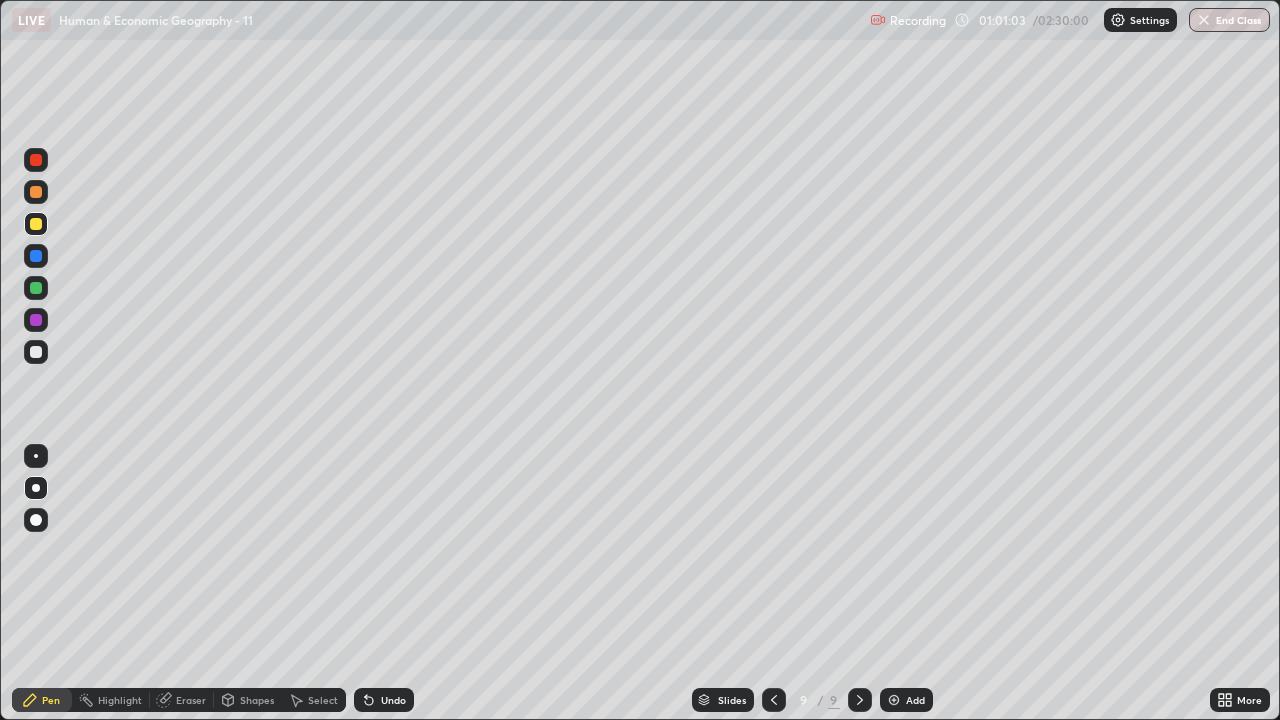 click 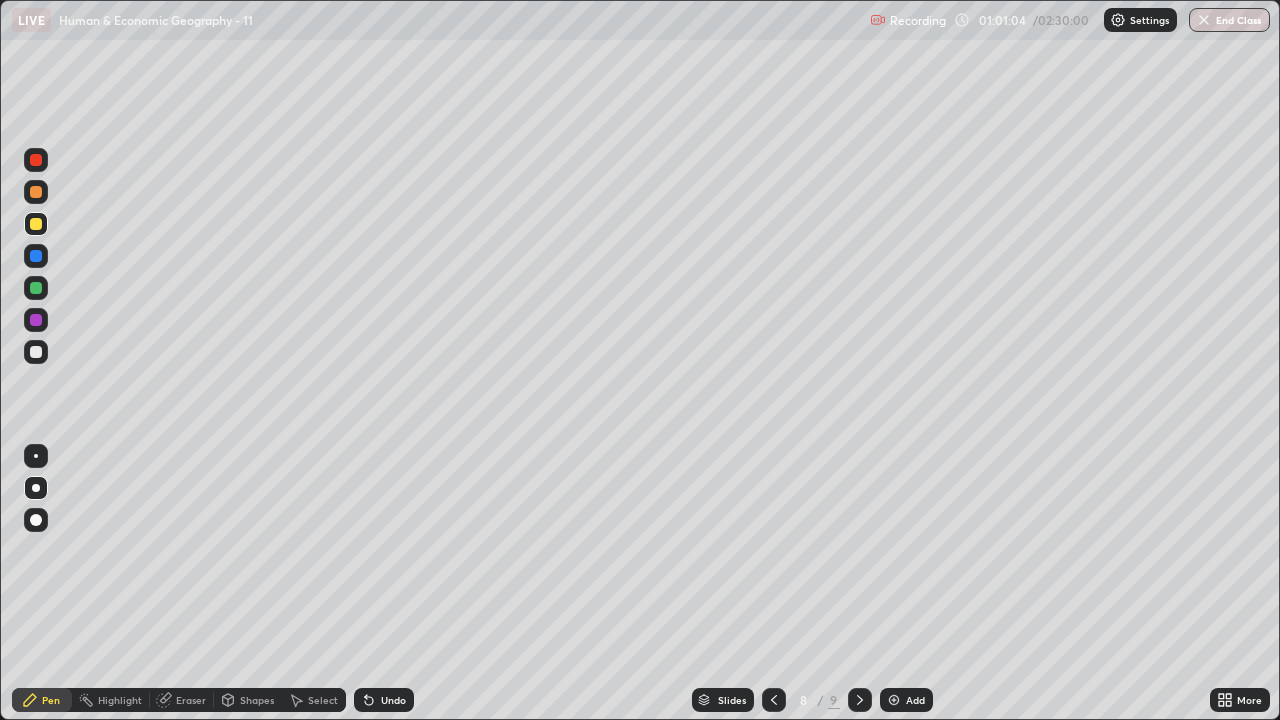 click 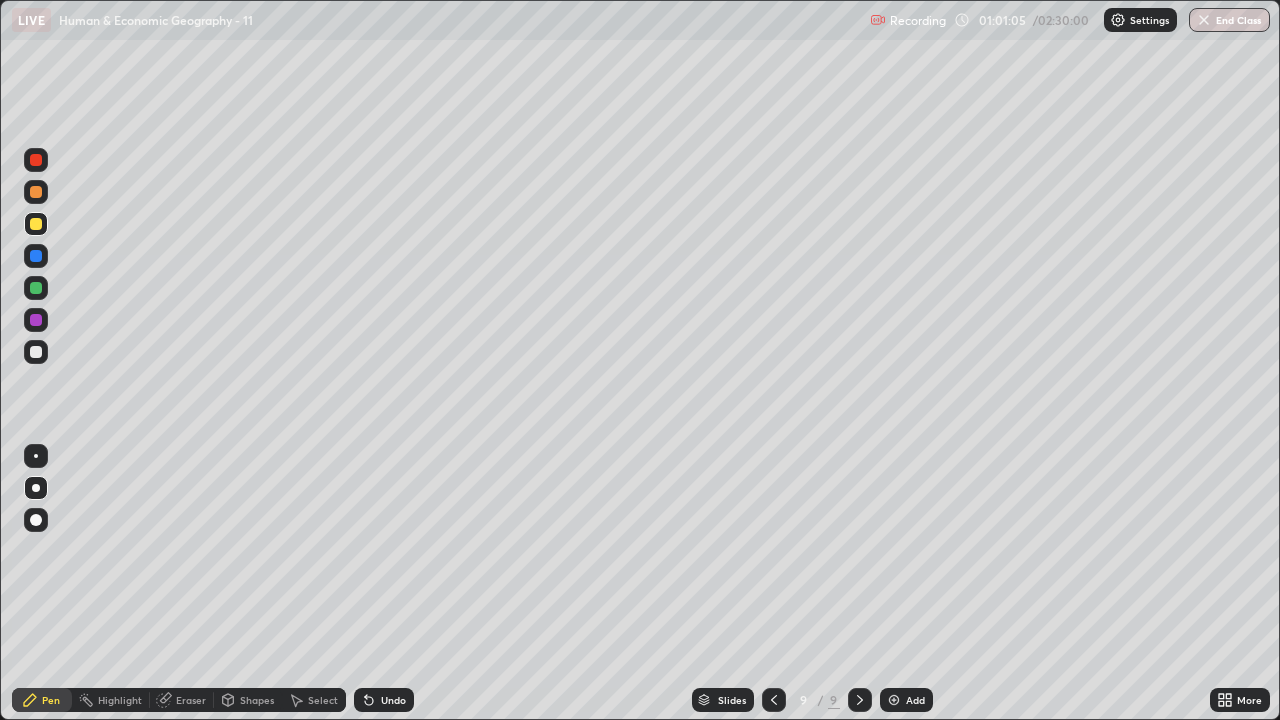 click at bounding box center [36, 224] 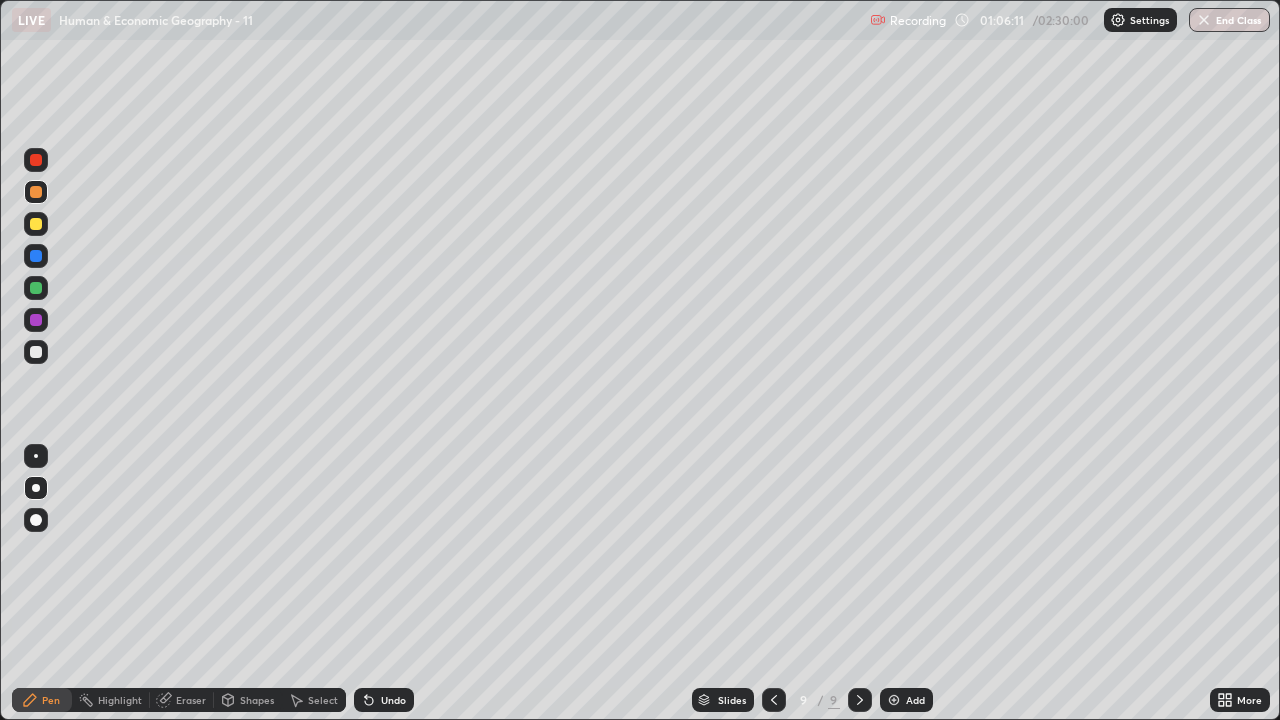 click at bounding box center (36, 224) 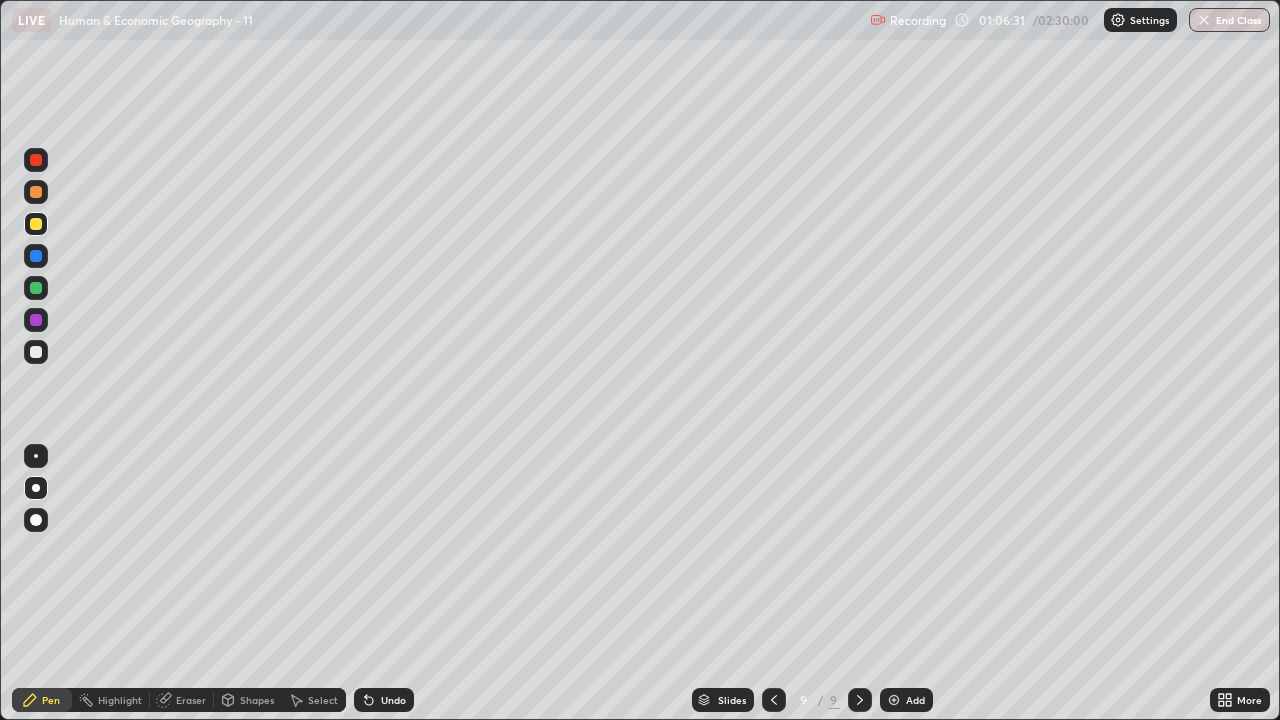 click at bounding box center [36, 352] 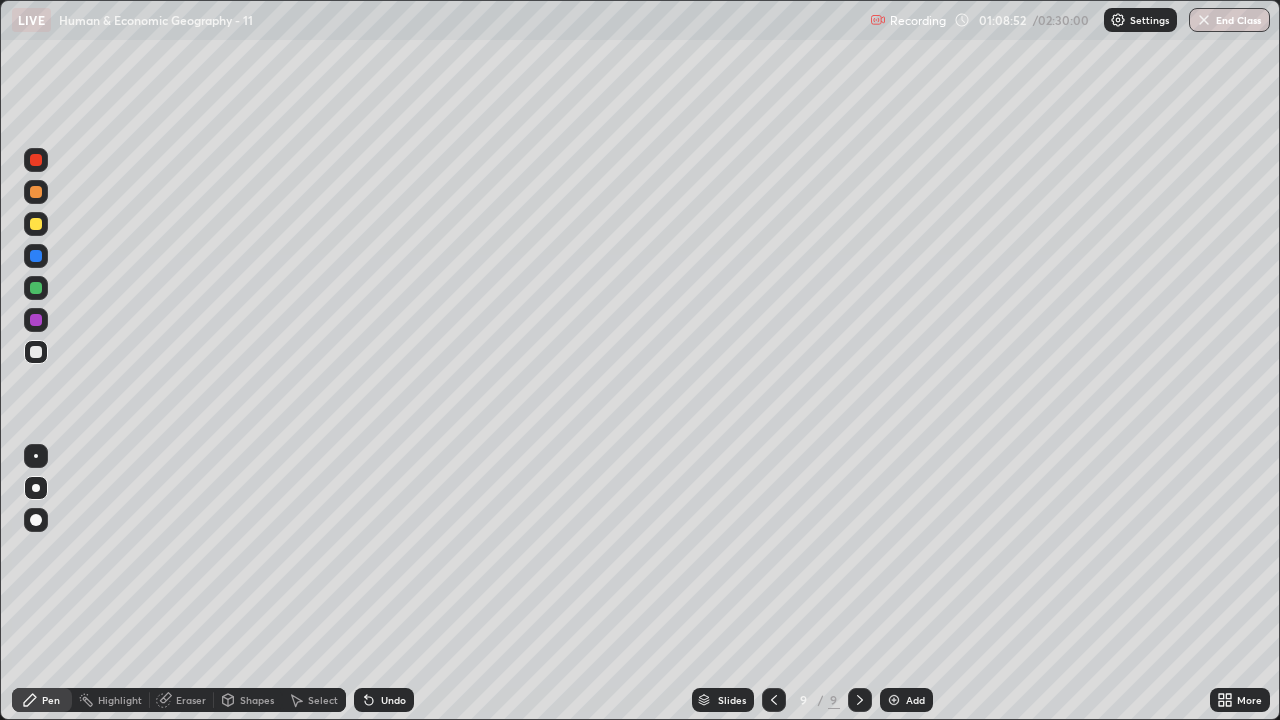 click on "Shapes" at bounding box center [257, 700] 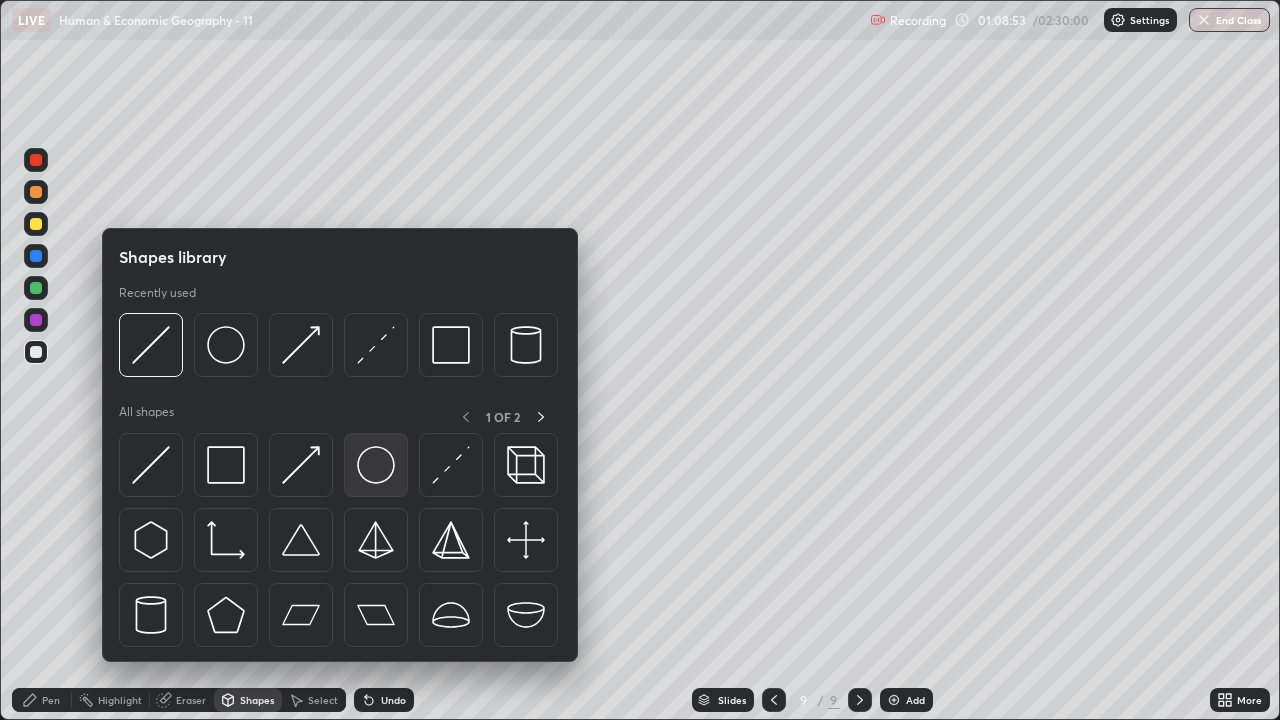 click at bounding box center [376, 465] 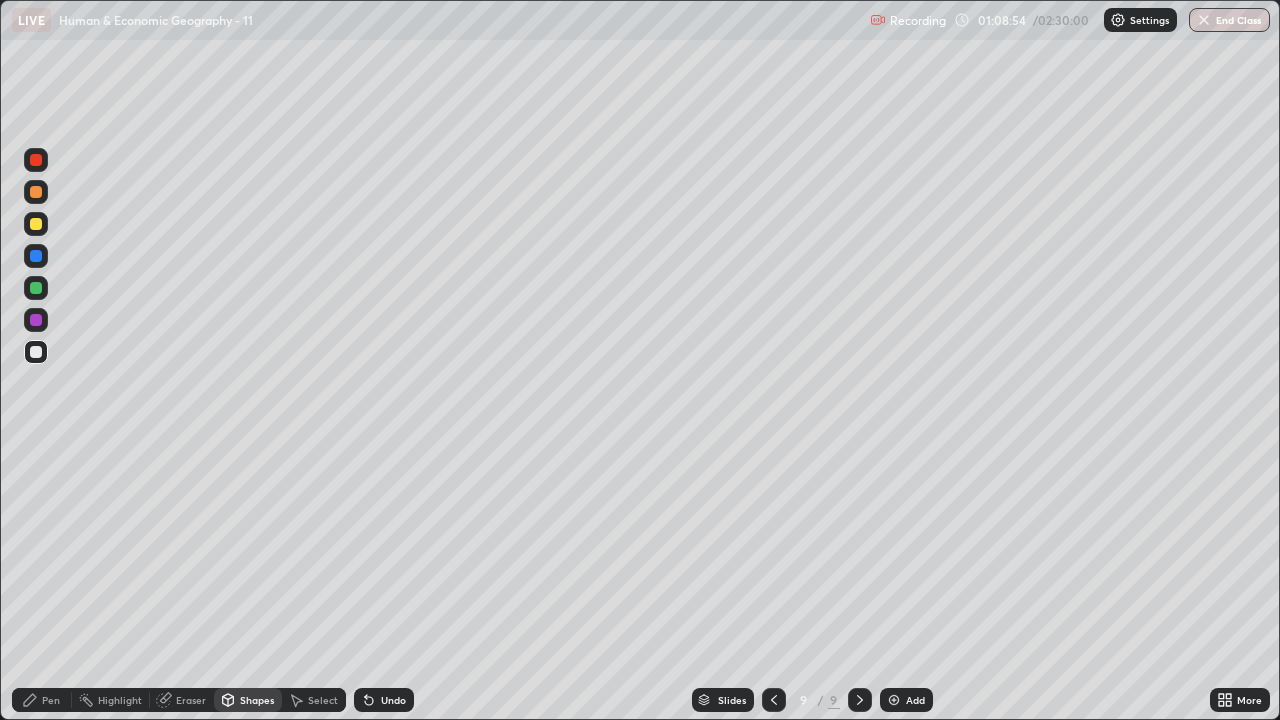 click at bounding box center (36, 224) 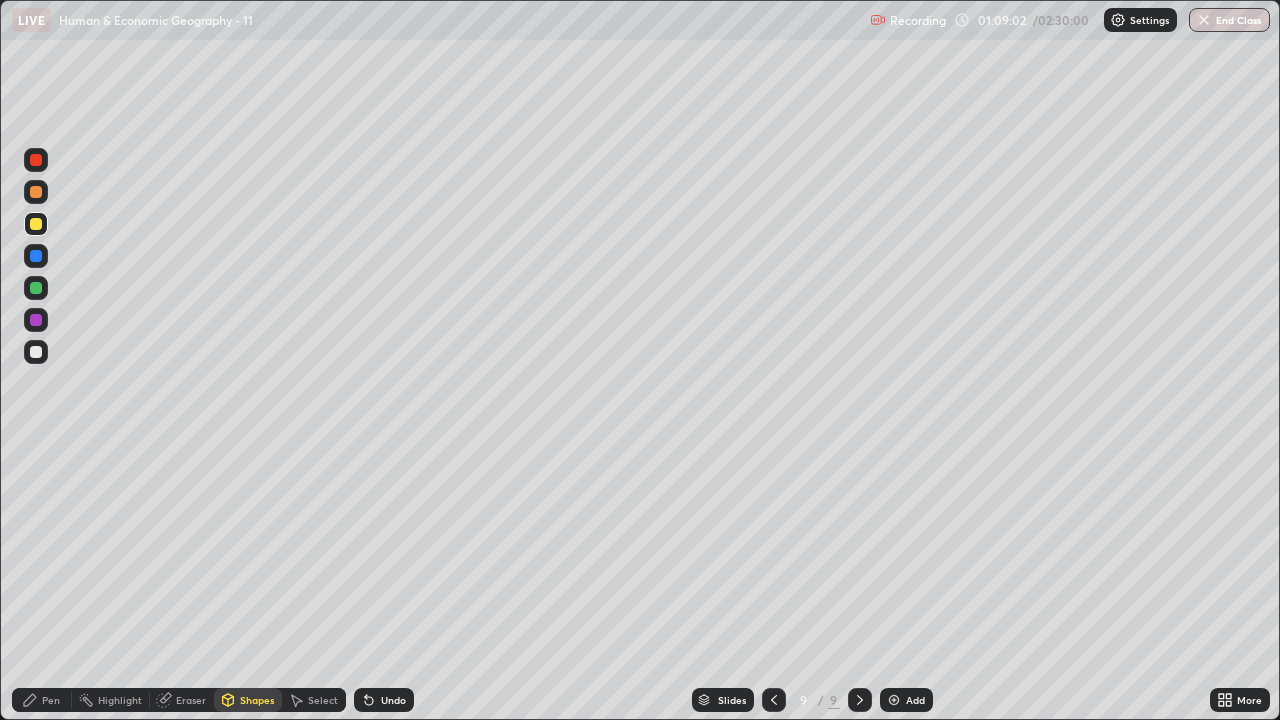 click on "Pen" at bounding box center (51, 700) 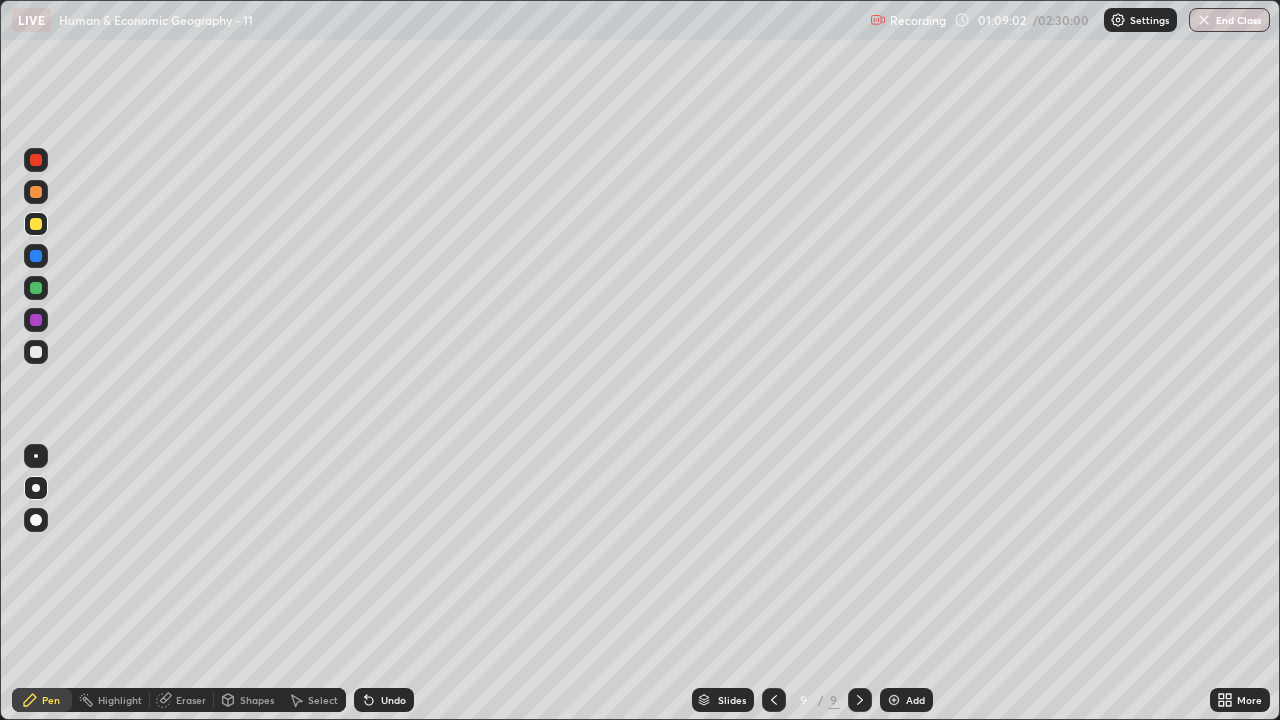 click at bounding box center [36, 488] 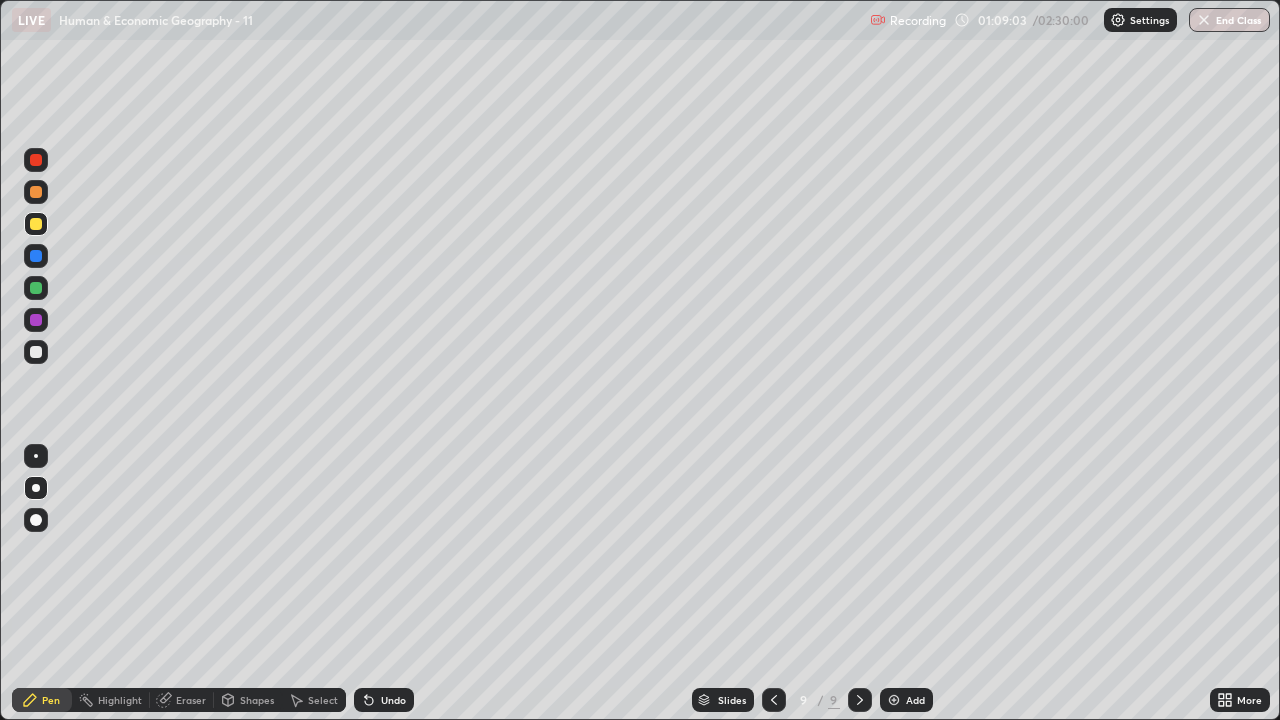 click at bounding box center (36, 352) 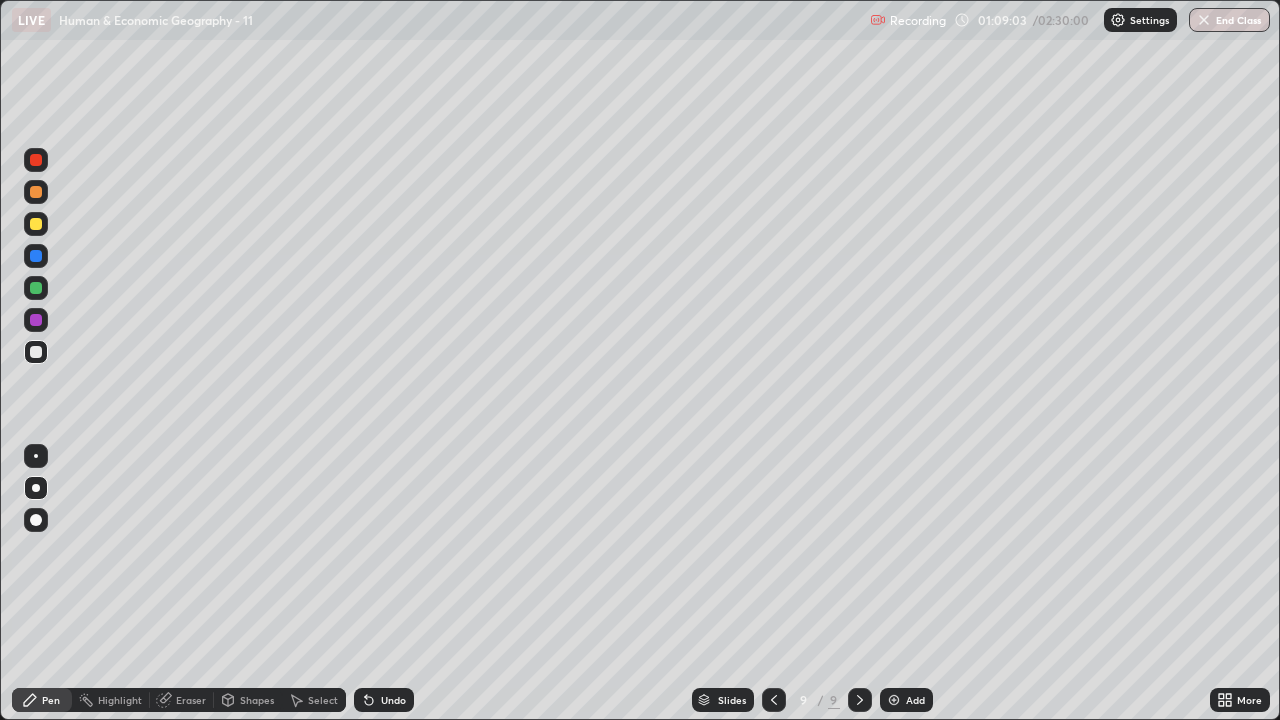 click at bounding box center (36, 320) 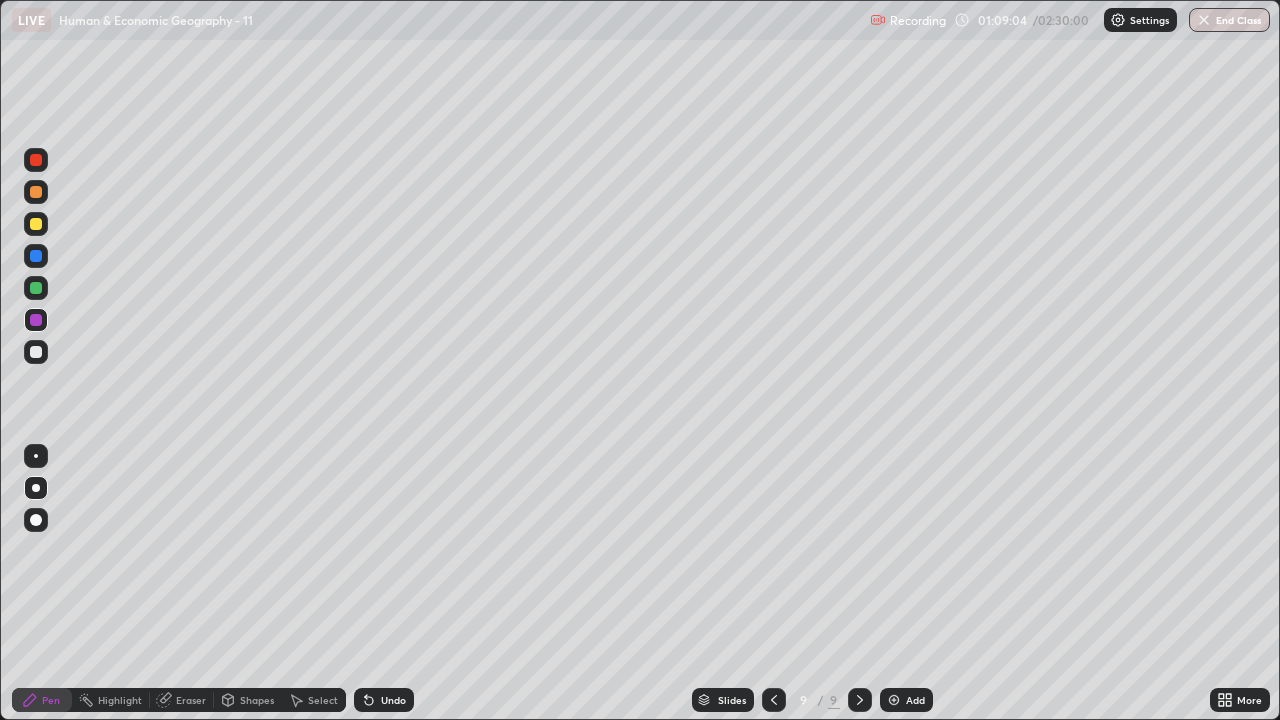click at bounding box center [36, 192] 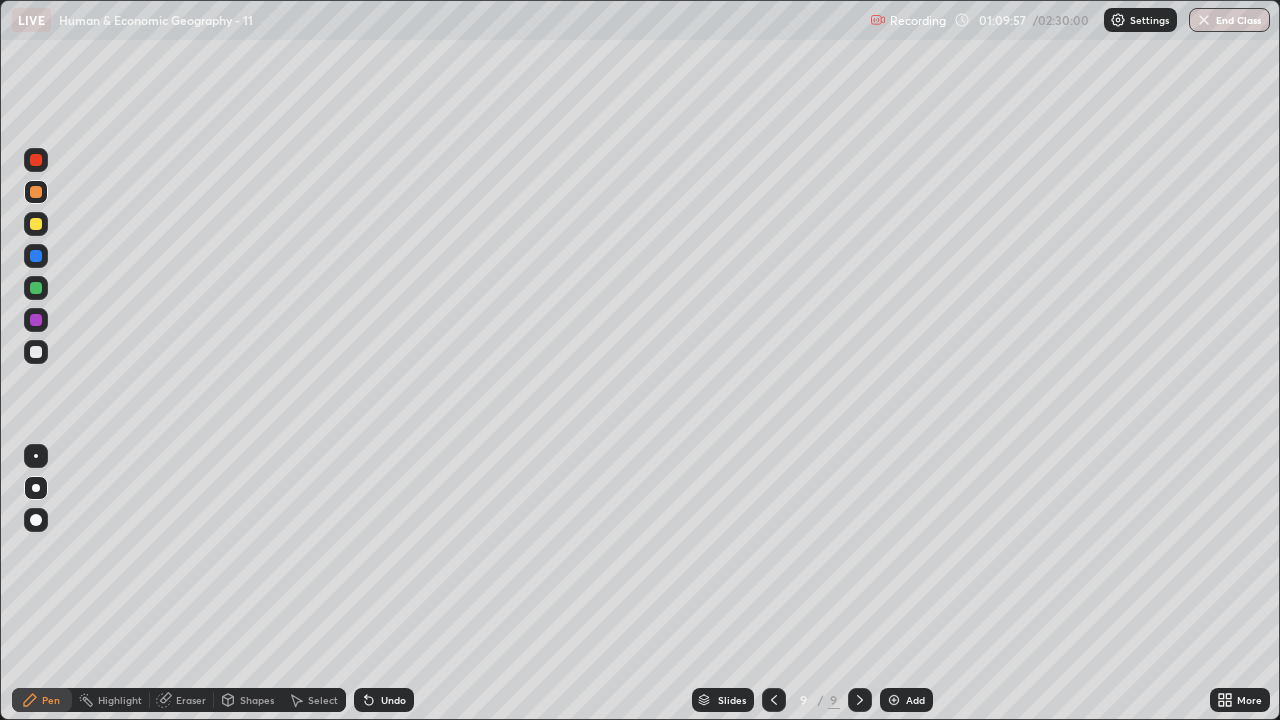click at bounding box center [36, 352] 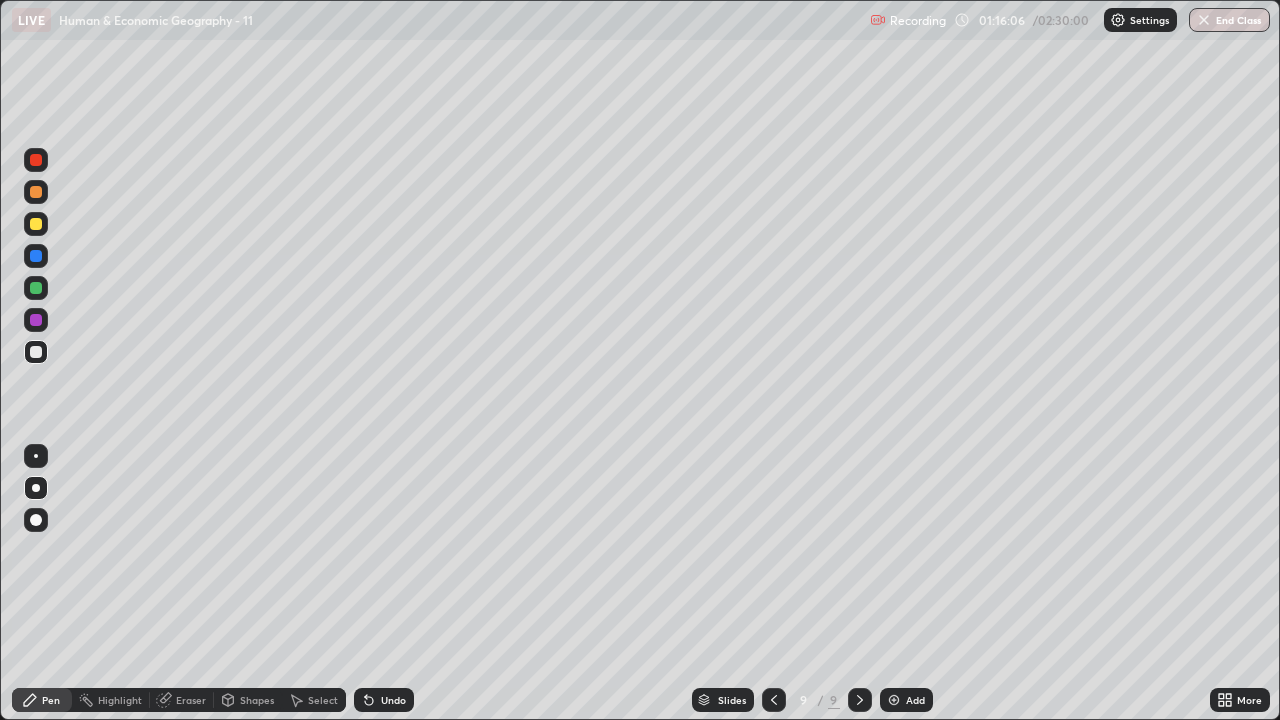 click at bounding box center [36, 320] 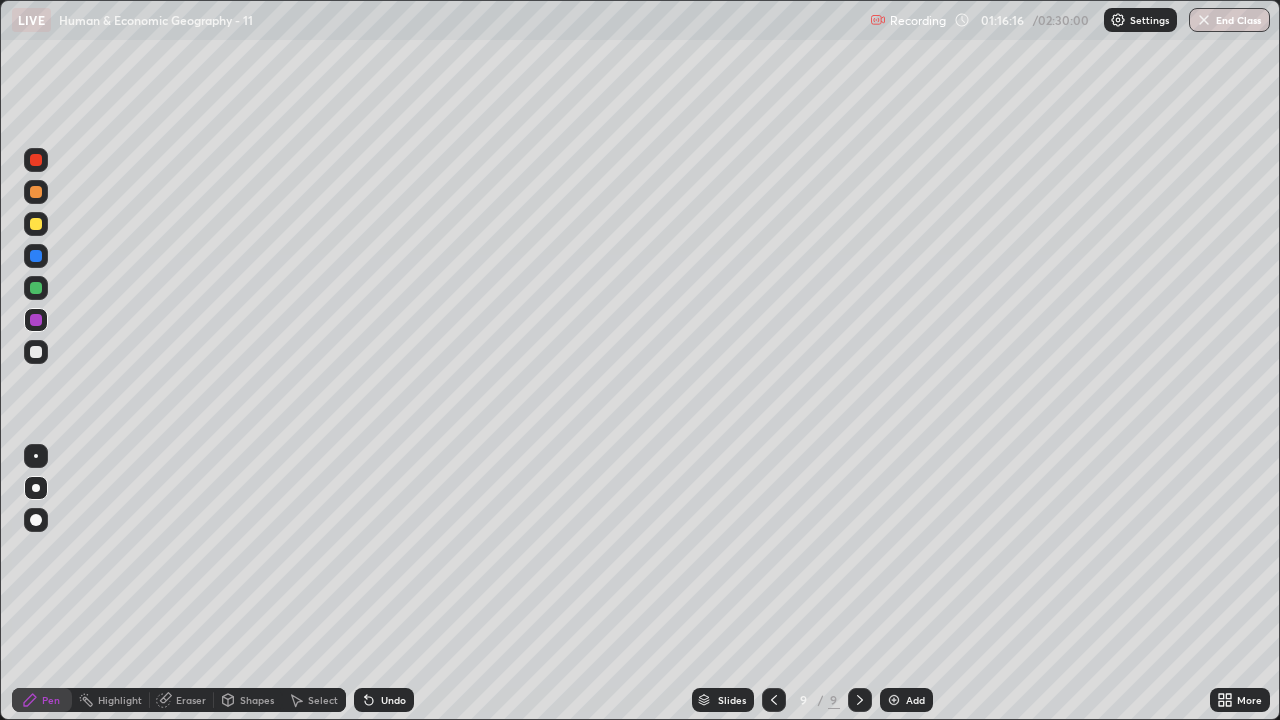 click on "Shapes" at bounding box center (257, 700) 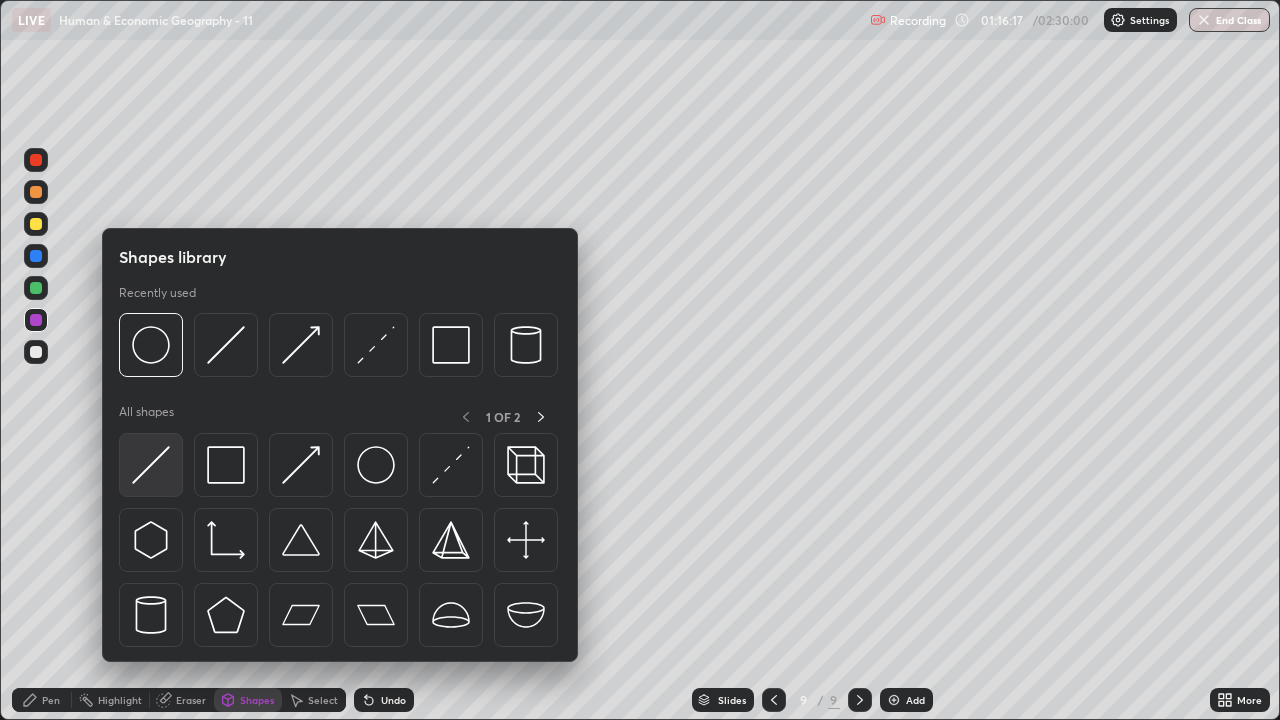 click at bounding box center [151, 465] 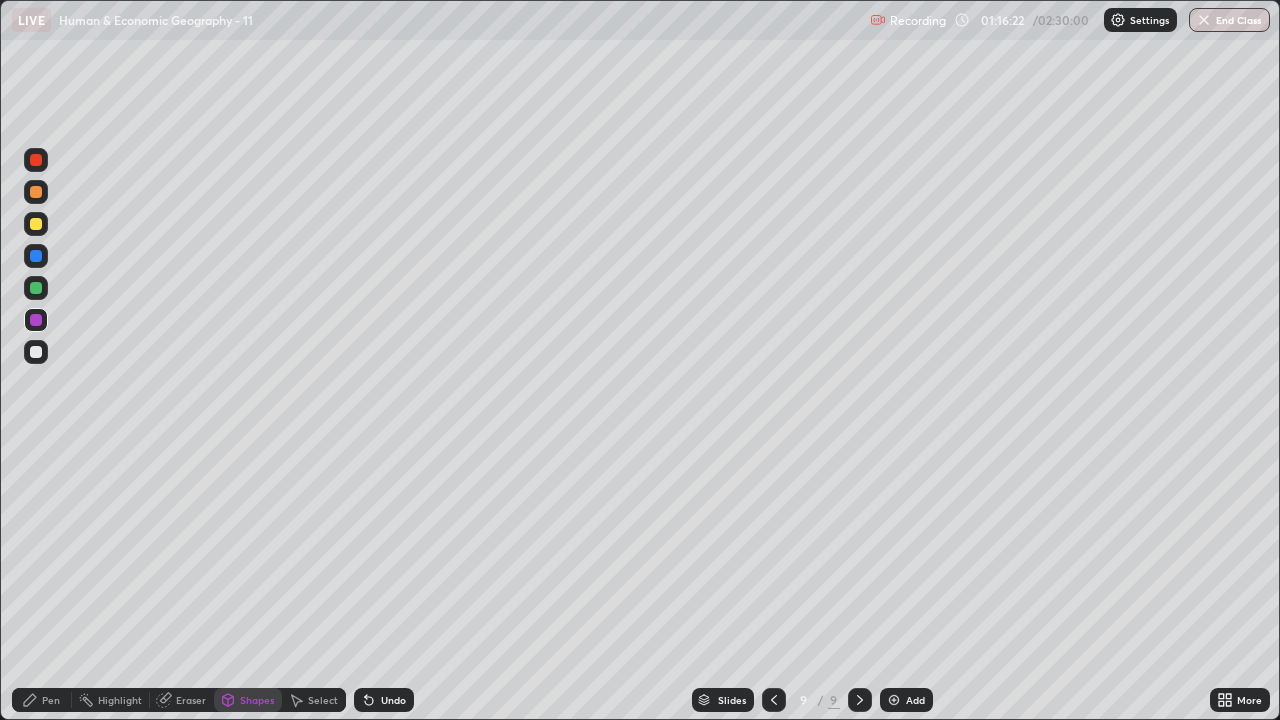 click on "Pen" at bounding box center (42, 700) 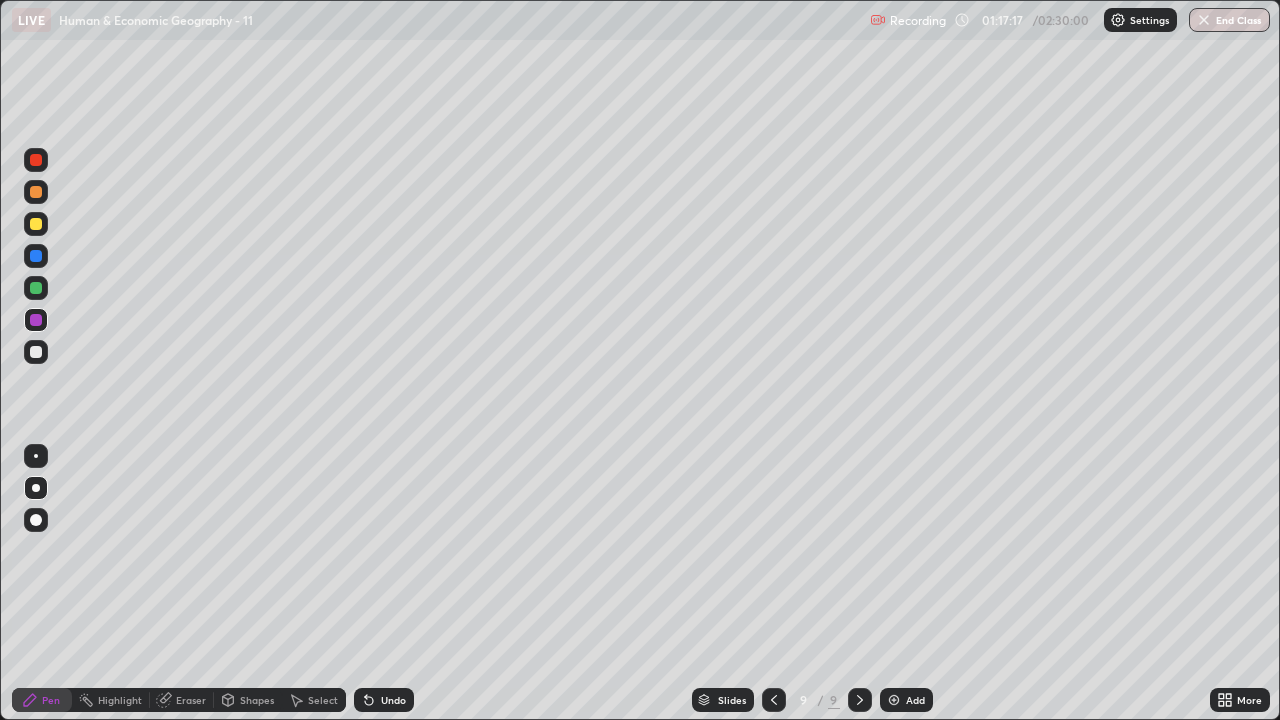 click at bounding box center [36, 224] 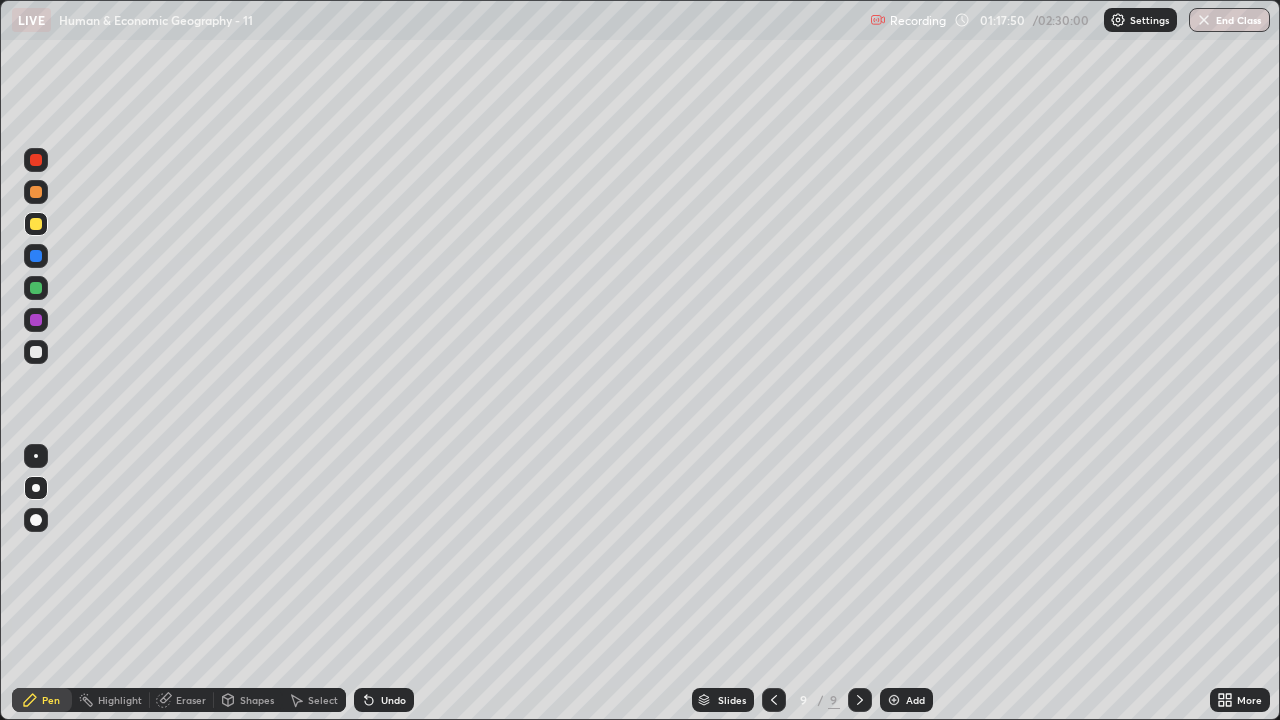 click on "Undo" at bounding box center [384, 700] 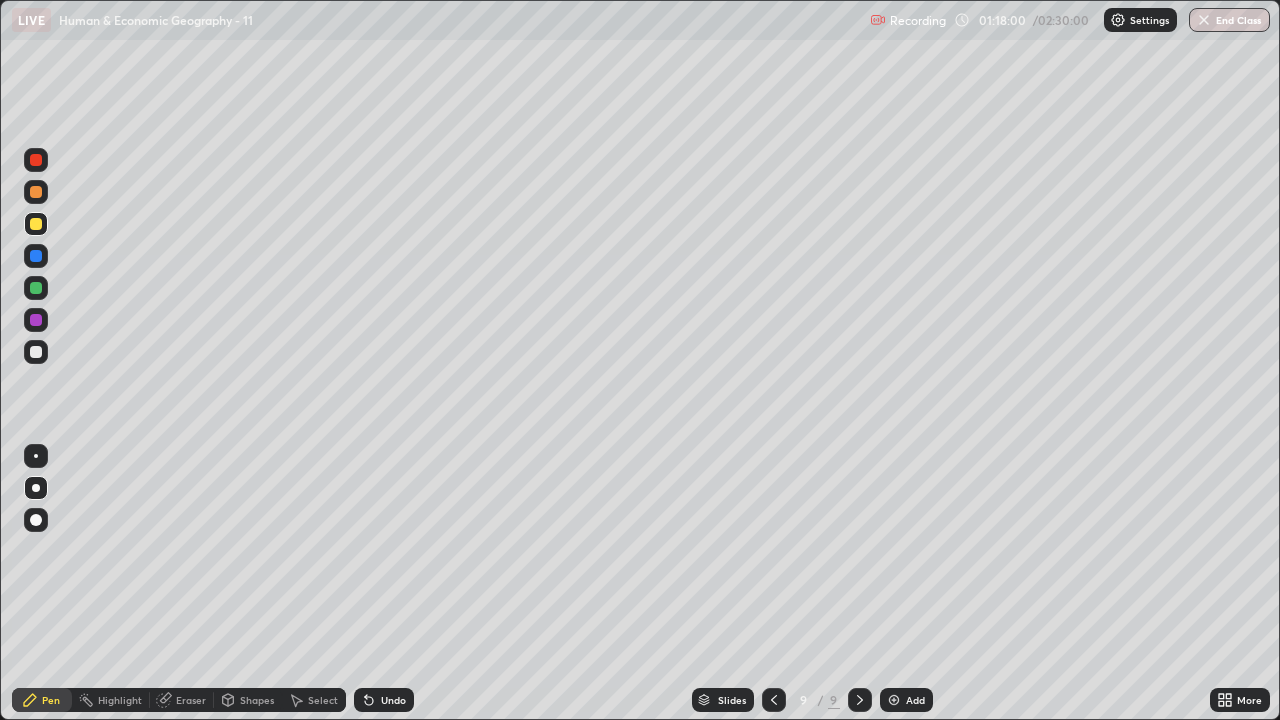 click on "Undo" at bounding box center [393, 700] 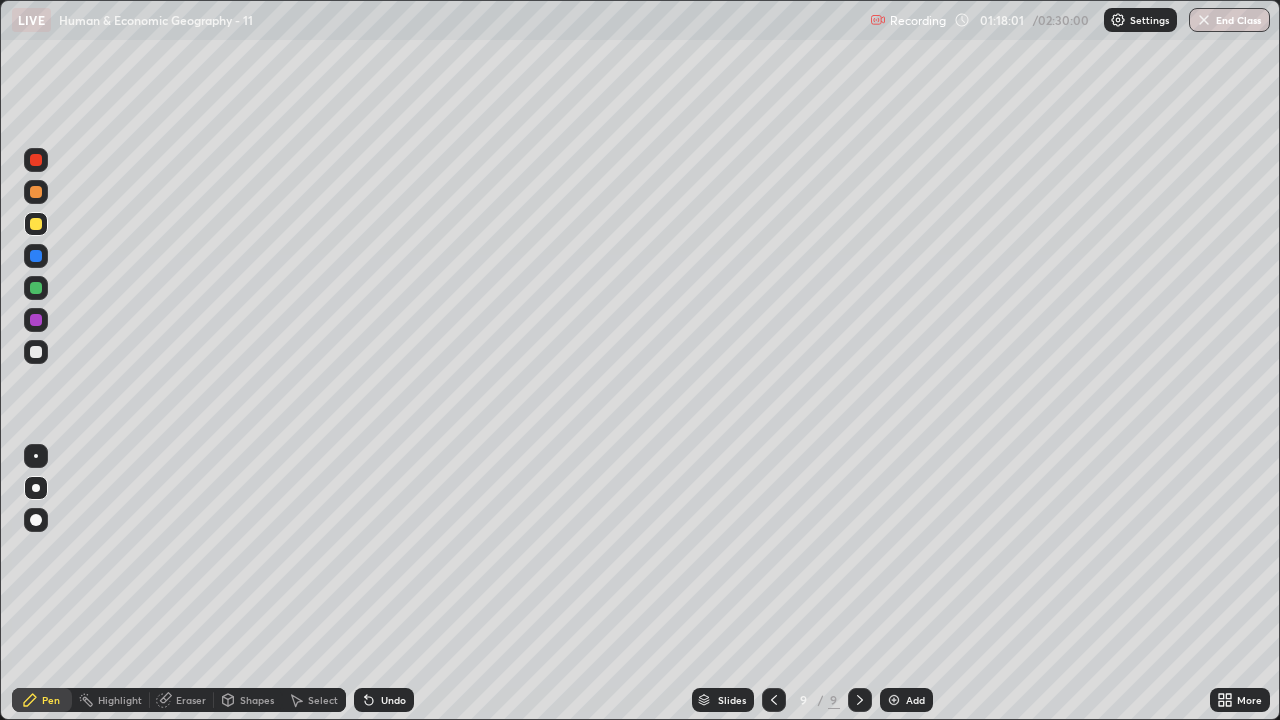 click on "Undo" at bounding box center [393, 700] 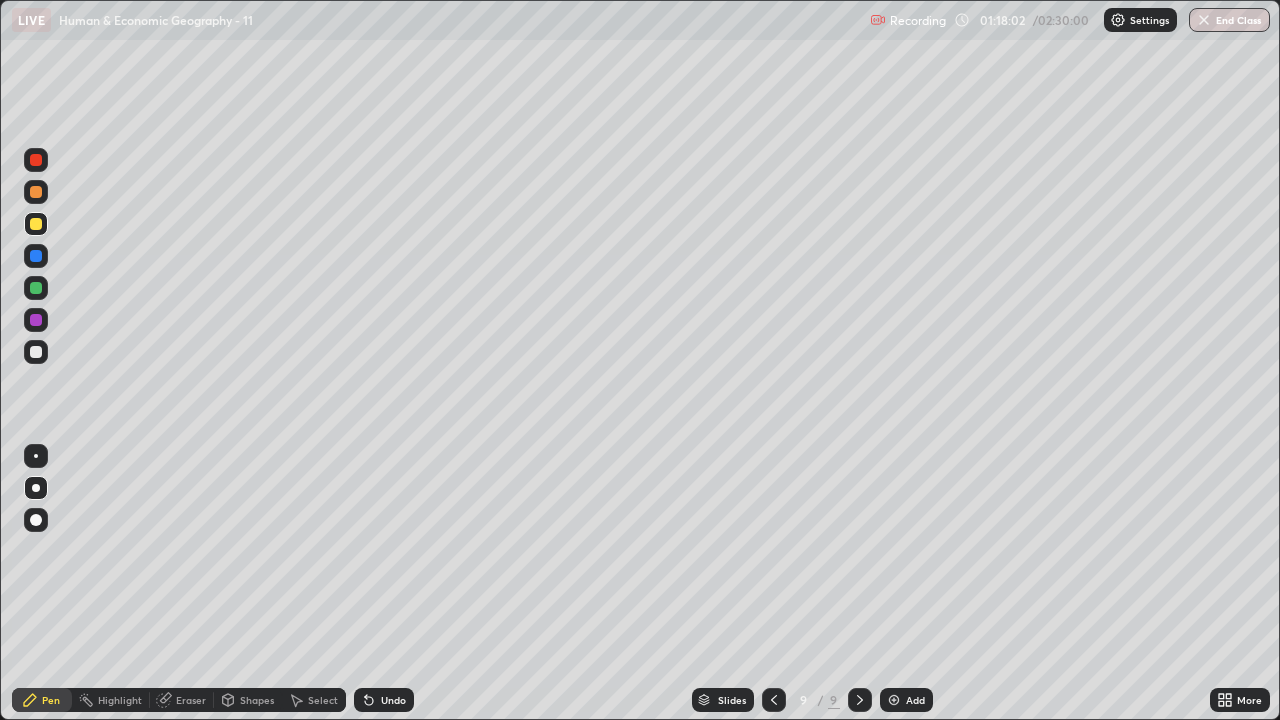 click on "Undo" at bounding box center [384, 700] 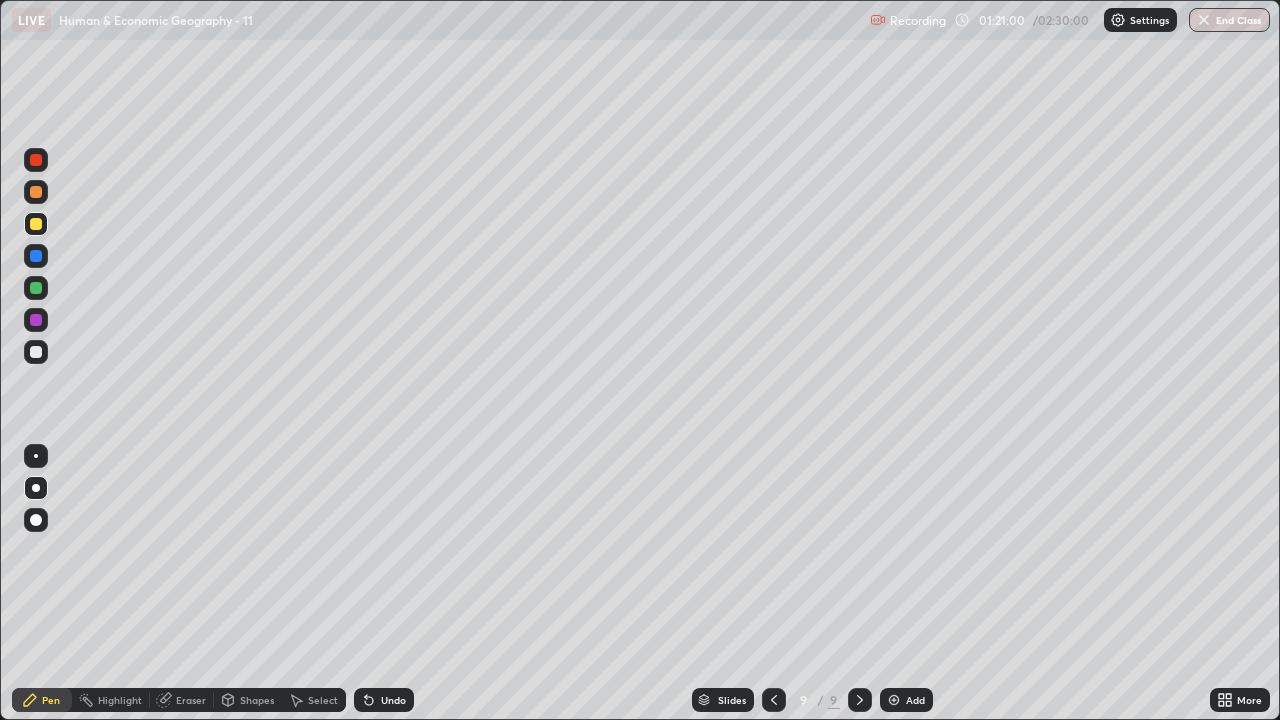 click at bounding box center (36, 256) 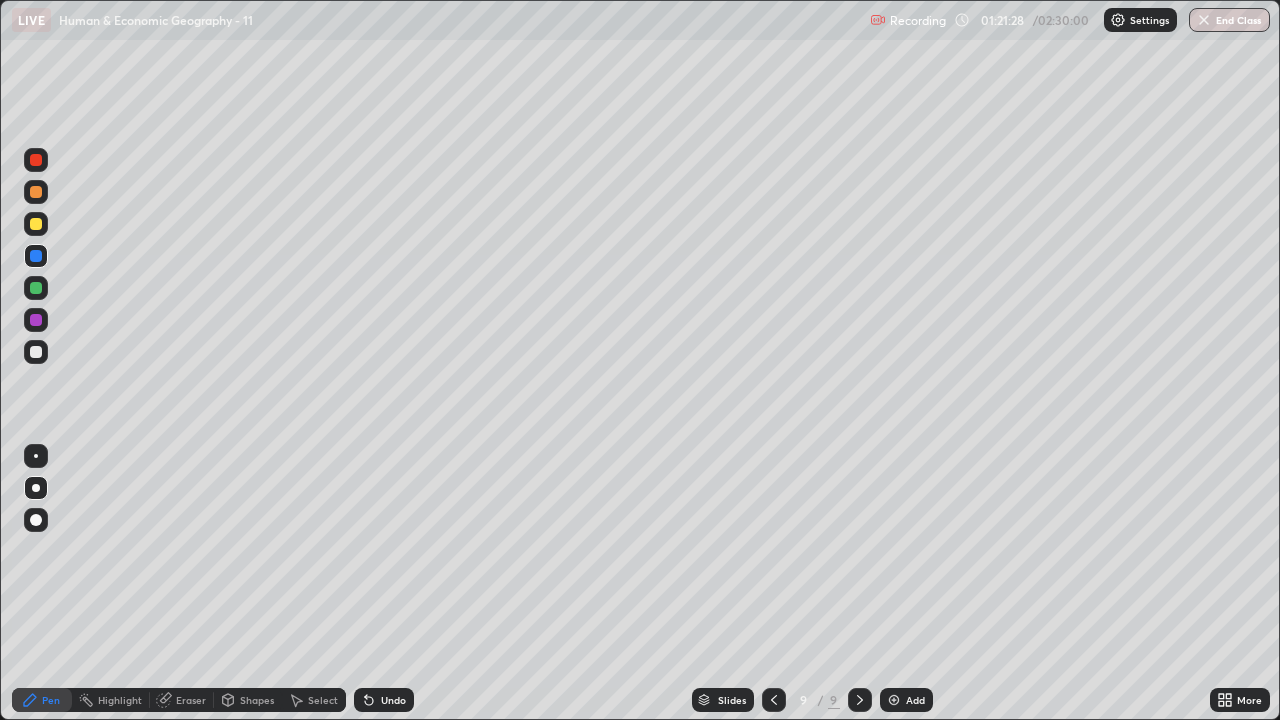 click at bounding box center (36, 352) 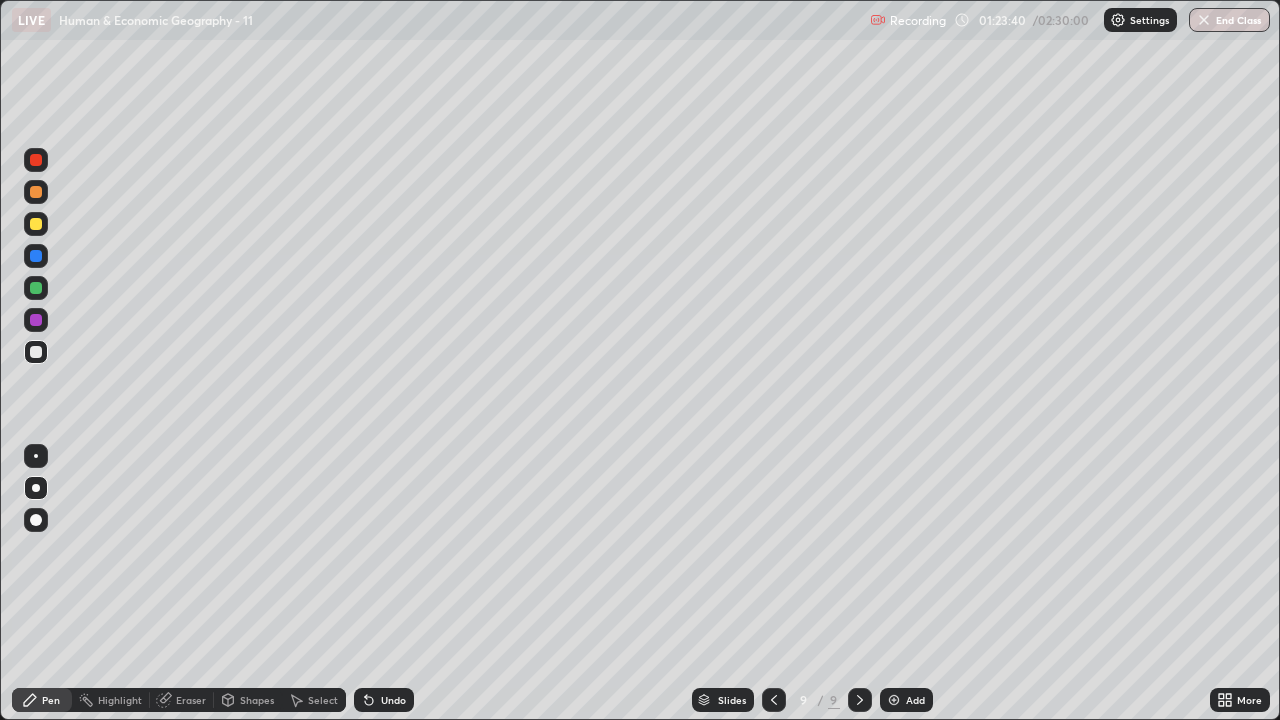 click at bounding box center (36, 224) 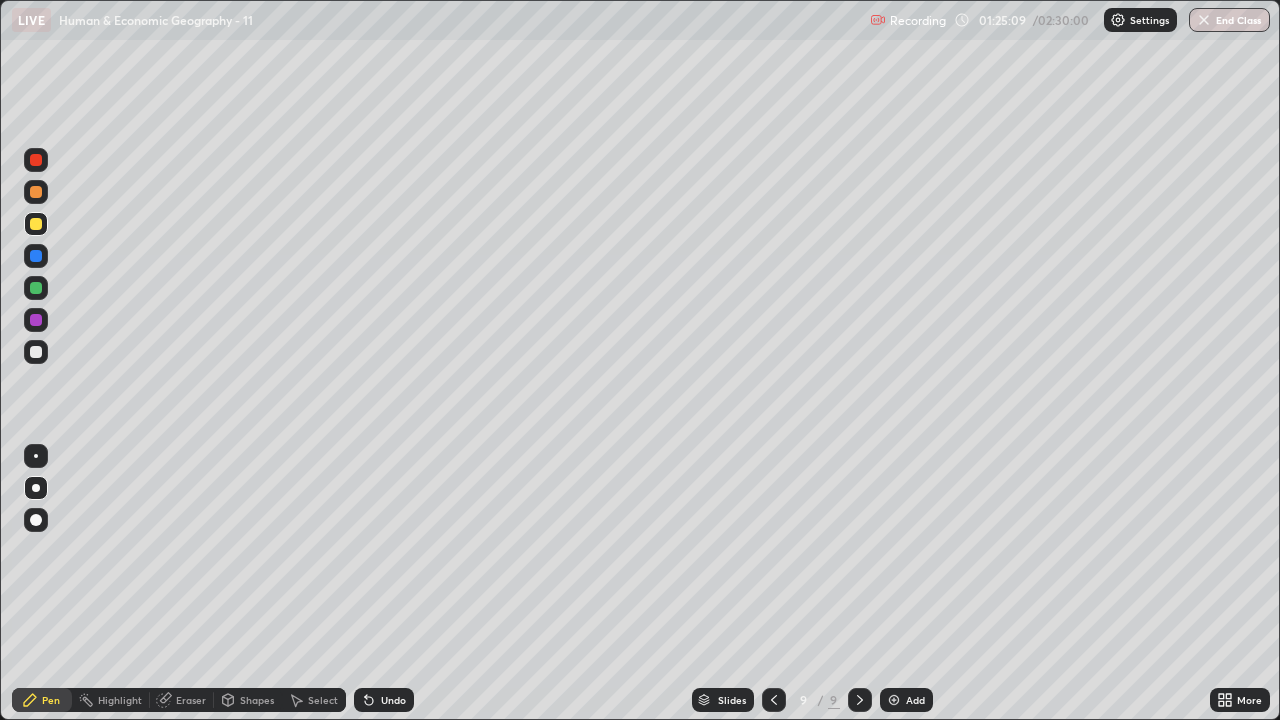 click on "Undo" at bounding box center [393, 700] 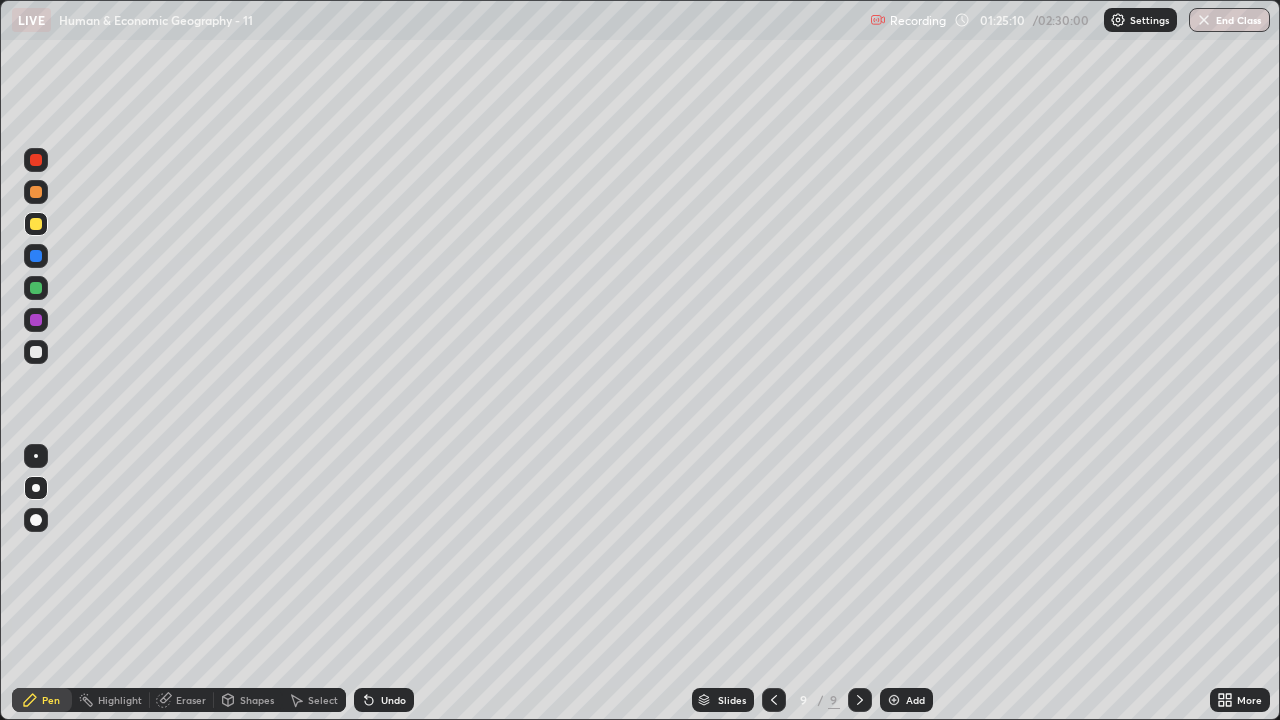 click on "Undo" at bounding box center (393, 700) 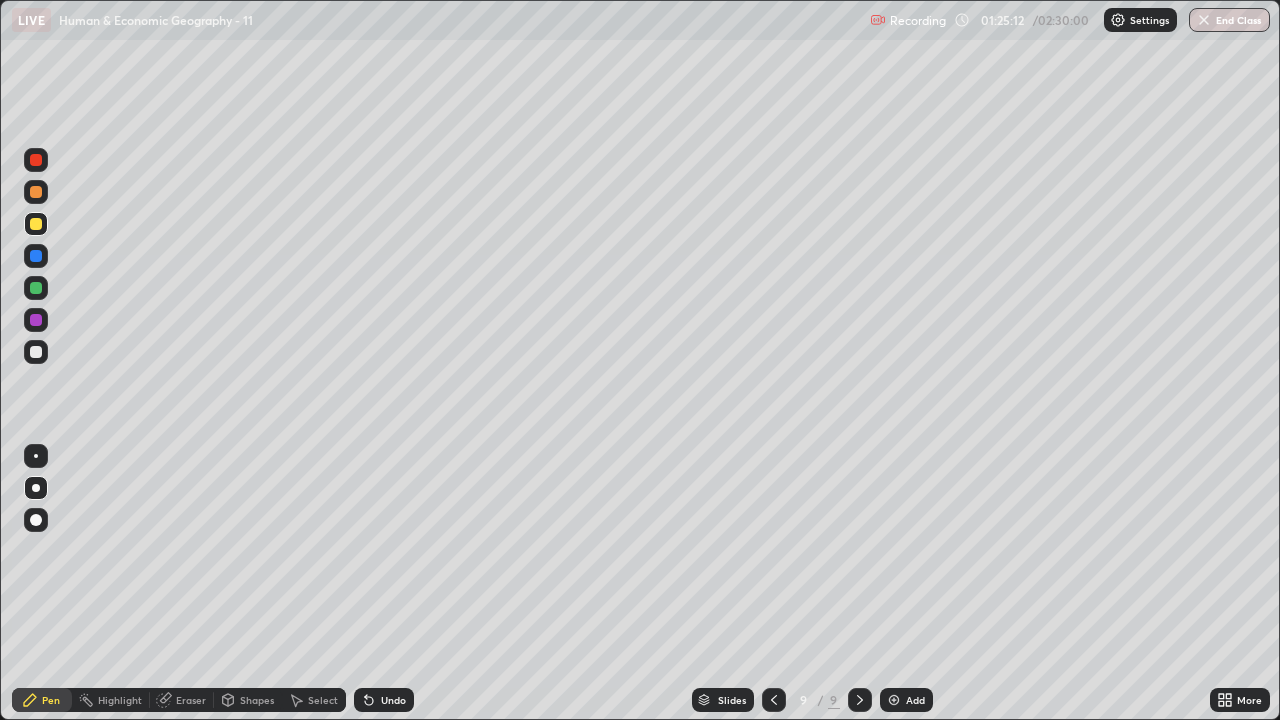 click at bounding box center (36, 352) 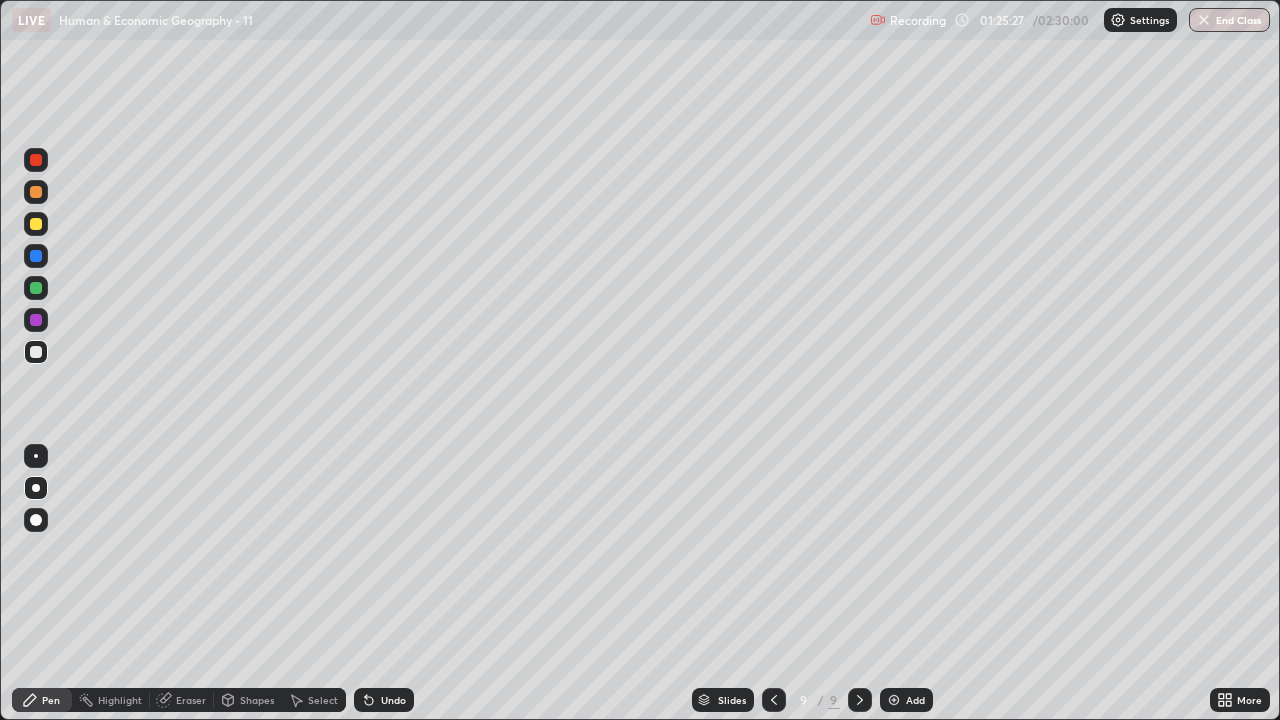 click at bounding box center (36, 320) 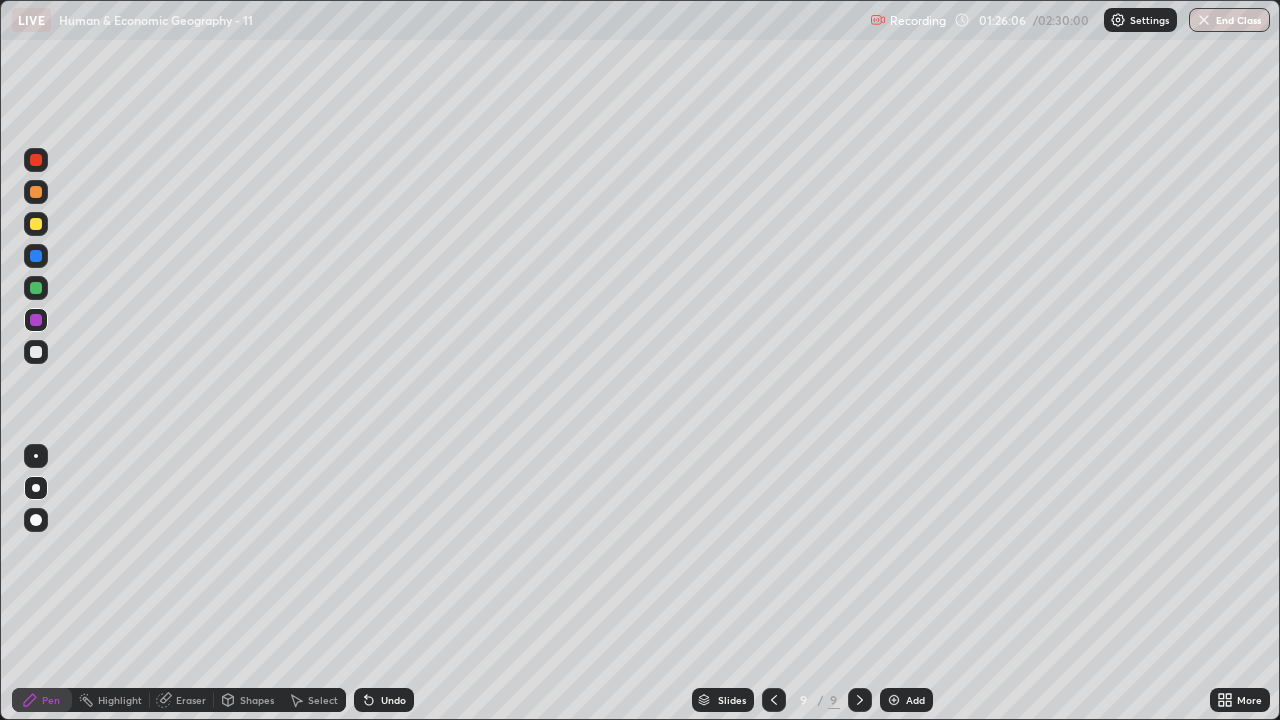 click on "Undo" at bounding box center [393, 700] 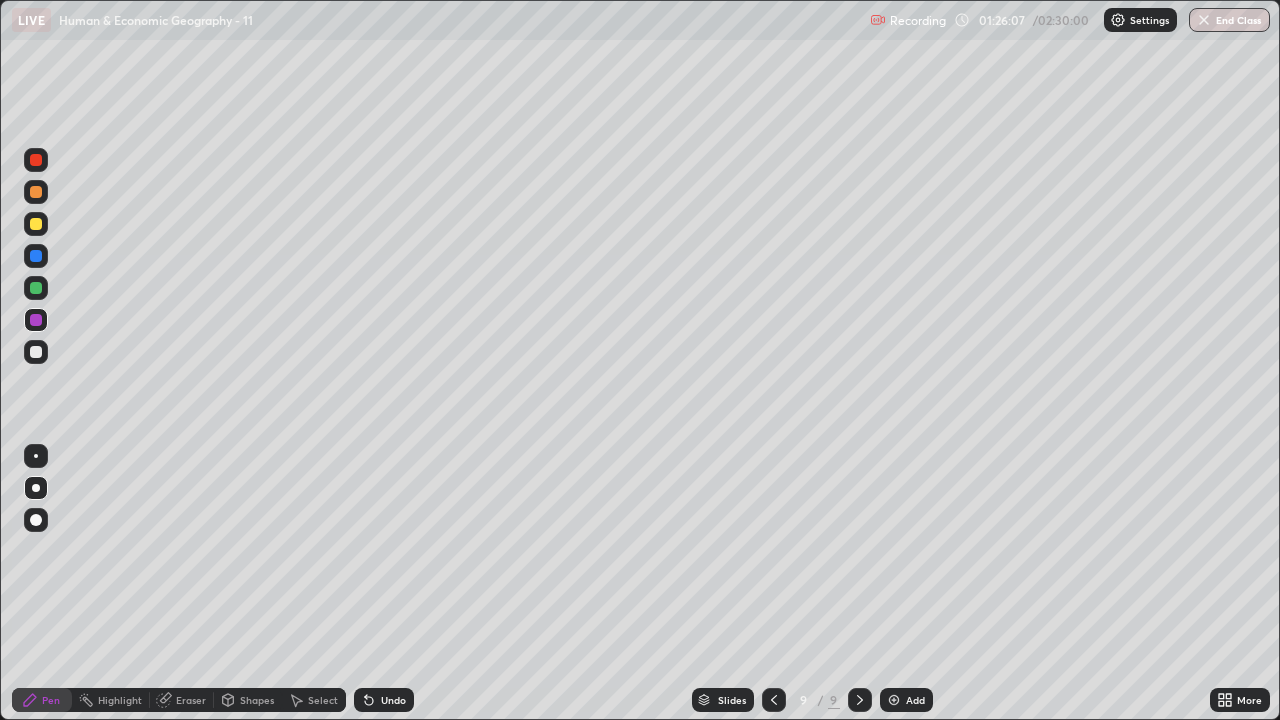 click on "Undo" at bounding box center [393, 700] 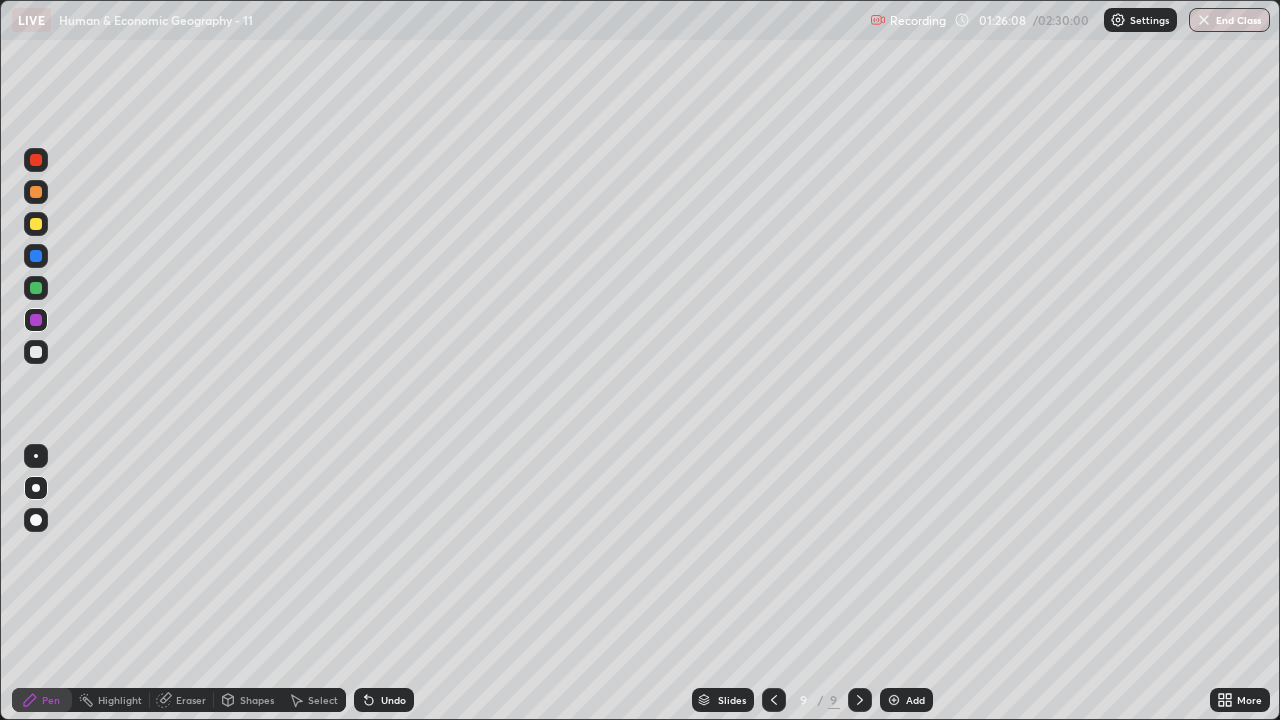 click on "Undo" at bounding box center [384, 700] 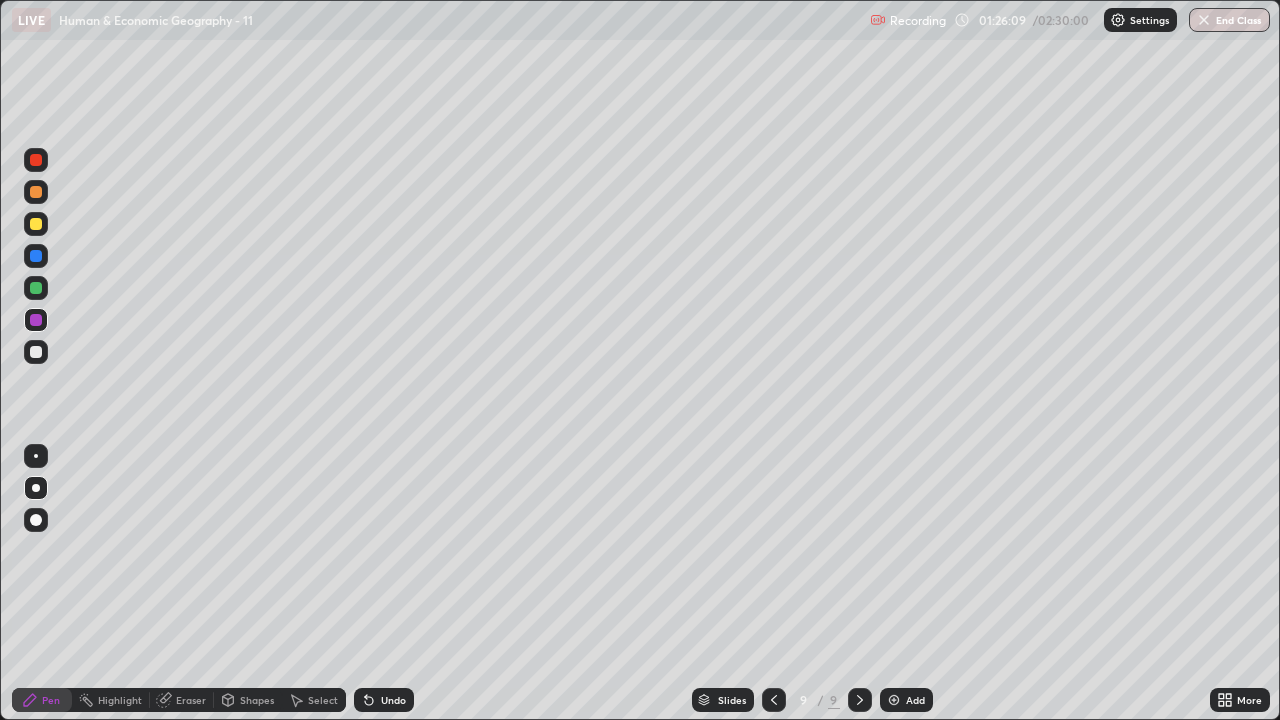click on "Undo" at bounding box center (384, 700) 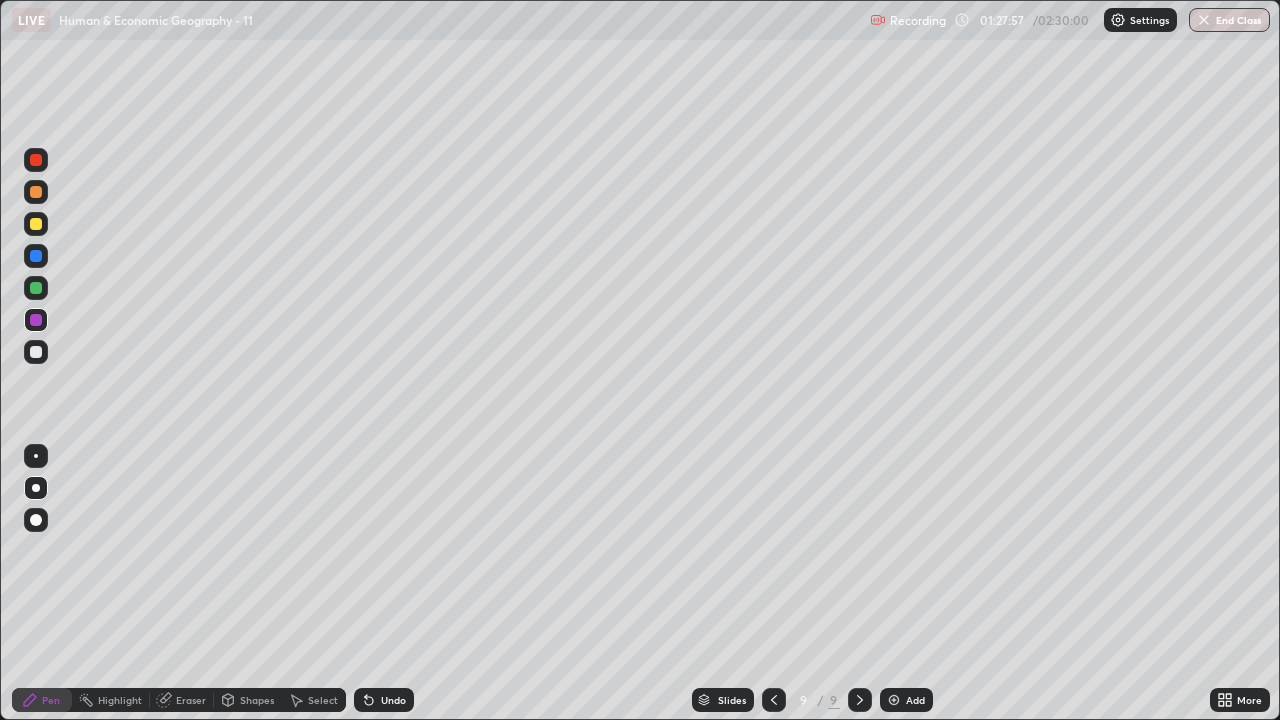 click at bounding box center (36, 224) 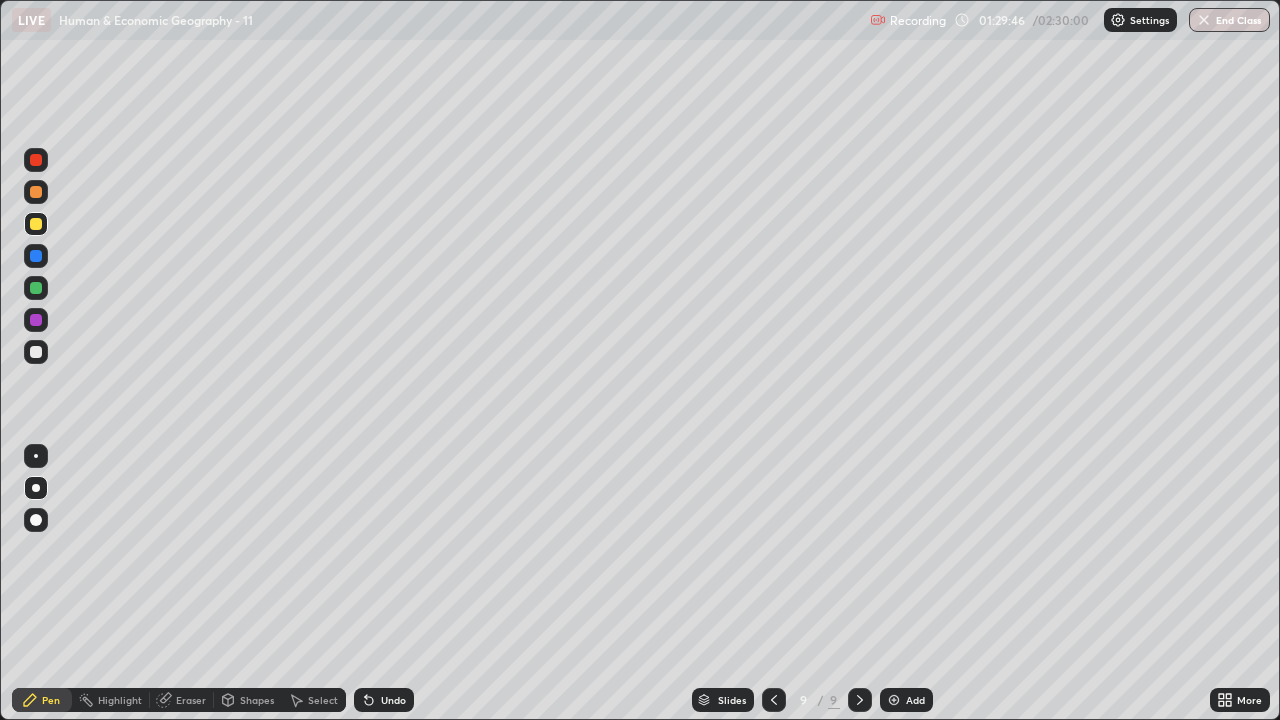click at bounding box center (36, 192) 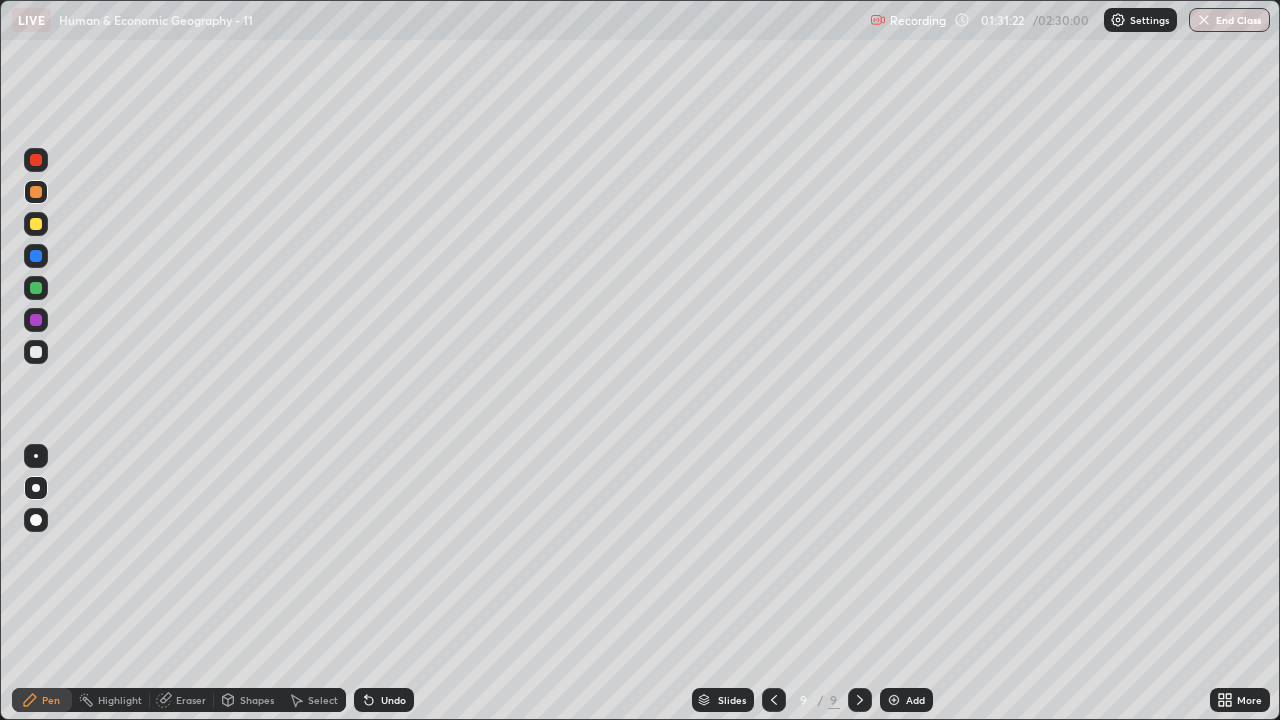click at bounding box center [36, 352] 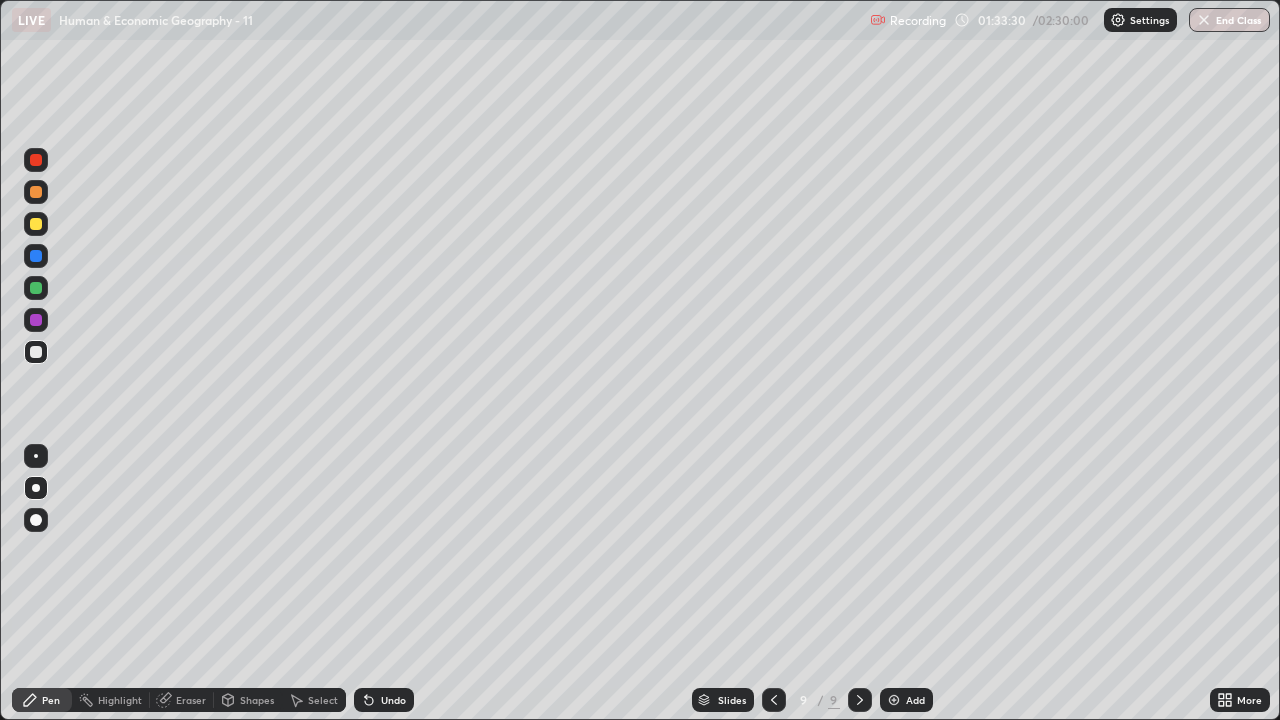 click at bounding box center (36, 224) 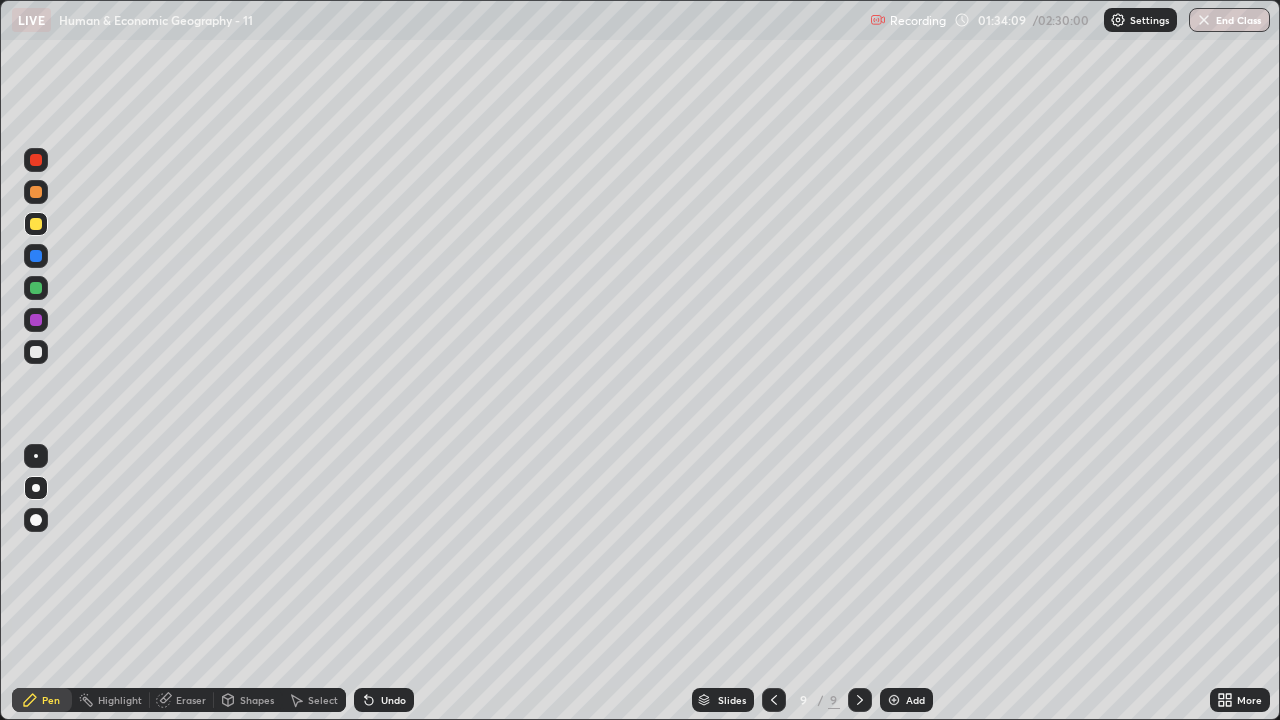 click on "Eraser" at bounding box center (182, 700) 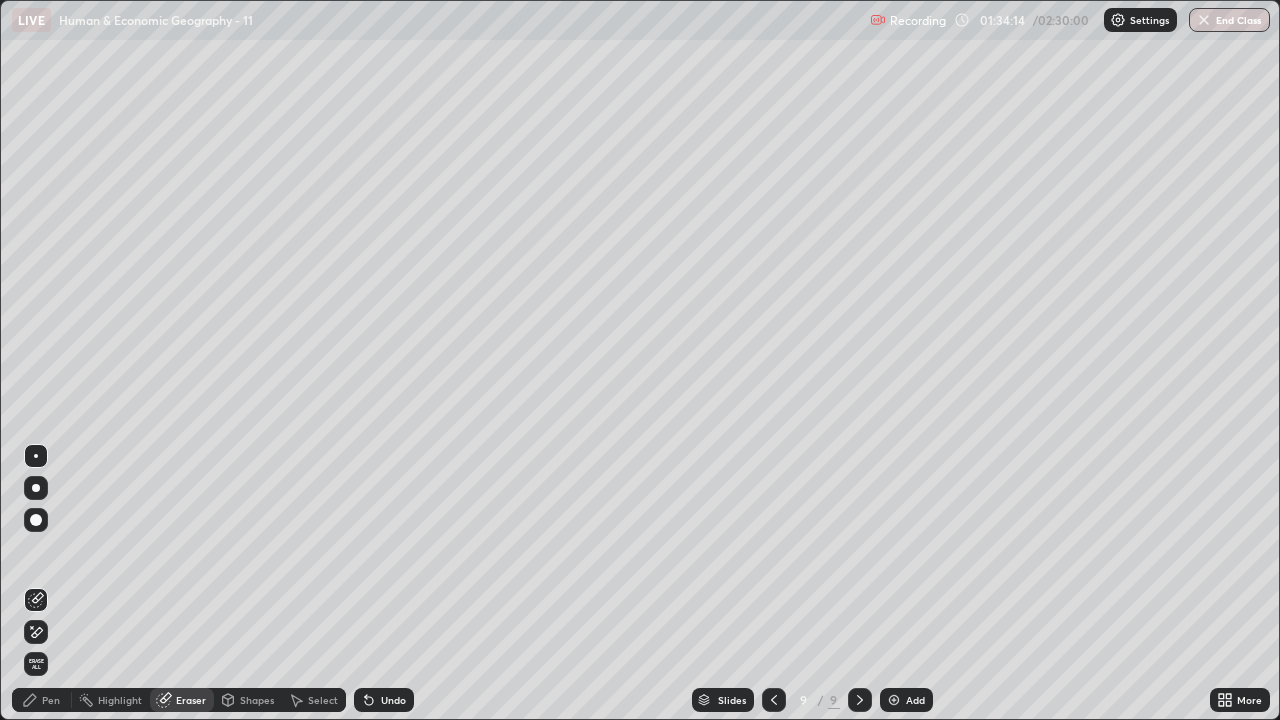 click 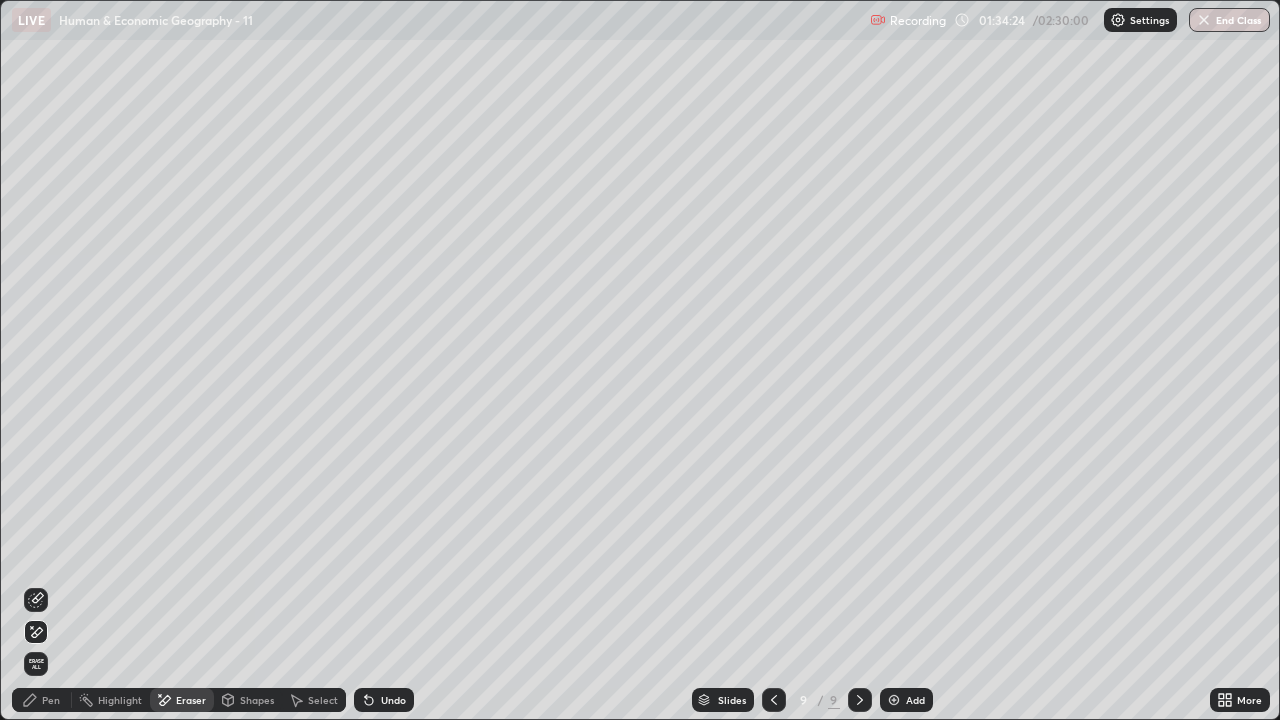 click on "Pen" at bounding box center (42, 700) 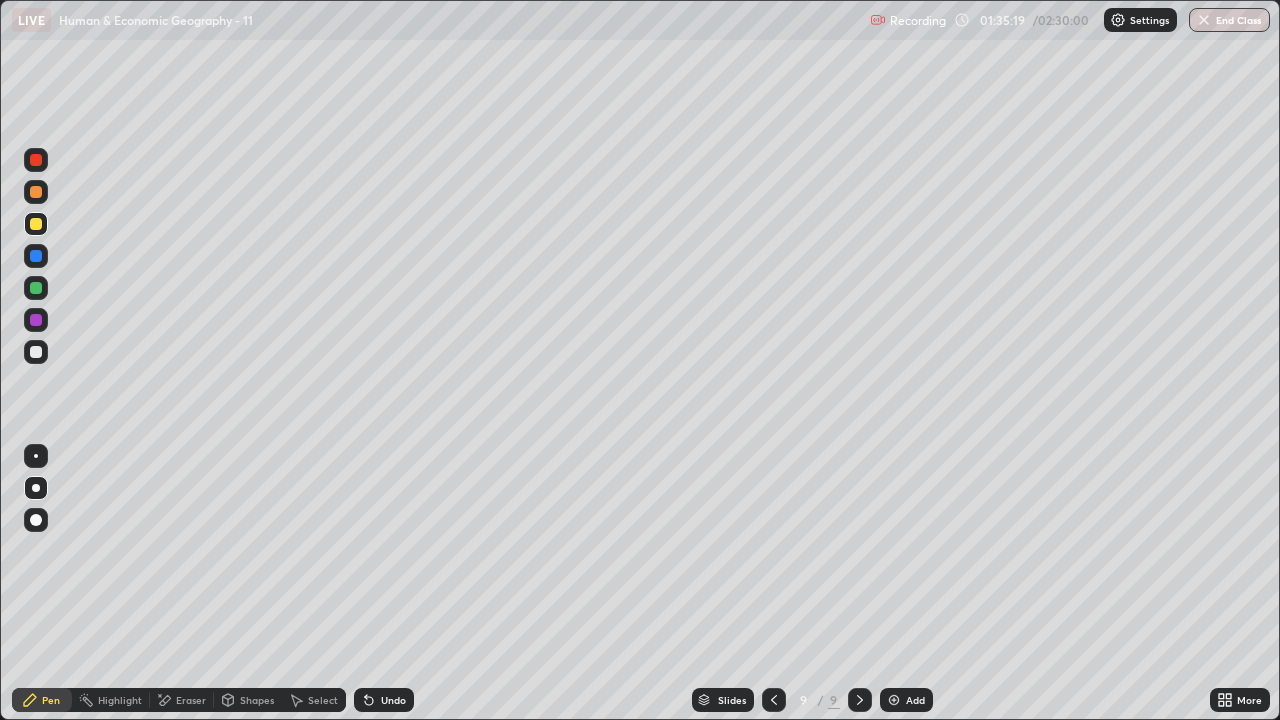 click at bounding box center (36, 288) 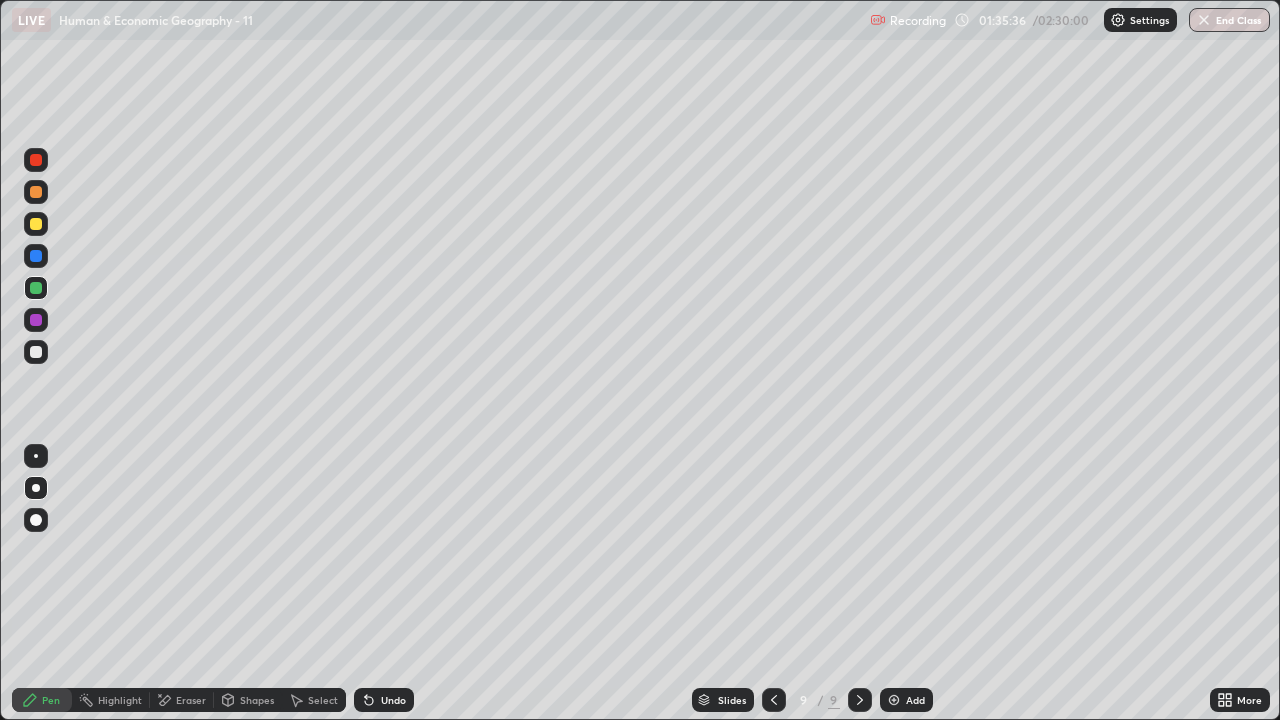 click at bounding box center [36, 352] 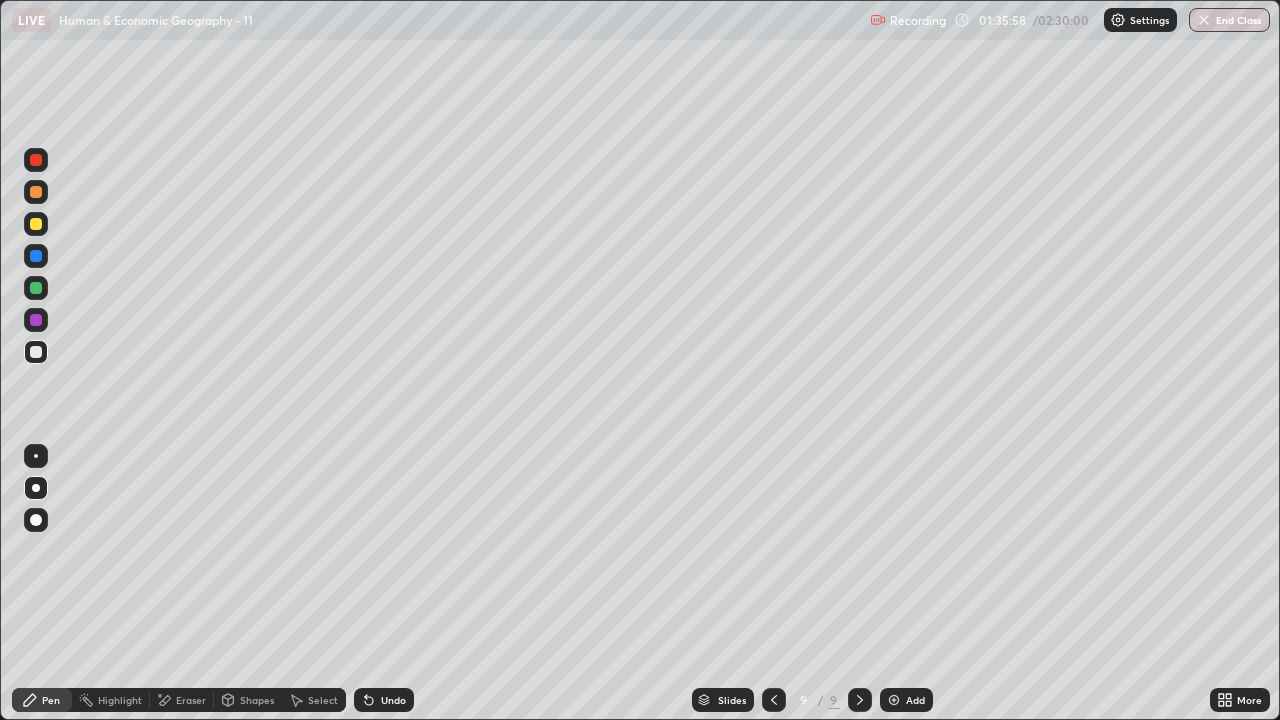 click at bounding box center (36, 288) 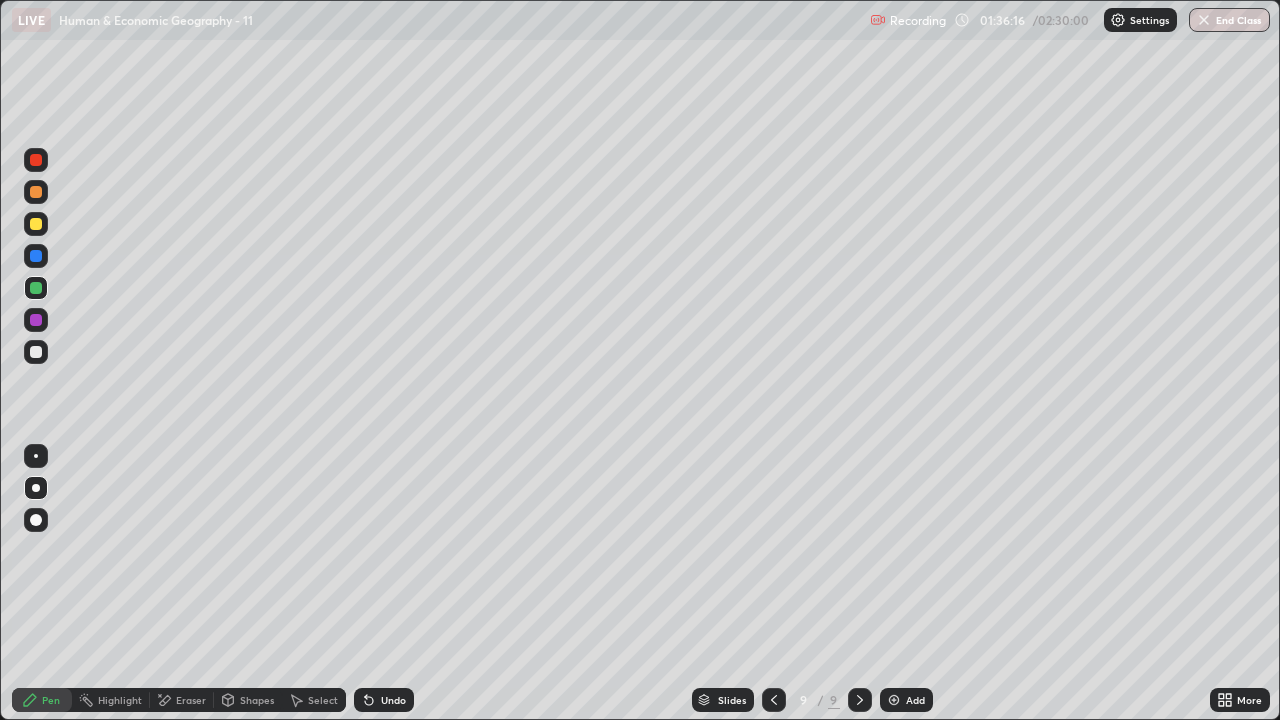 click at bounding box center [36, 352] 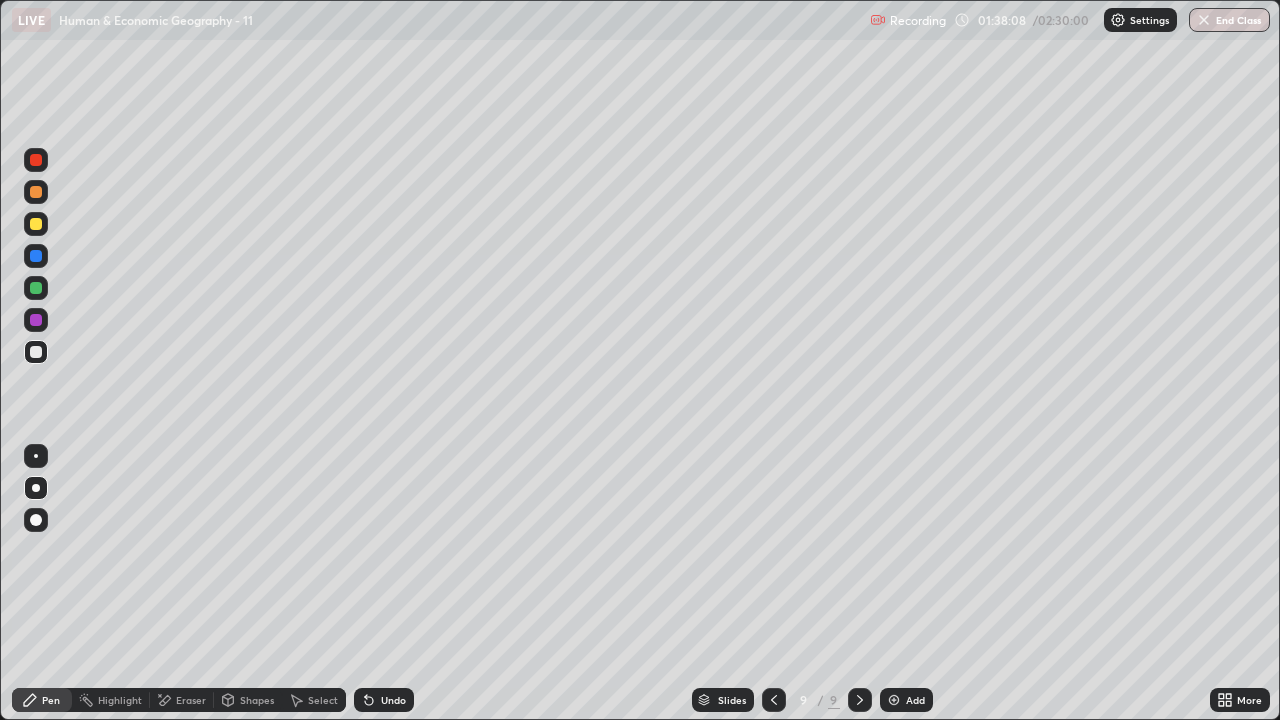 click at bounding box center (36, 192) 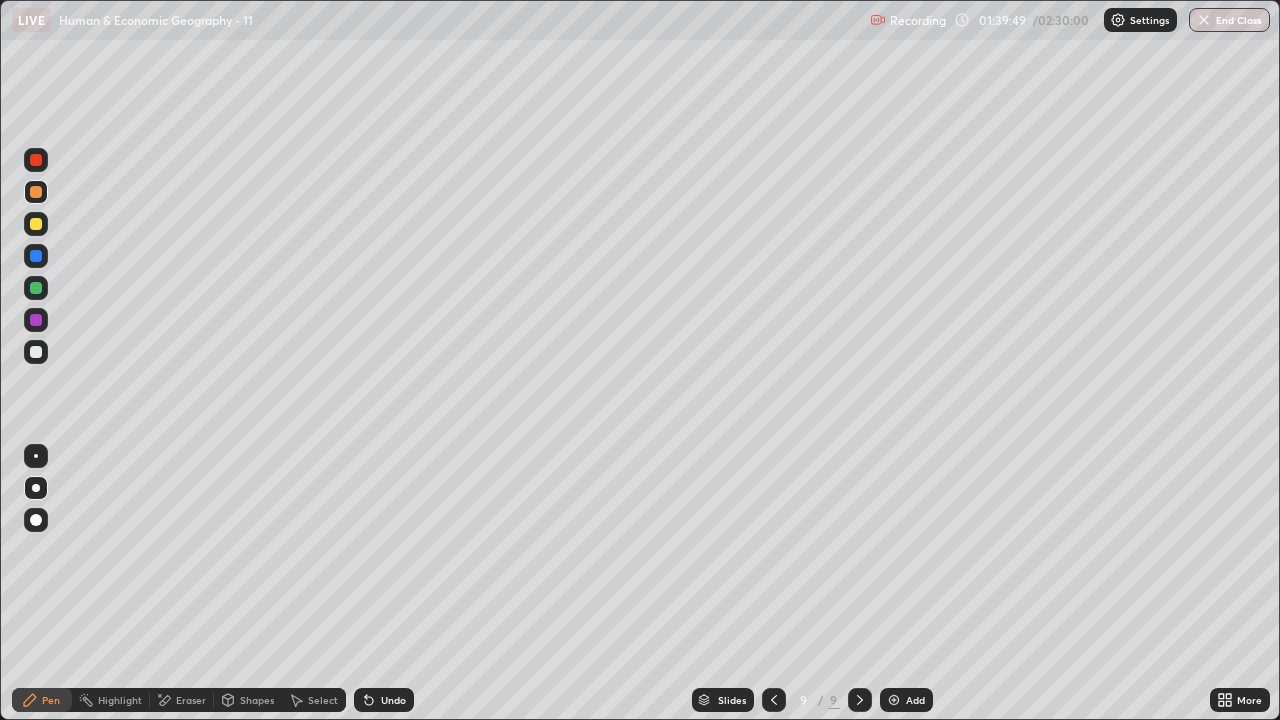 click 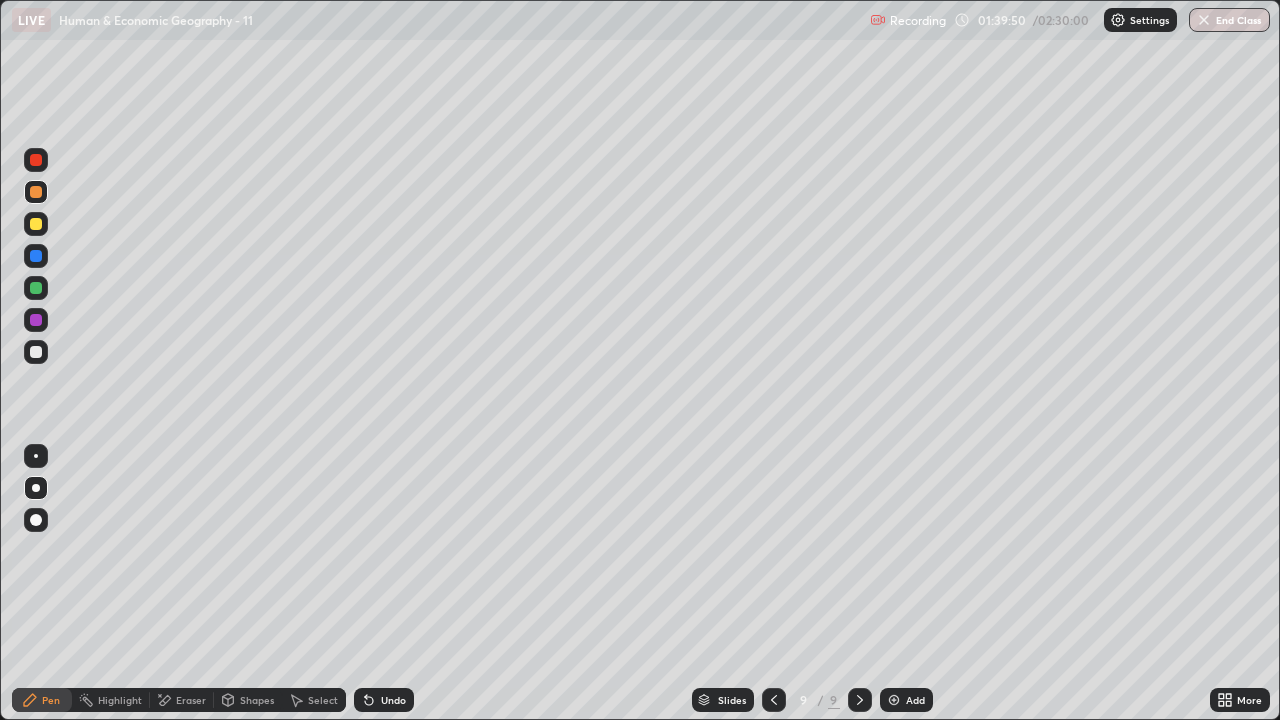 click at bounding box center (894, 700) 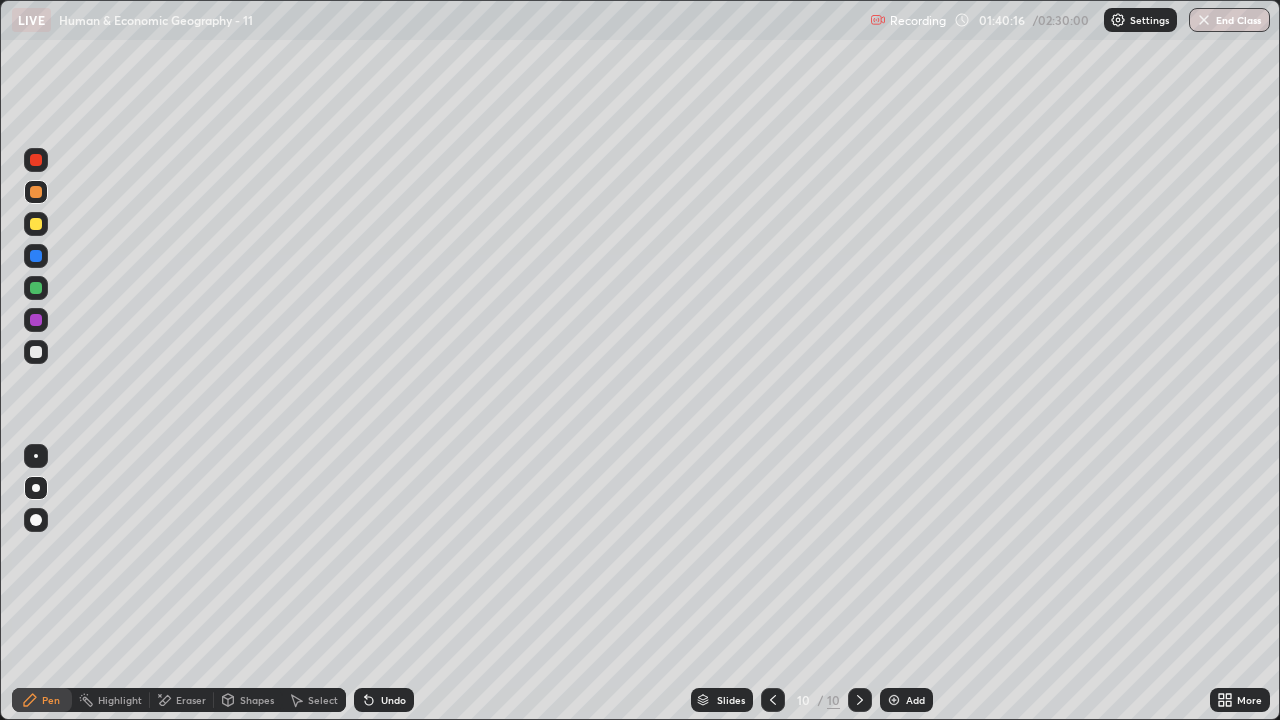 click at bounding box center [36, 224] 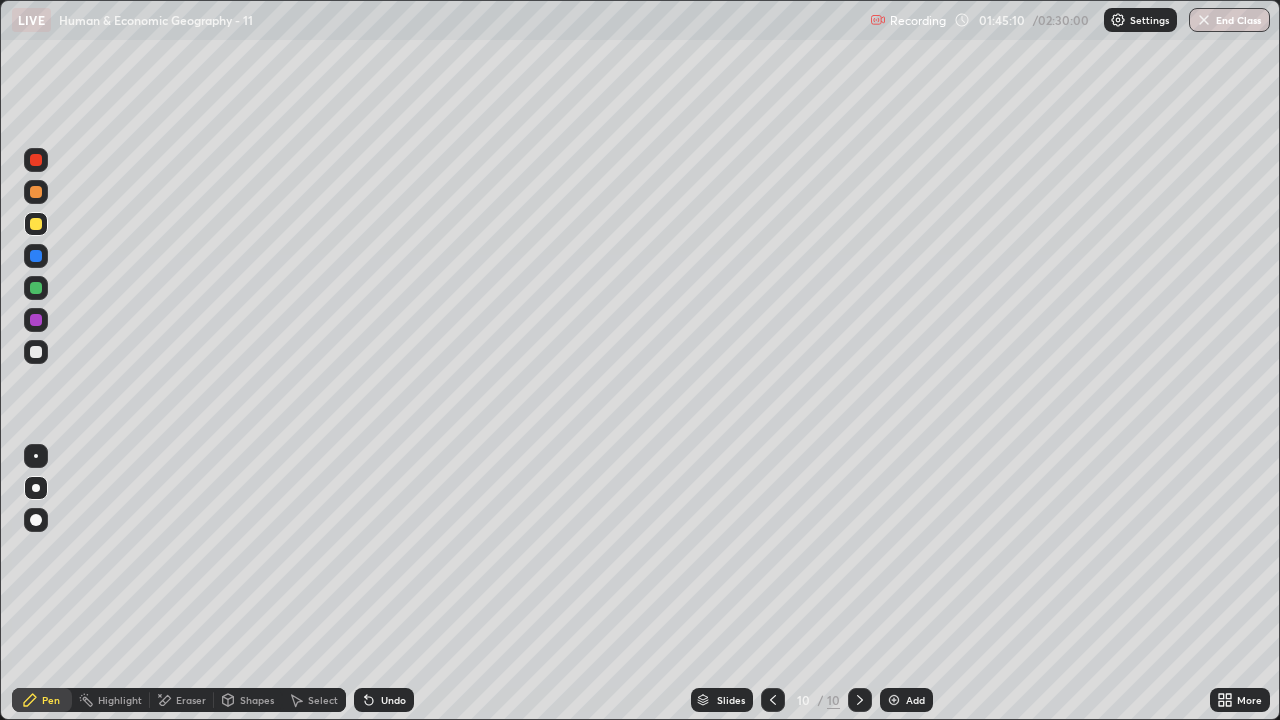 click at bounding box center [36, 192] 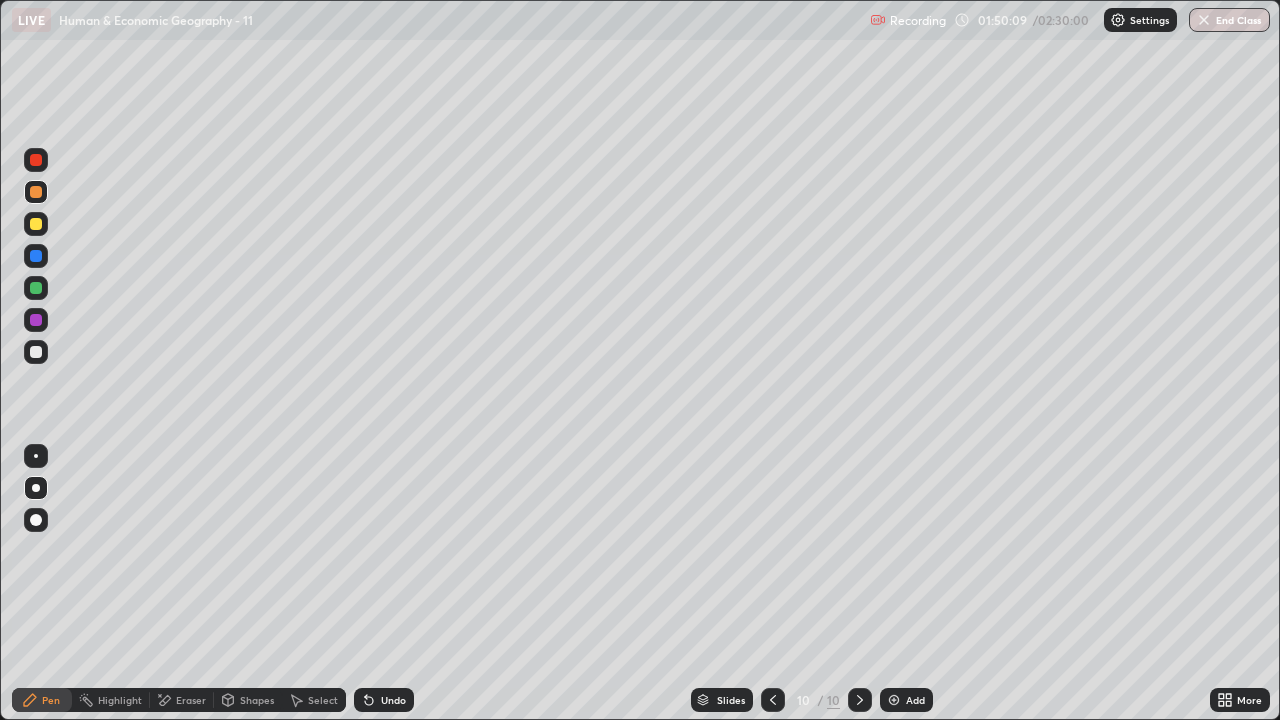 click at bounding box center [36, 352] 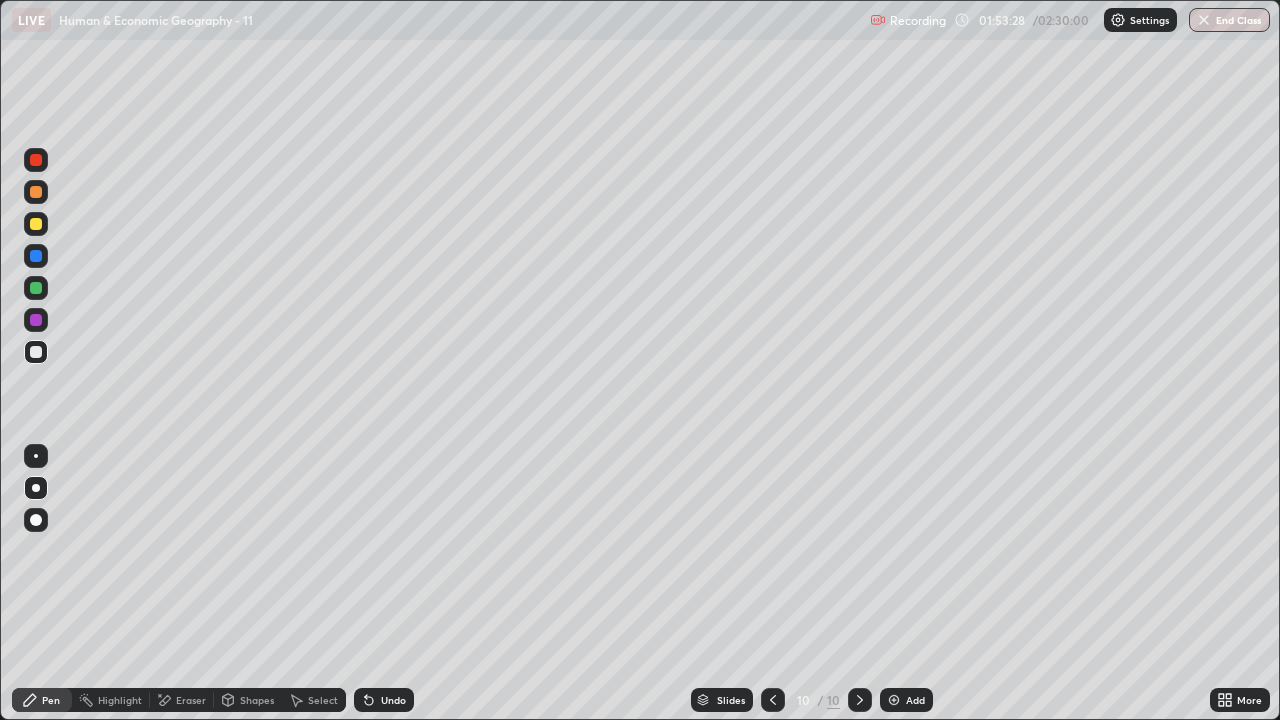 click at bounding box center [36, 224] 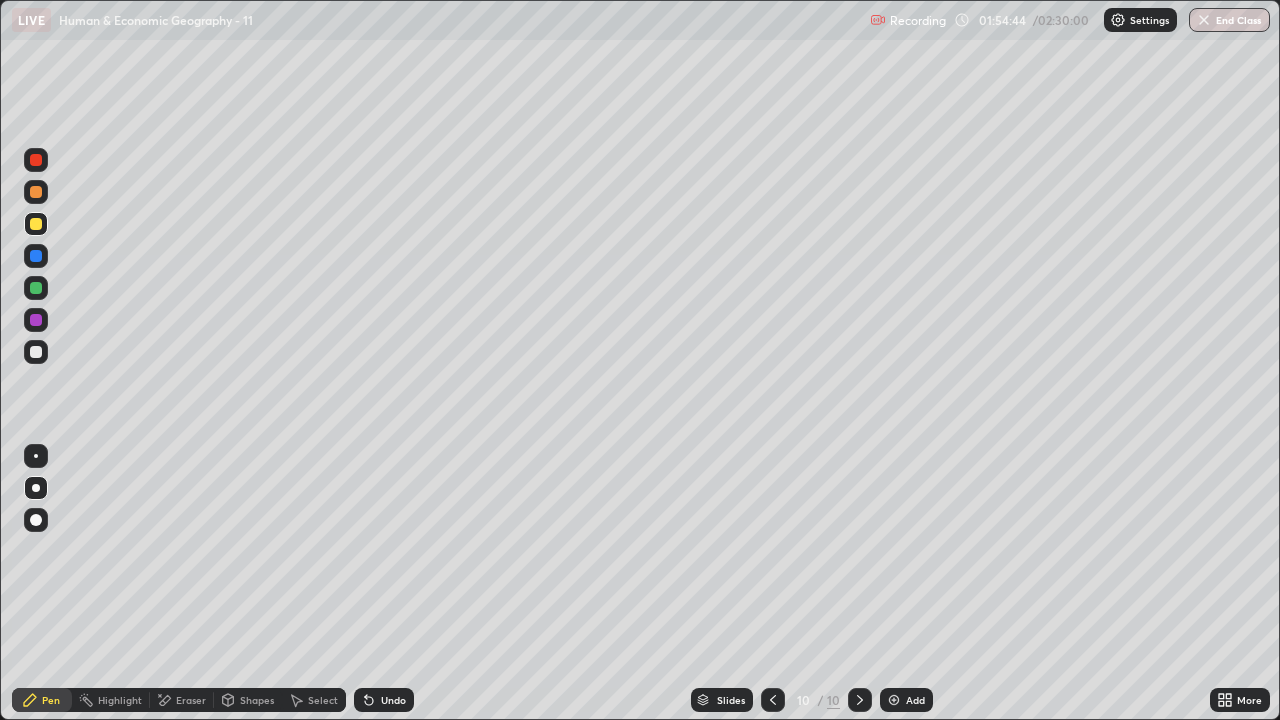 click at bounding box center (36, 192) 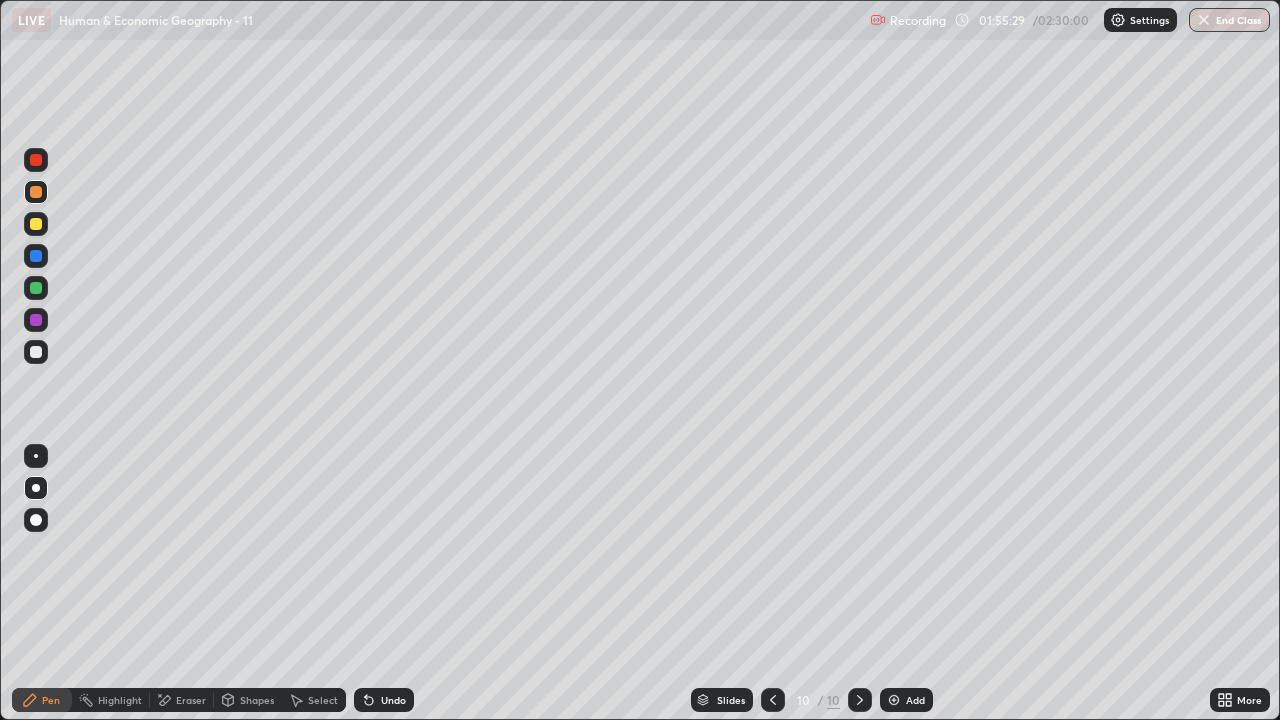 click at bounding box center (36, 352) 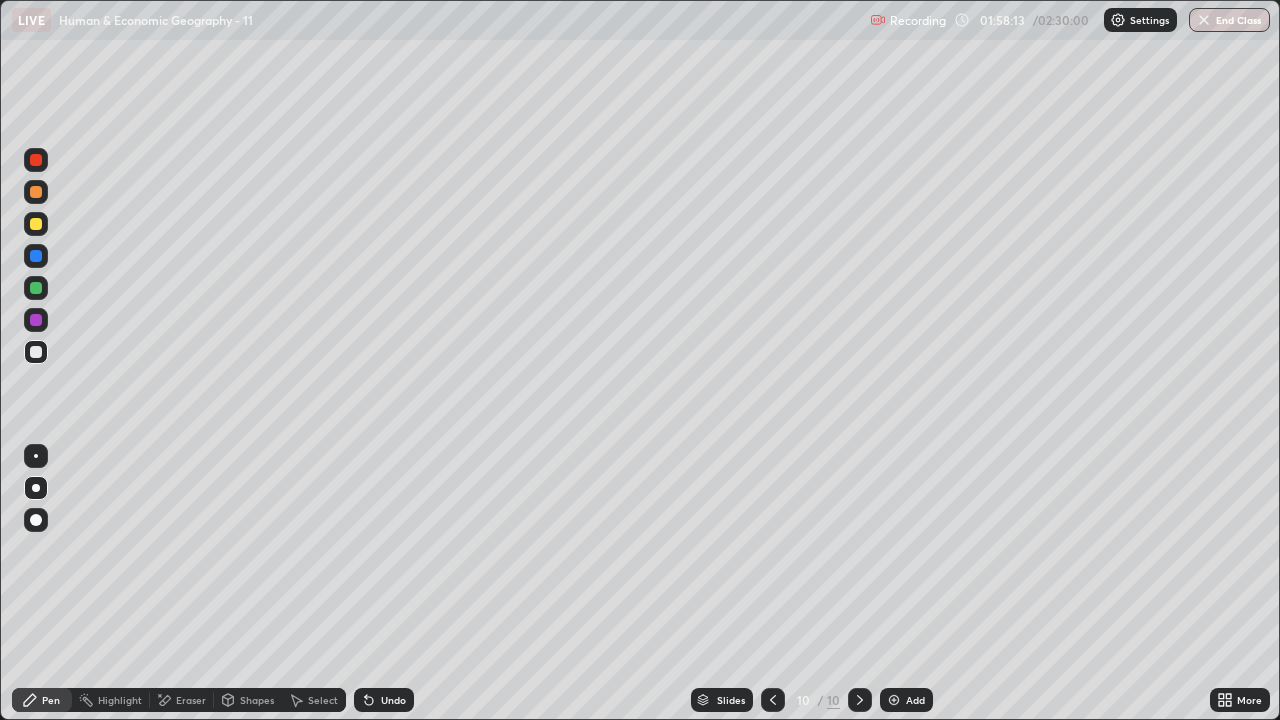 click at bounding box center (36, 352) 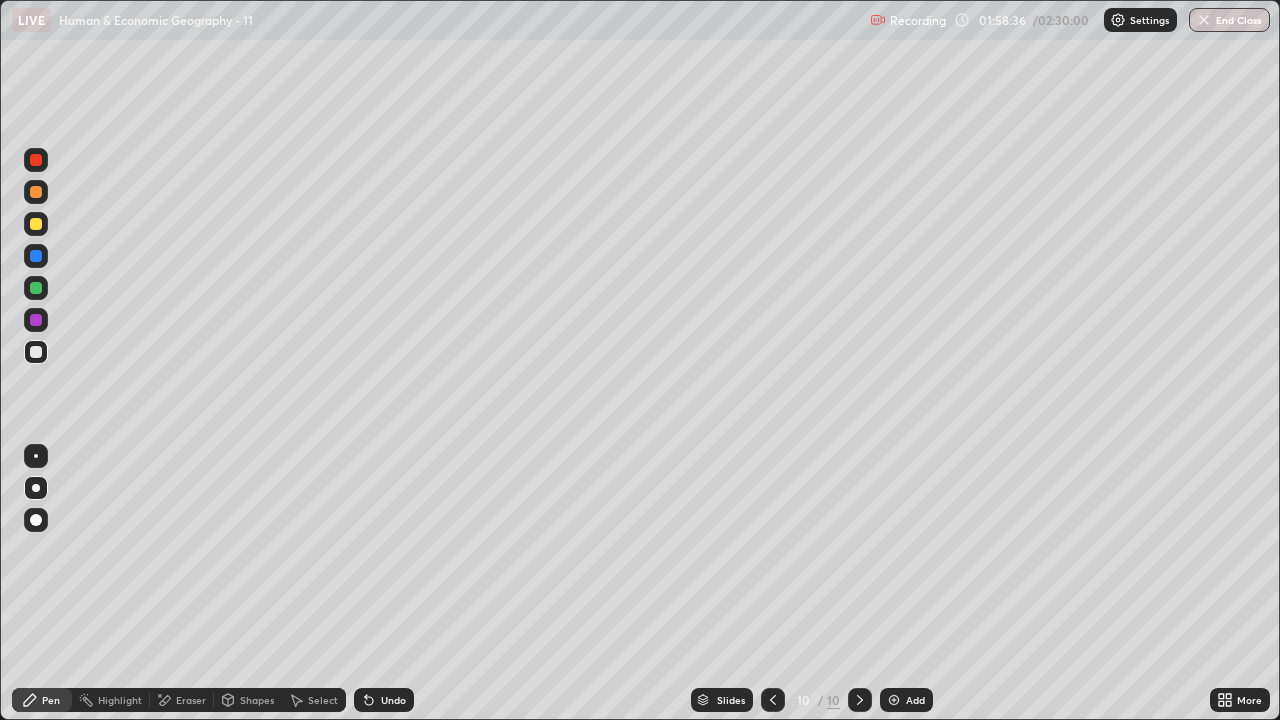 click at bounding box center (36, 320) 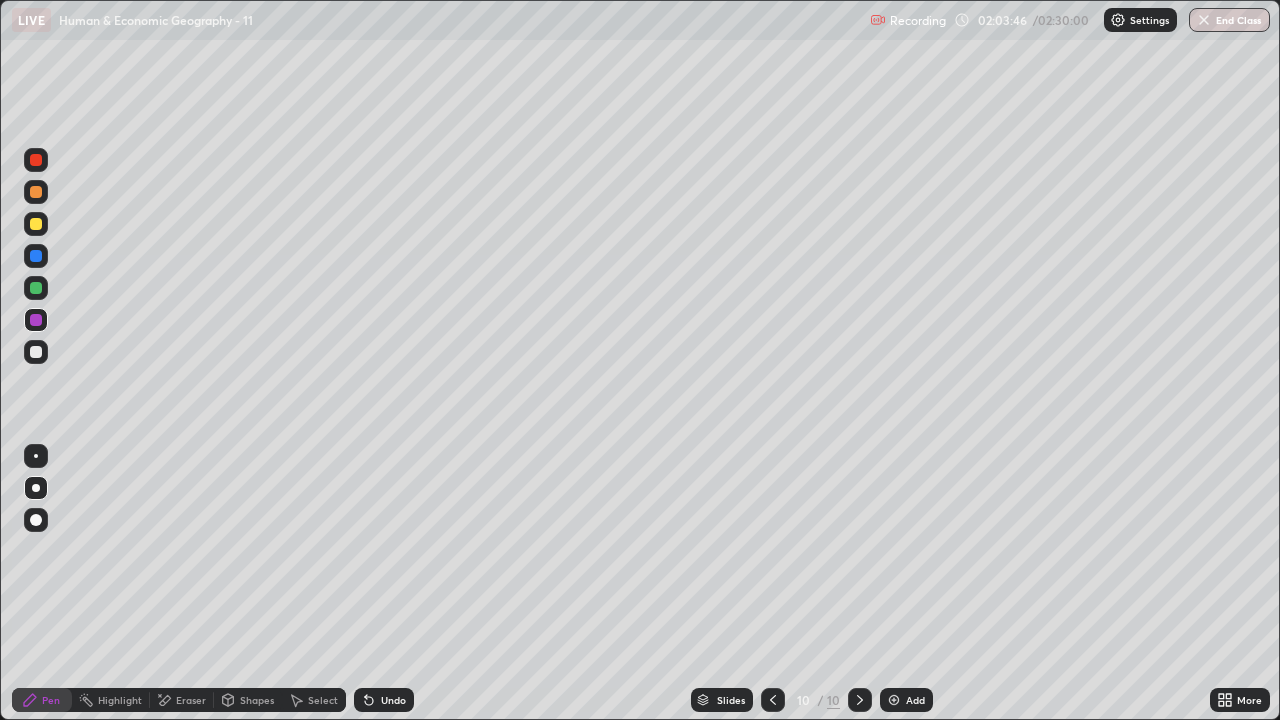 click on "Setting up your live class" at bounding box center [640, 360] 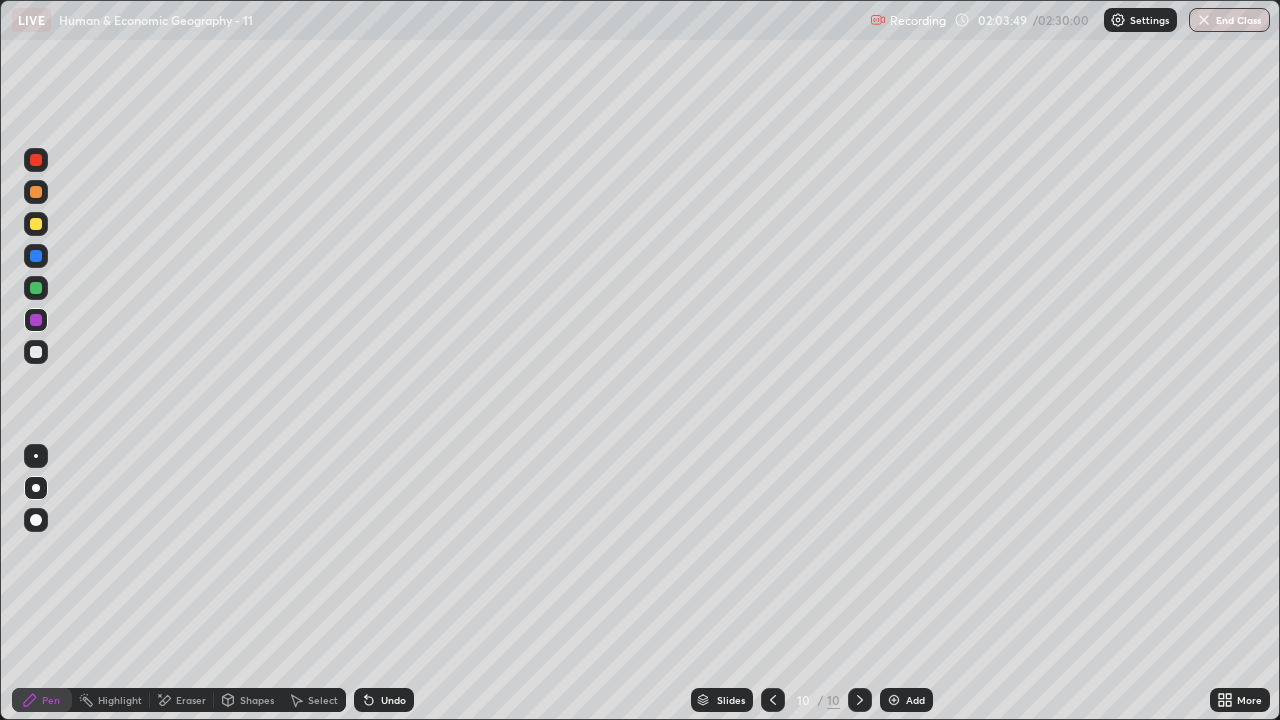 click on "Setting up your live class" at bounding box center [640, 360] 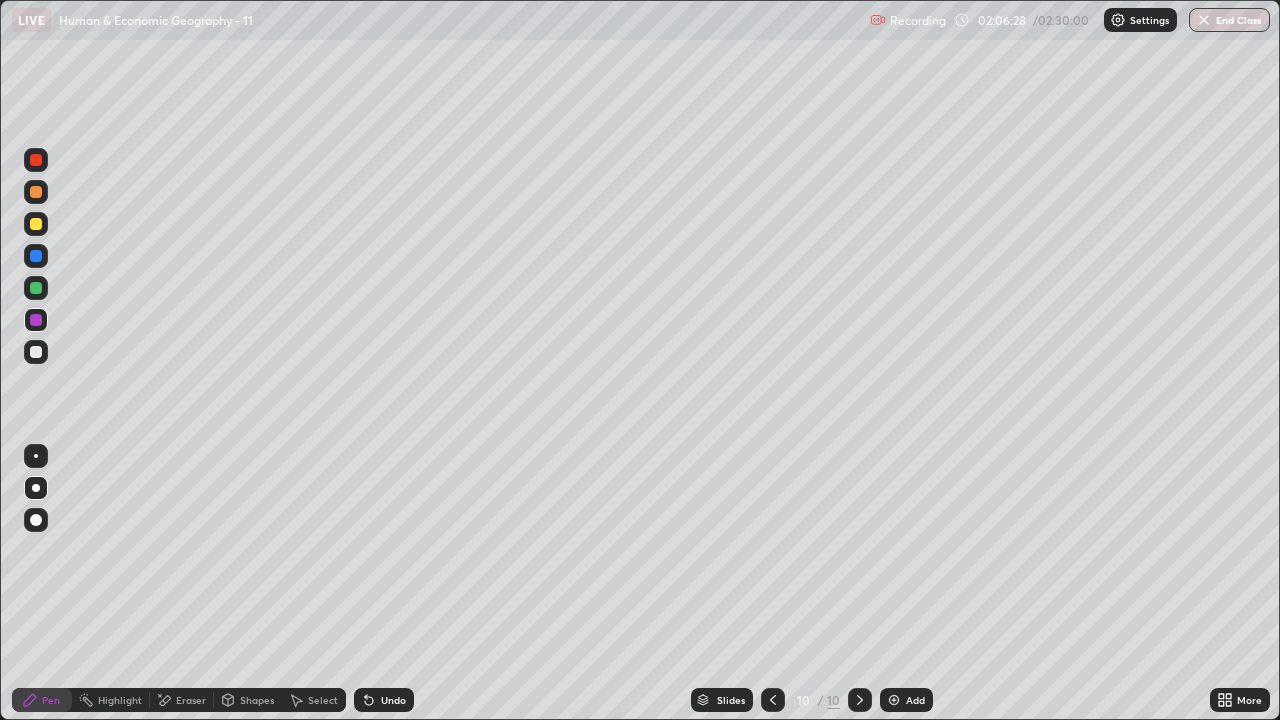 click on "End Class" at bounding box center [1229, 20] 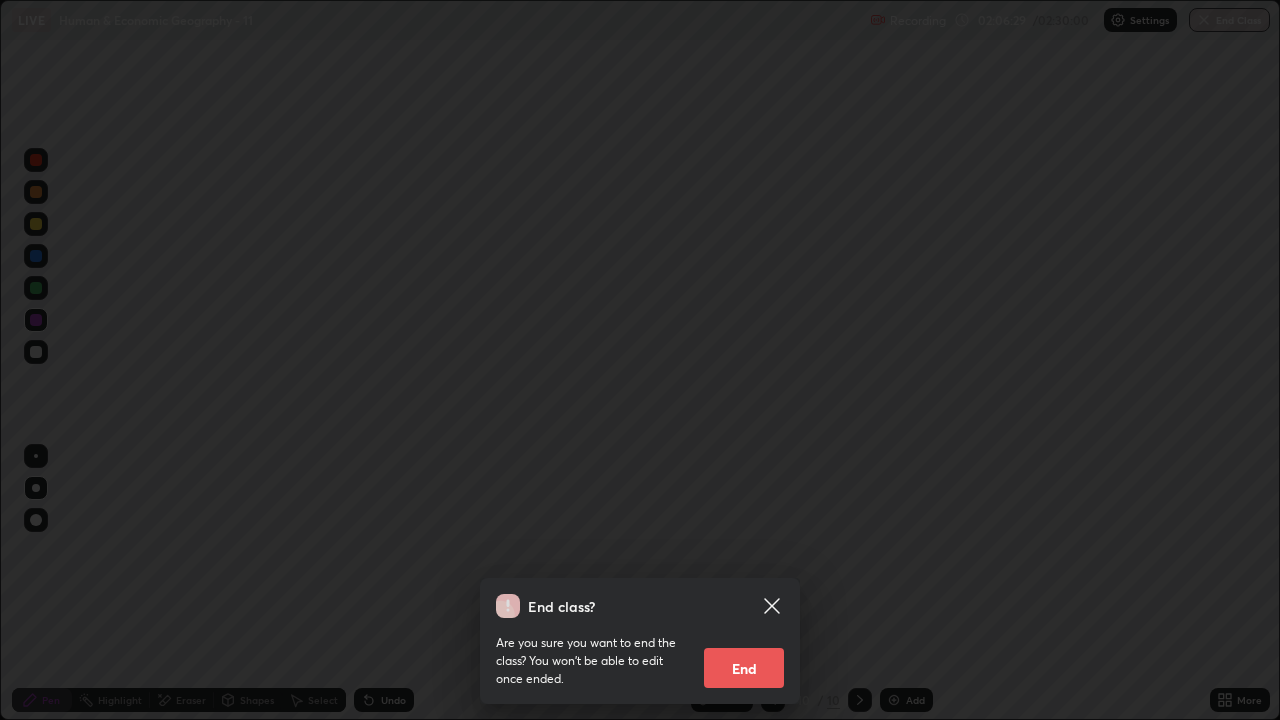 click on "End" at bounding box center (744, 668) 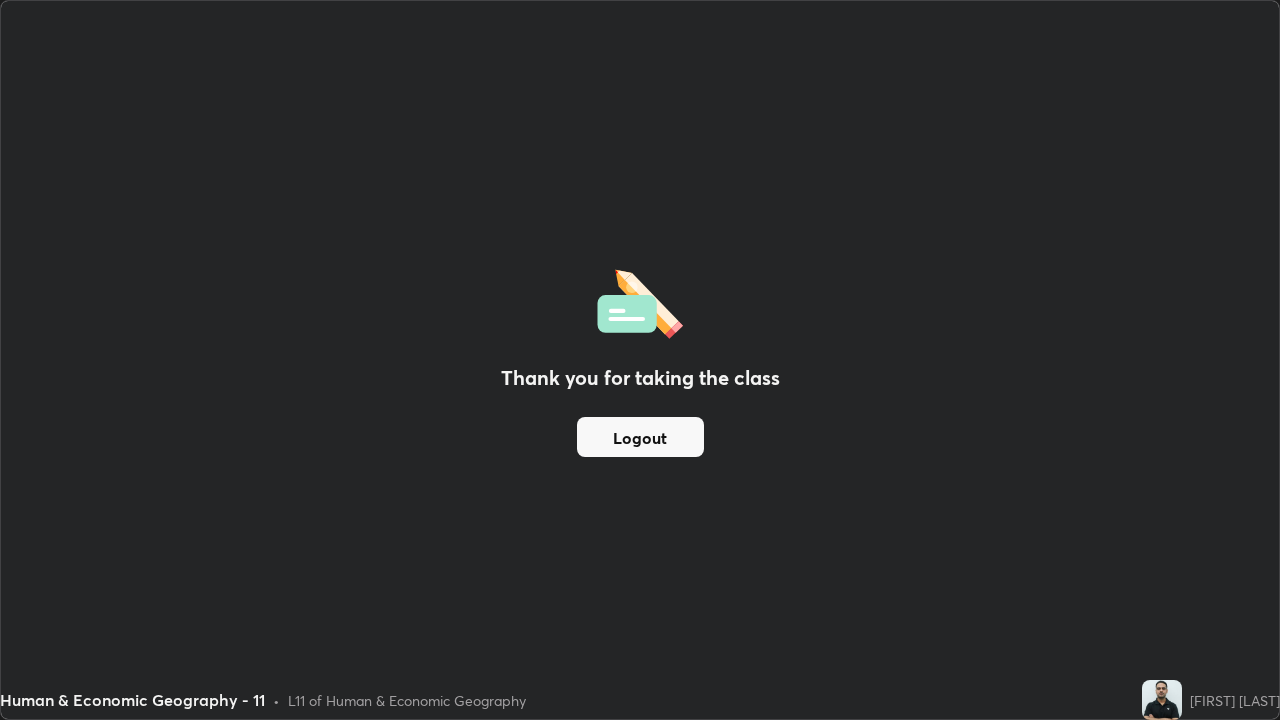 click on "Logout" at bounding box center [640, 437] 